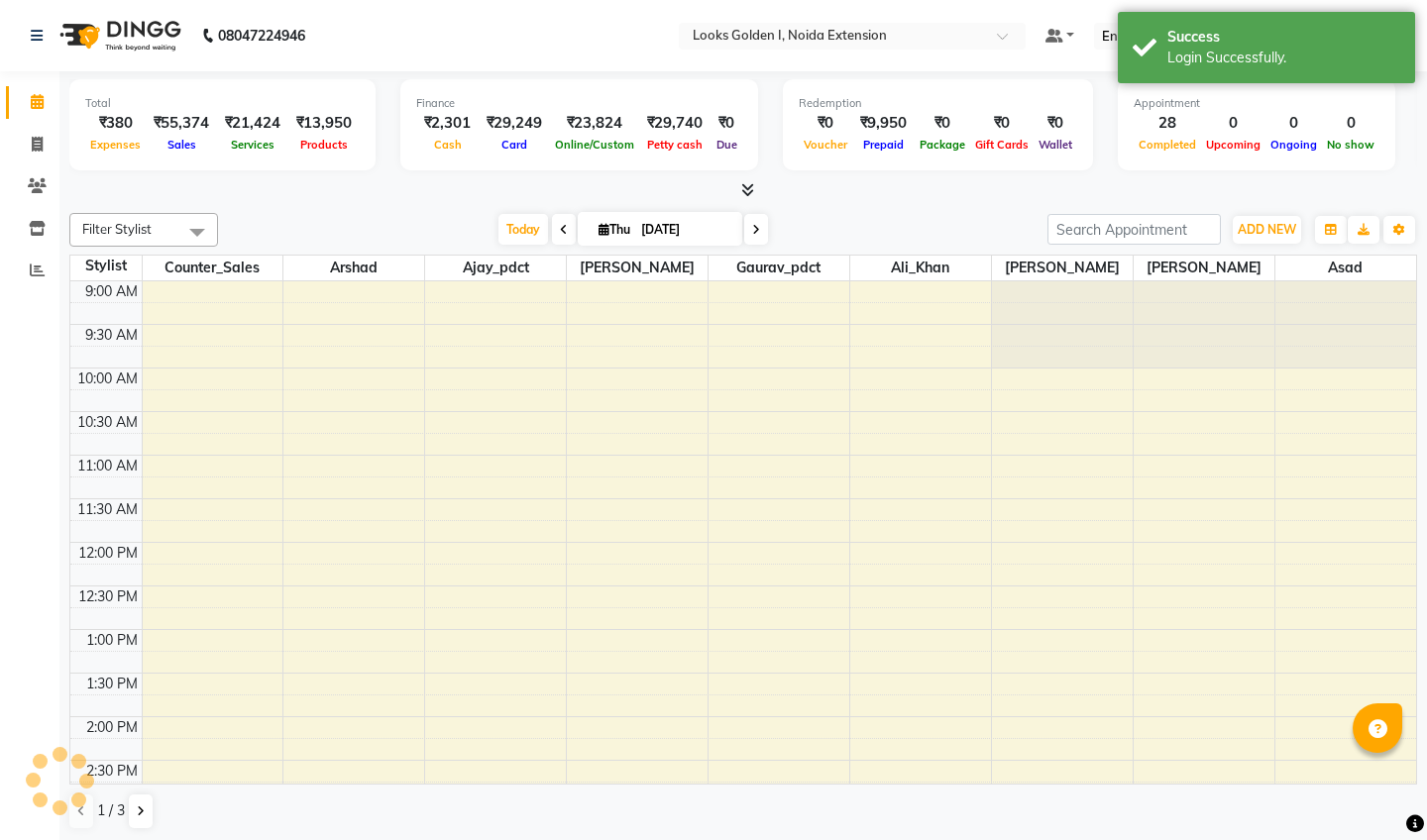 scroll, scrollTop: 0, scrollLeft: 0, axis: both 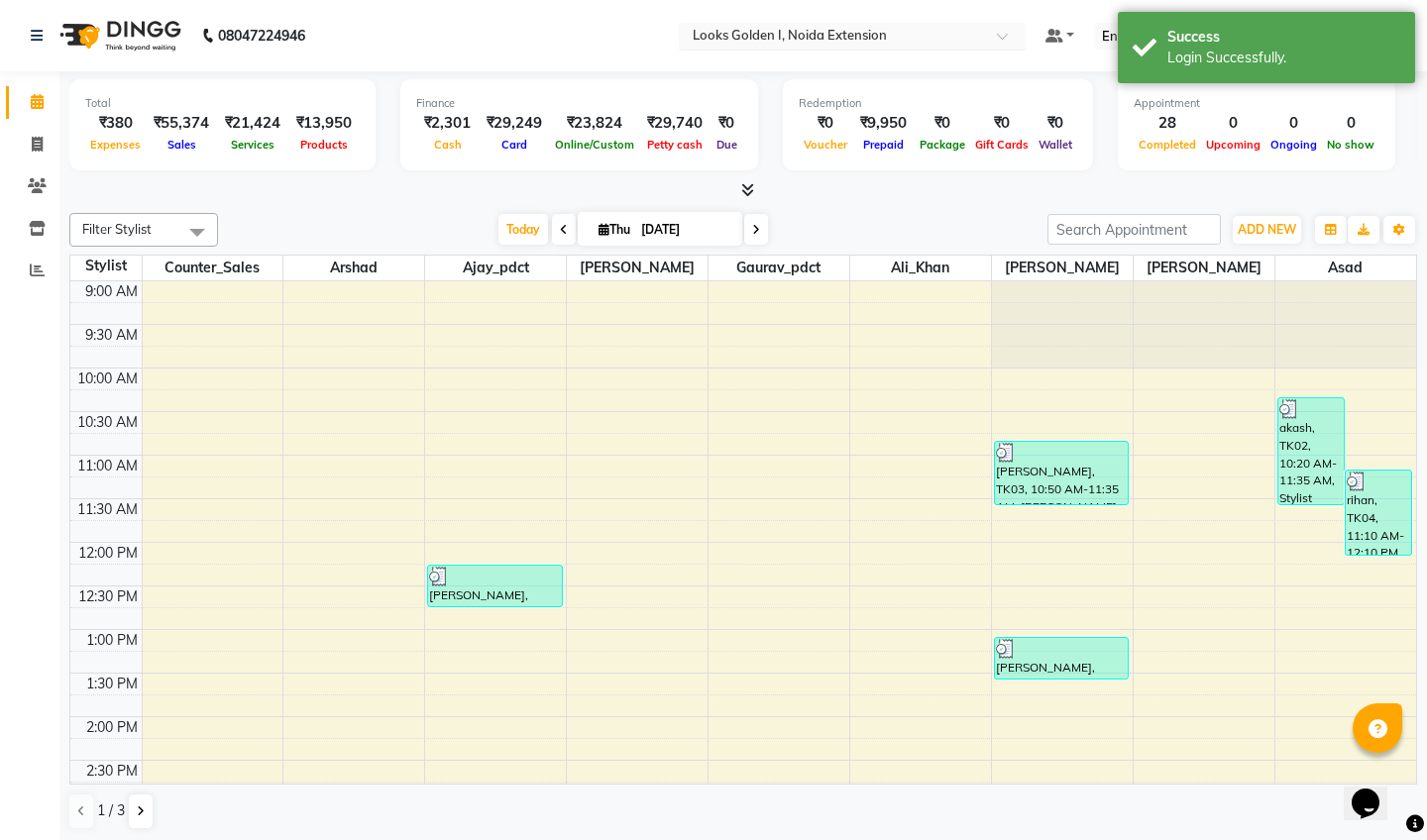 click at bounding box center (832, 38) 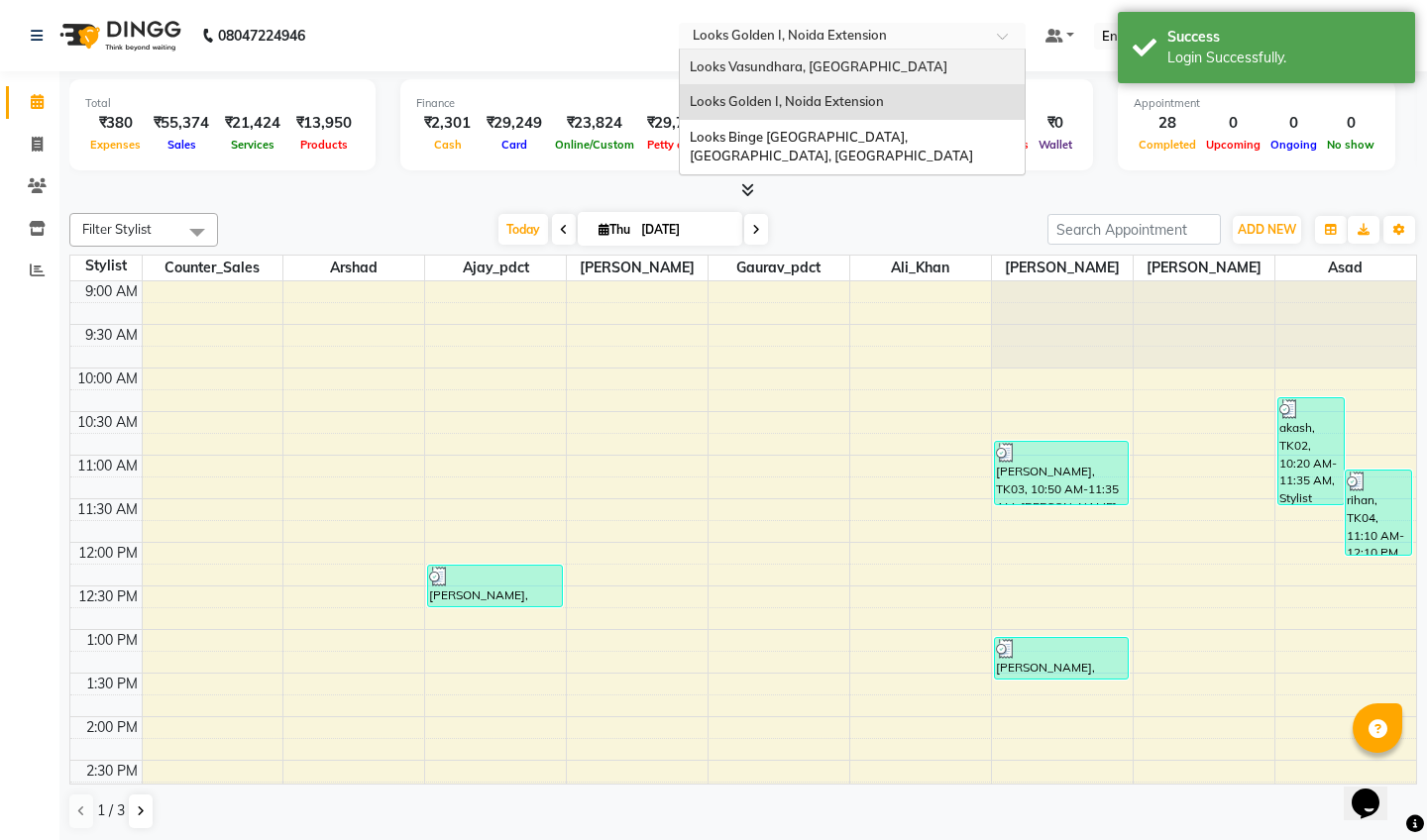 click on "Looks Vasundhara, [GEOGRAPHIC_DATA]" at bounding box center (819, 66) 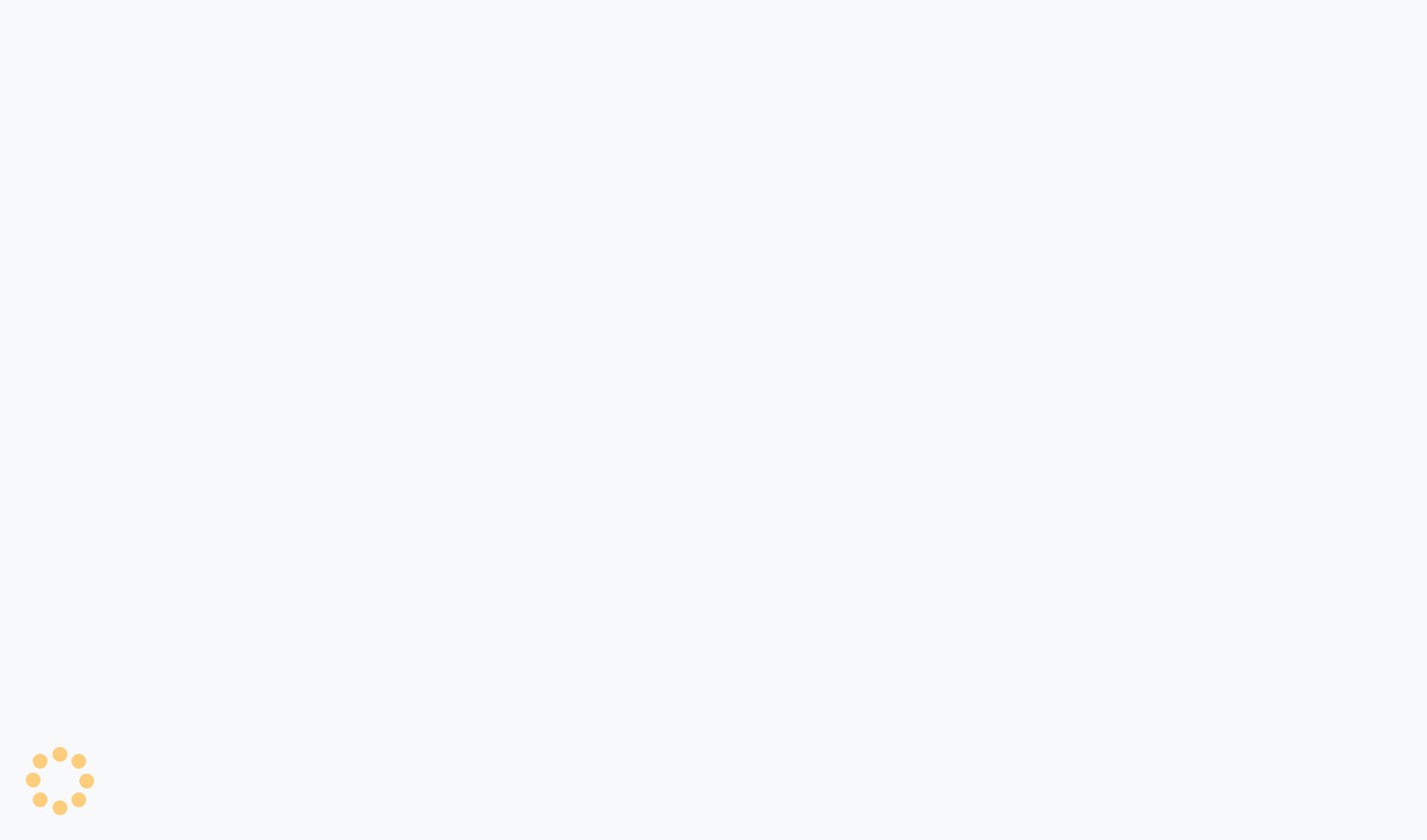 scroll, scrollTop: 0, scrollLeft: 0, axis: both 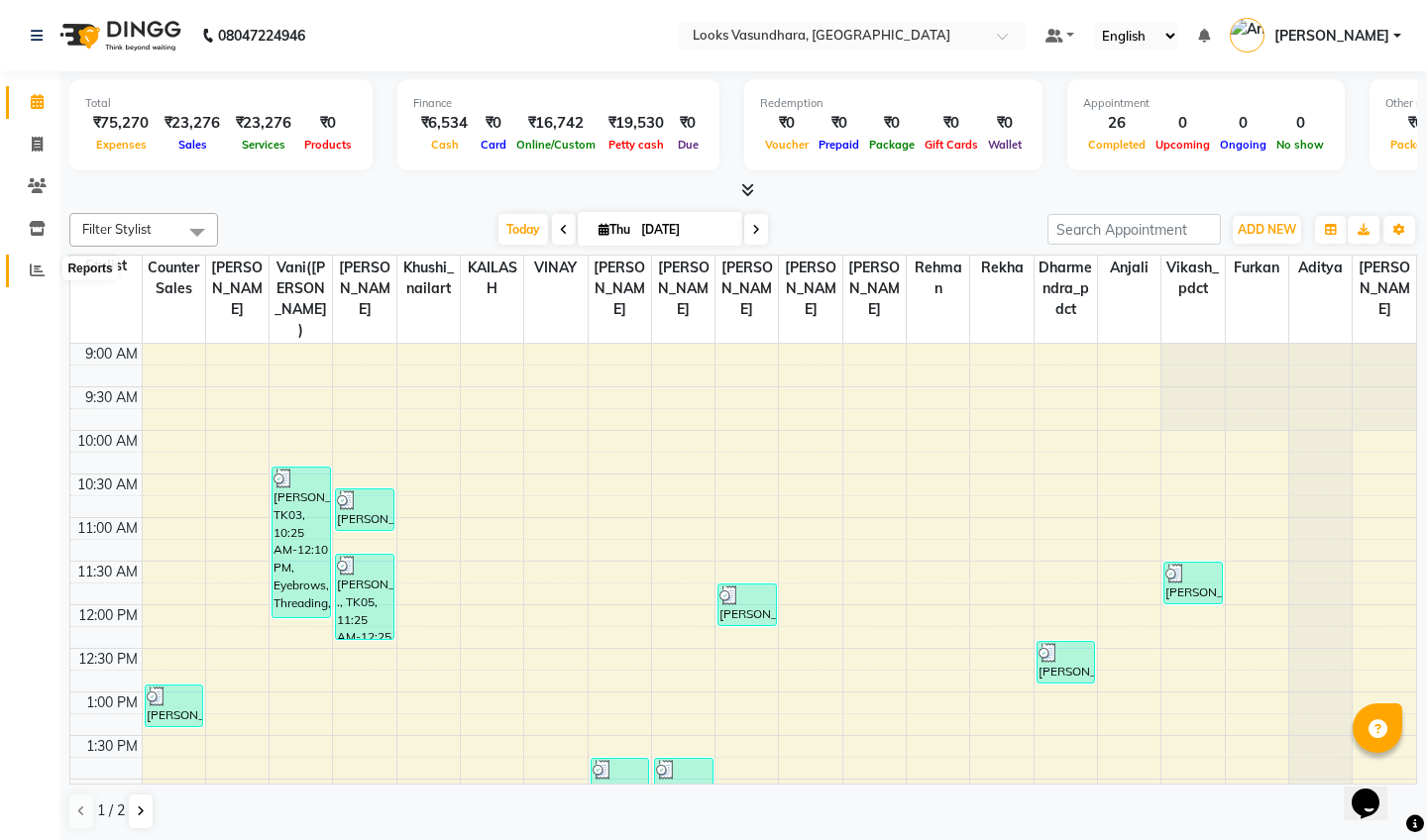 click 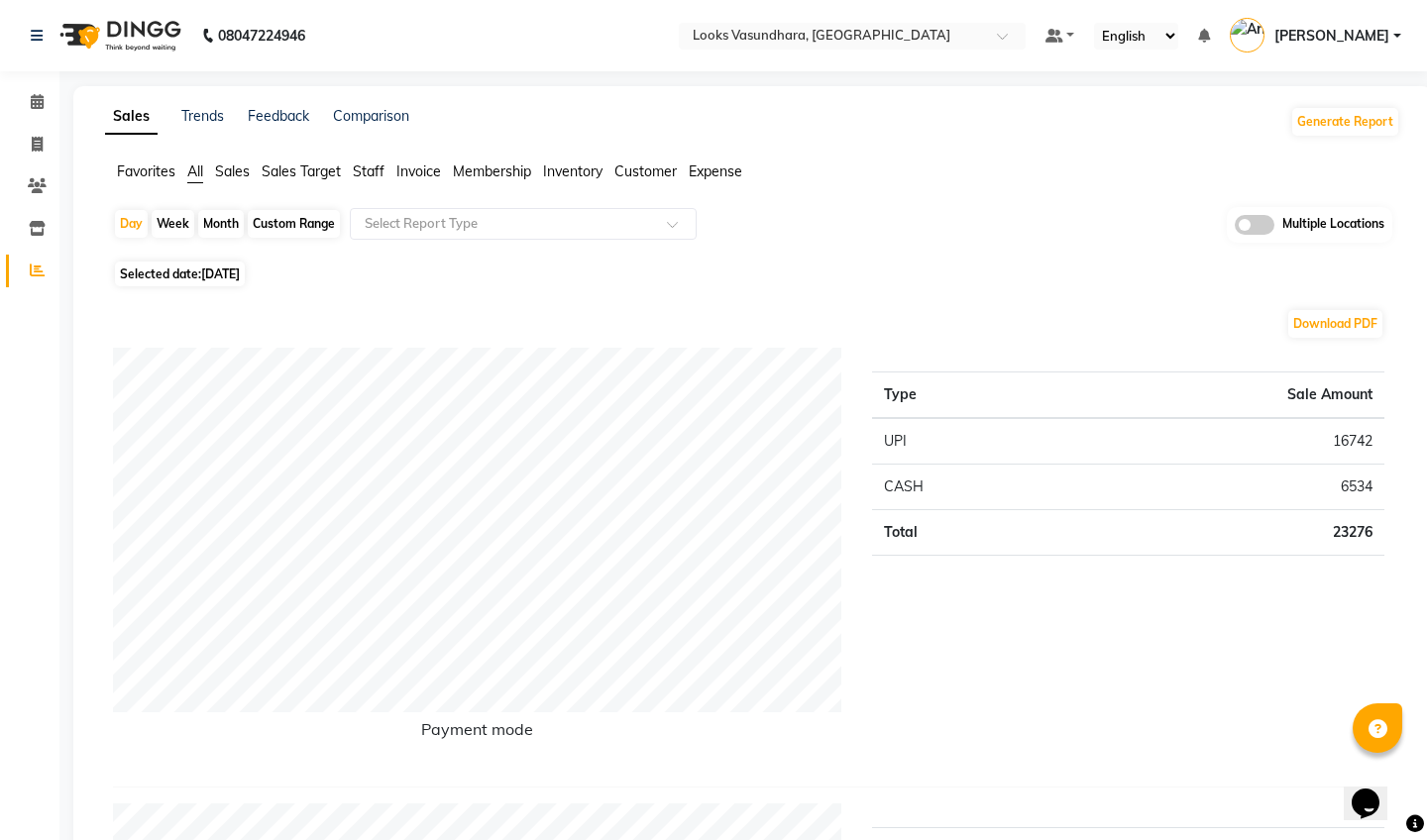 click on "08047224946 Select Location × Looks Vasundhara, Ghaziabad Default Panel My Panel English ENGLISH Español العربية मराठी हिंदी ગુજરાતી தமிழ் 中文 Notifications nothing to show Arnav Kumar_MSTR Manage Profile Change Password Sign out  Version:3.15.3" 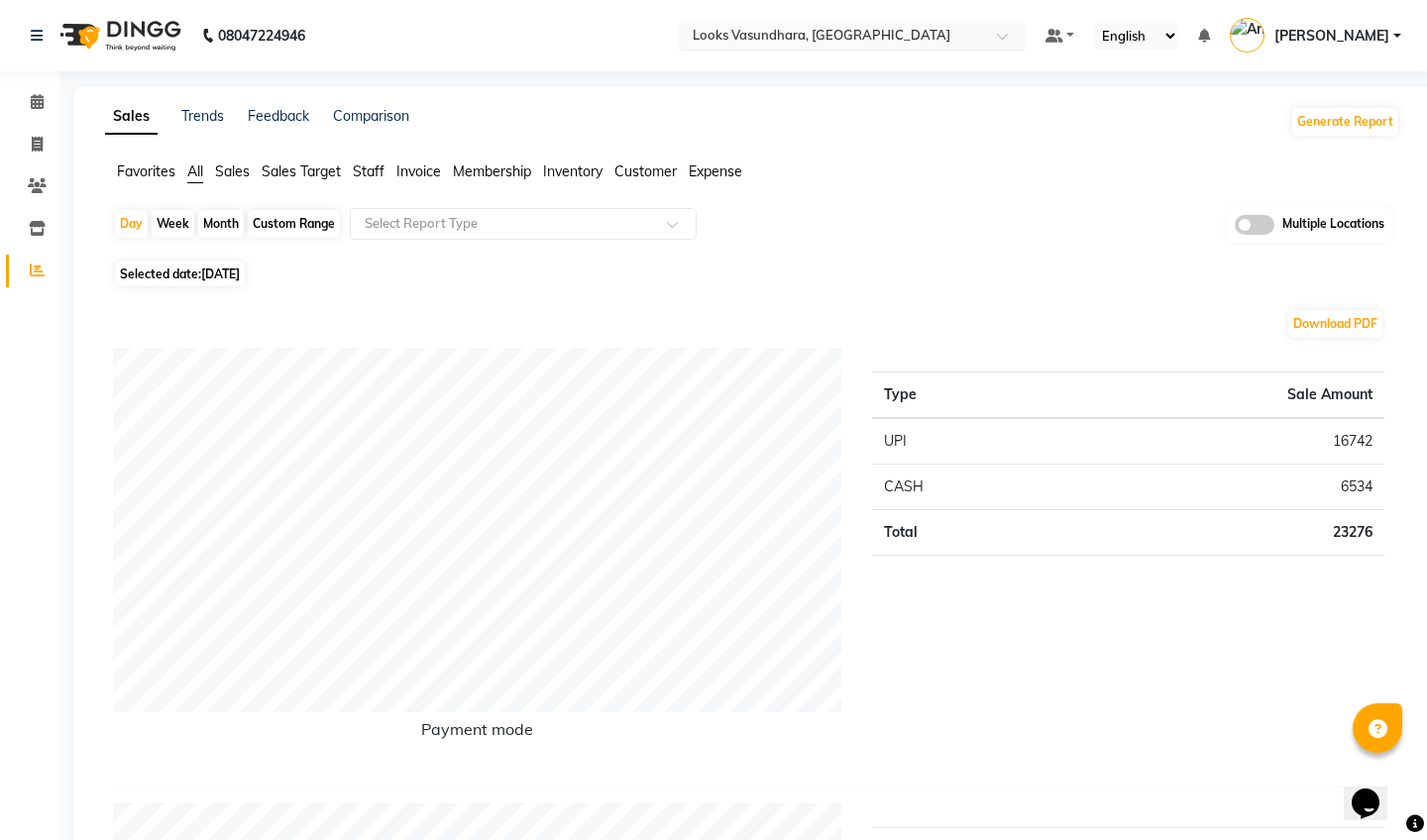 click at bounding box center (832, 38) 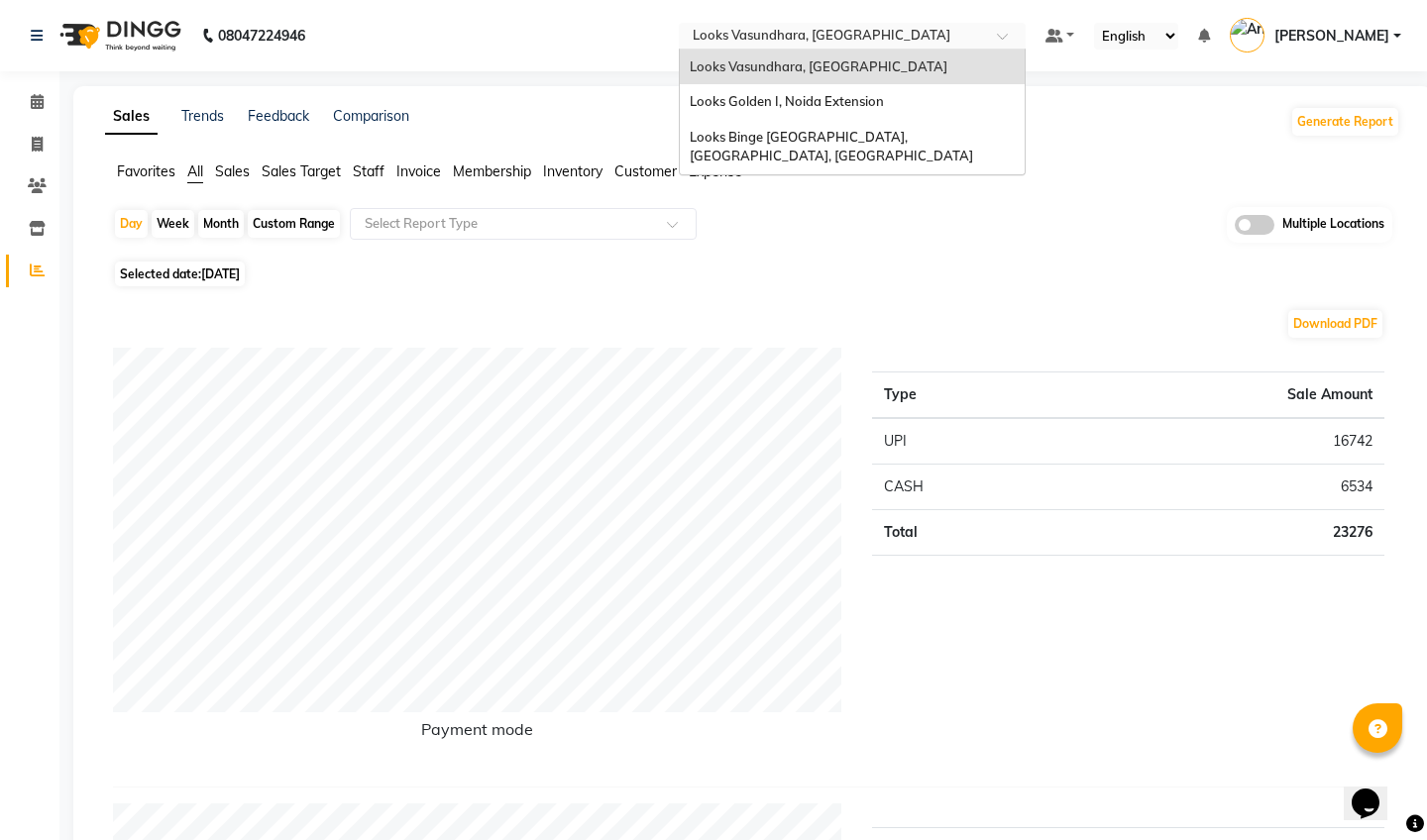 click on "Looks Vasundhara, [GEOGRAPHIC_DATA]" at bounding box center [852, 67] 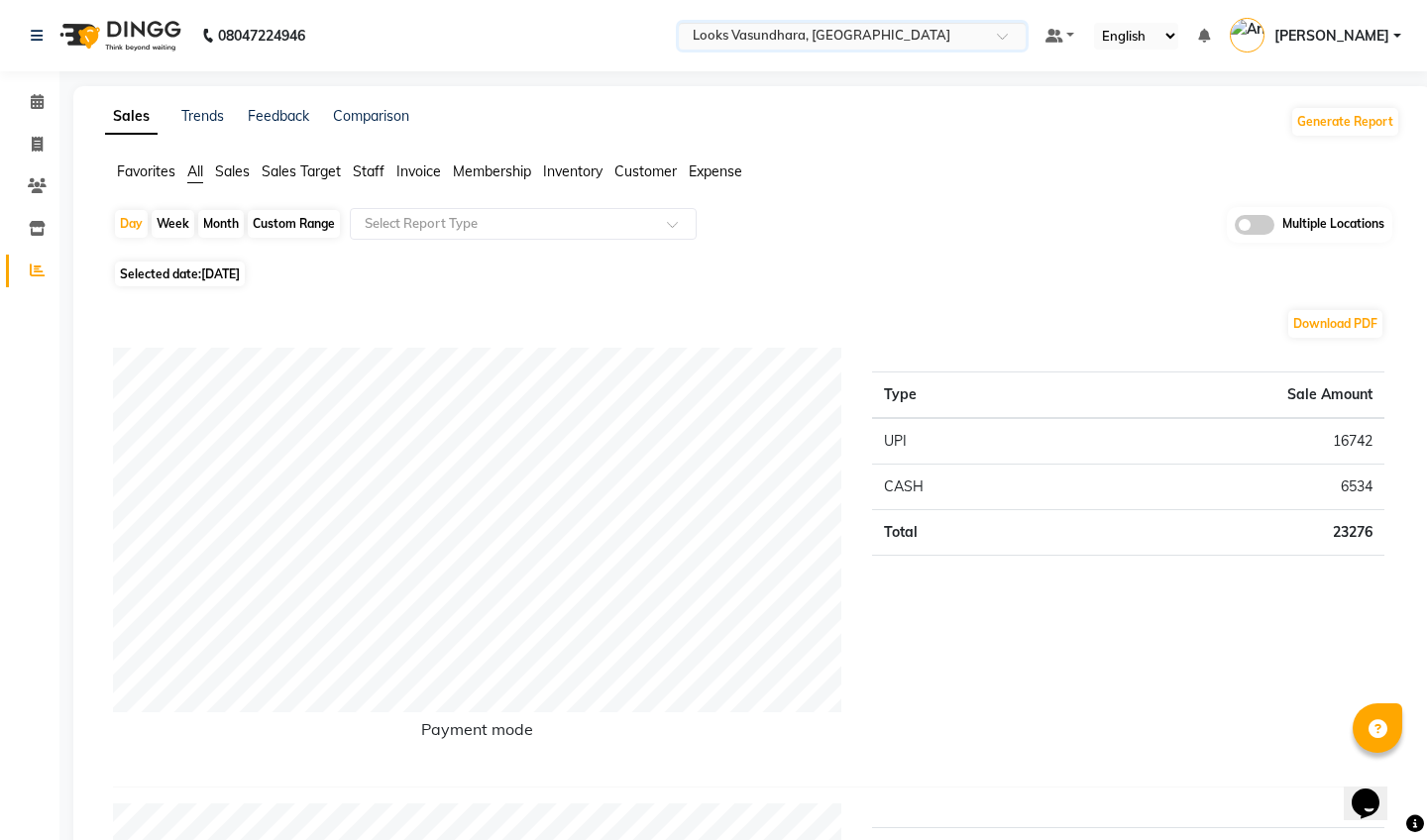 click at bounding box center (832, 38) 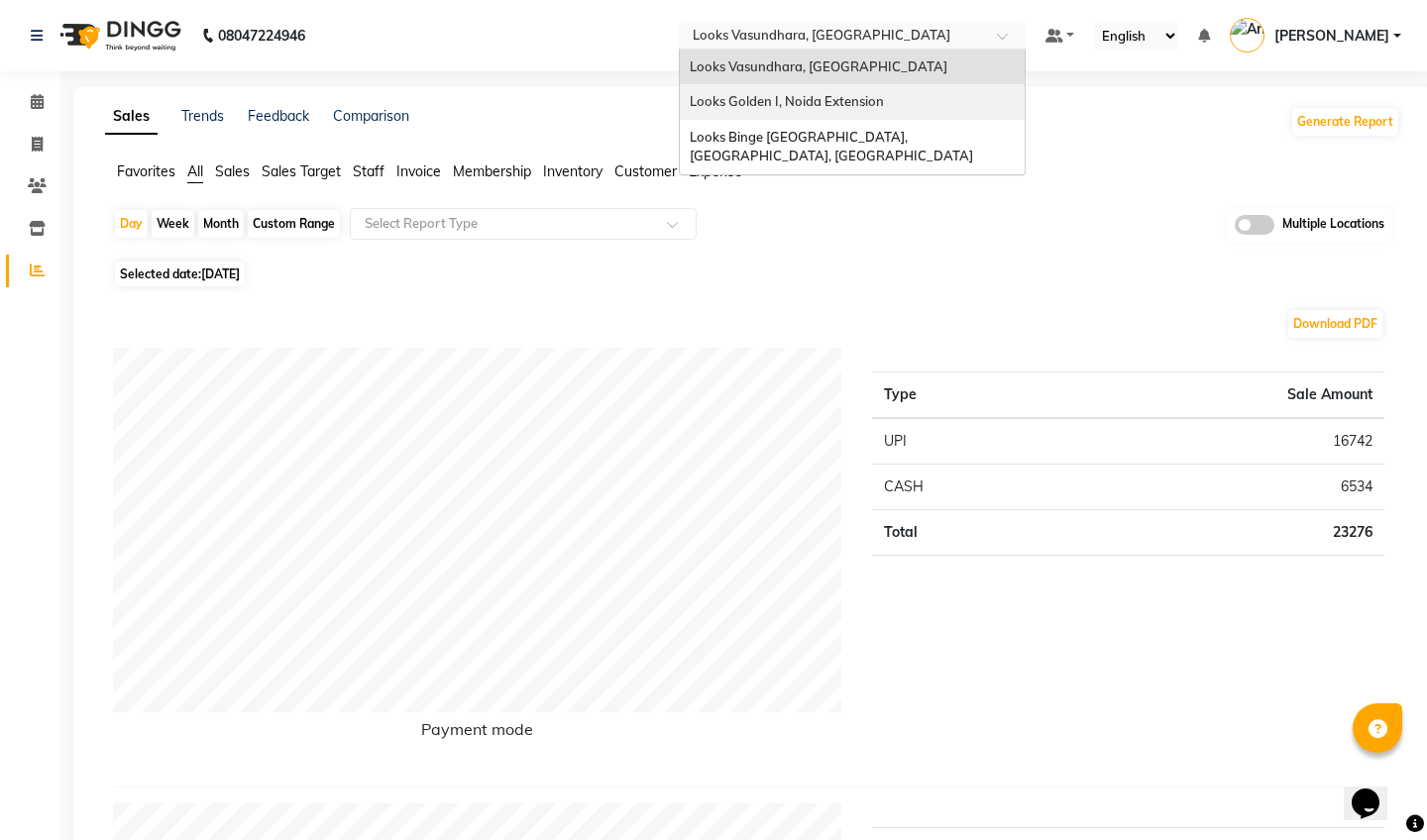 click on "Looks Golden I, Noida Extension" at bounding box center [852, 102] 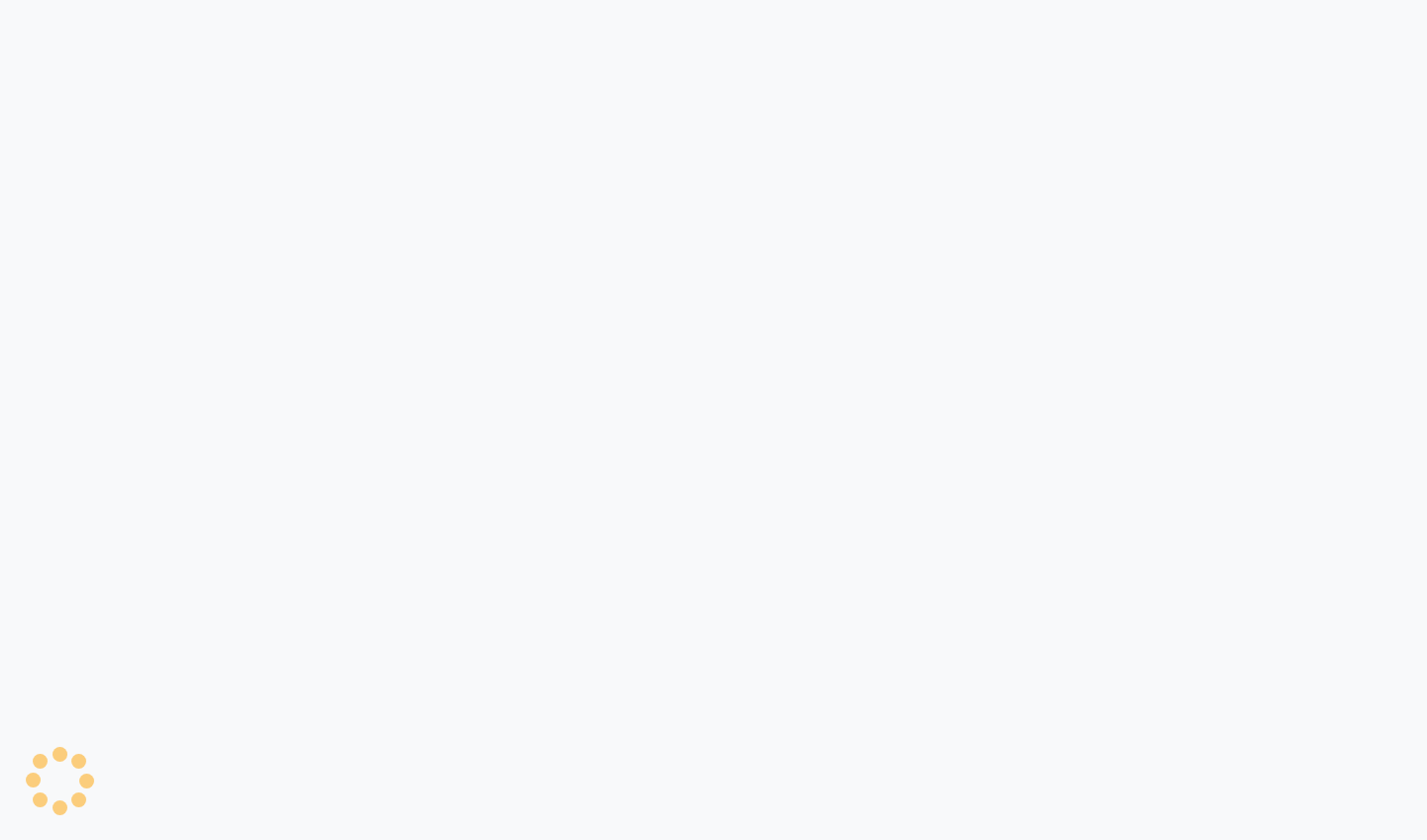 scroll, scrollTop: 0, scrollLeft: 0, axis: both 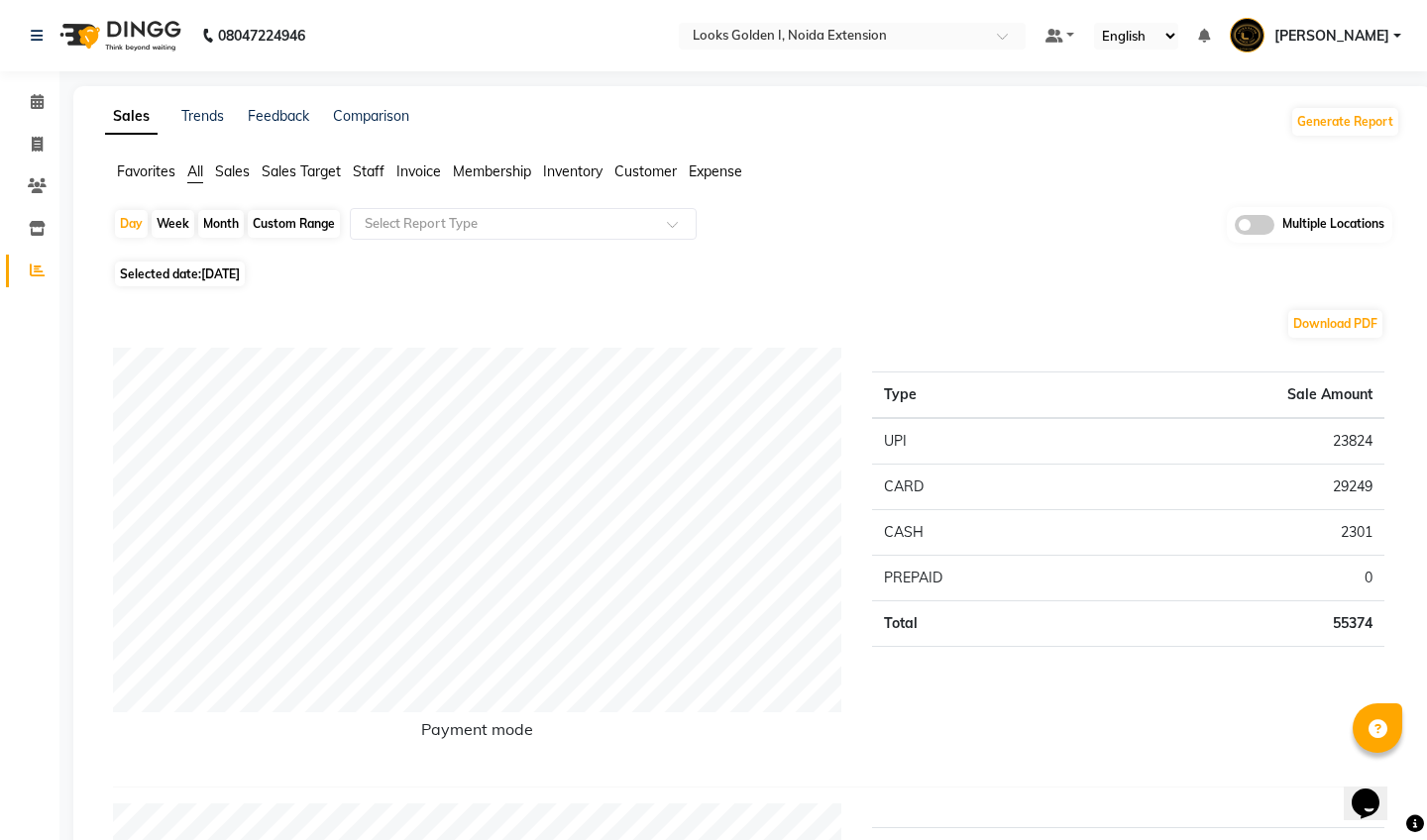 click on "Sales" 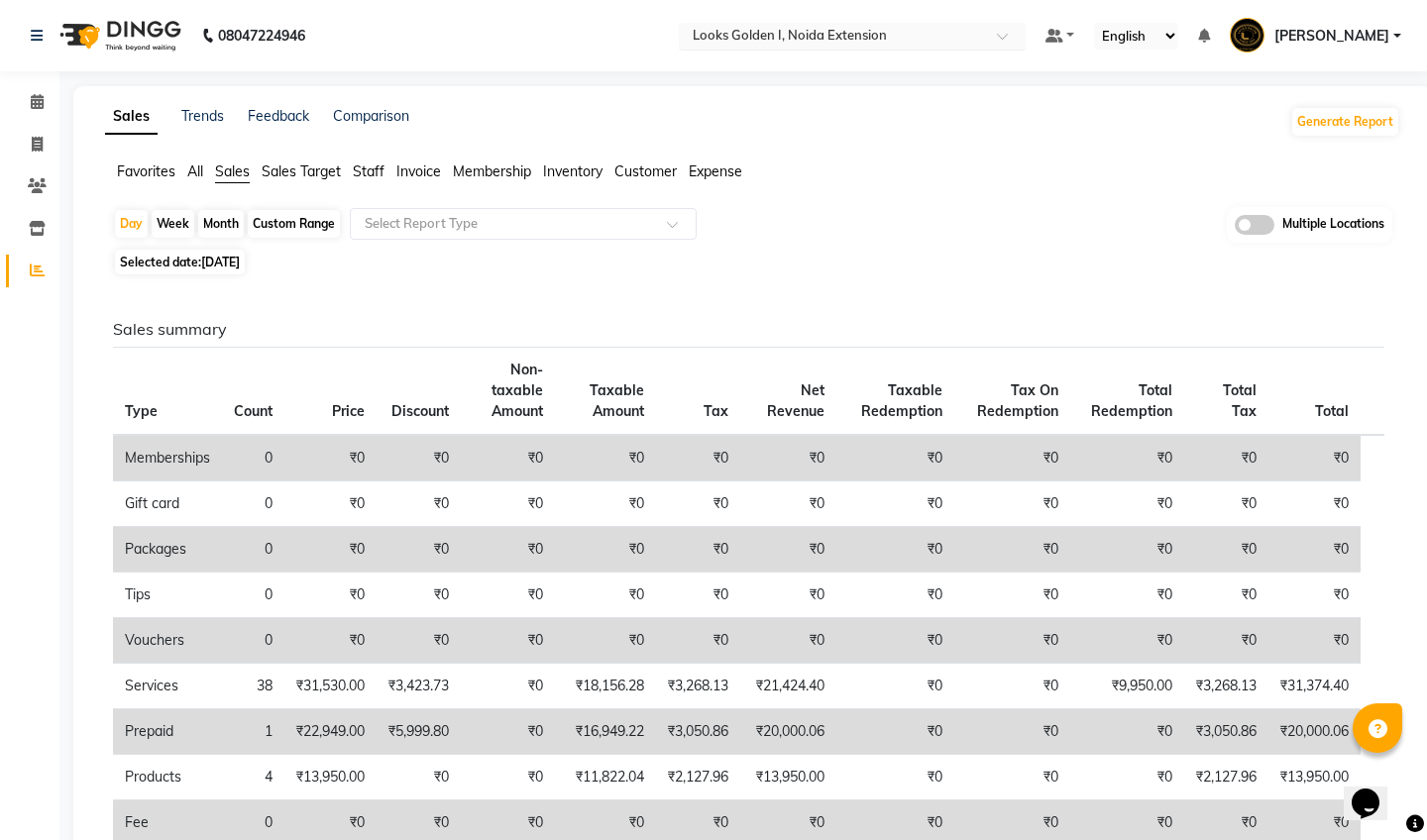 scroll, scrollTop: 0, scrollLeft: 0, axis: both 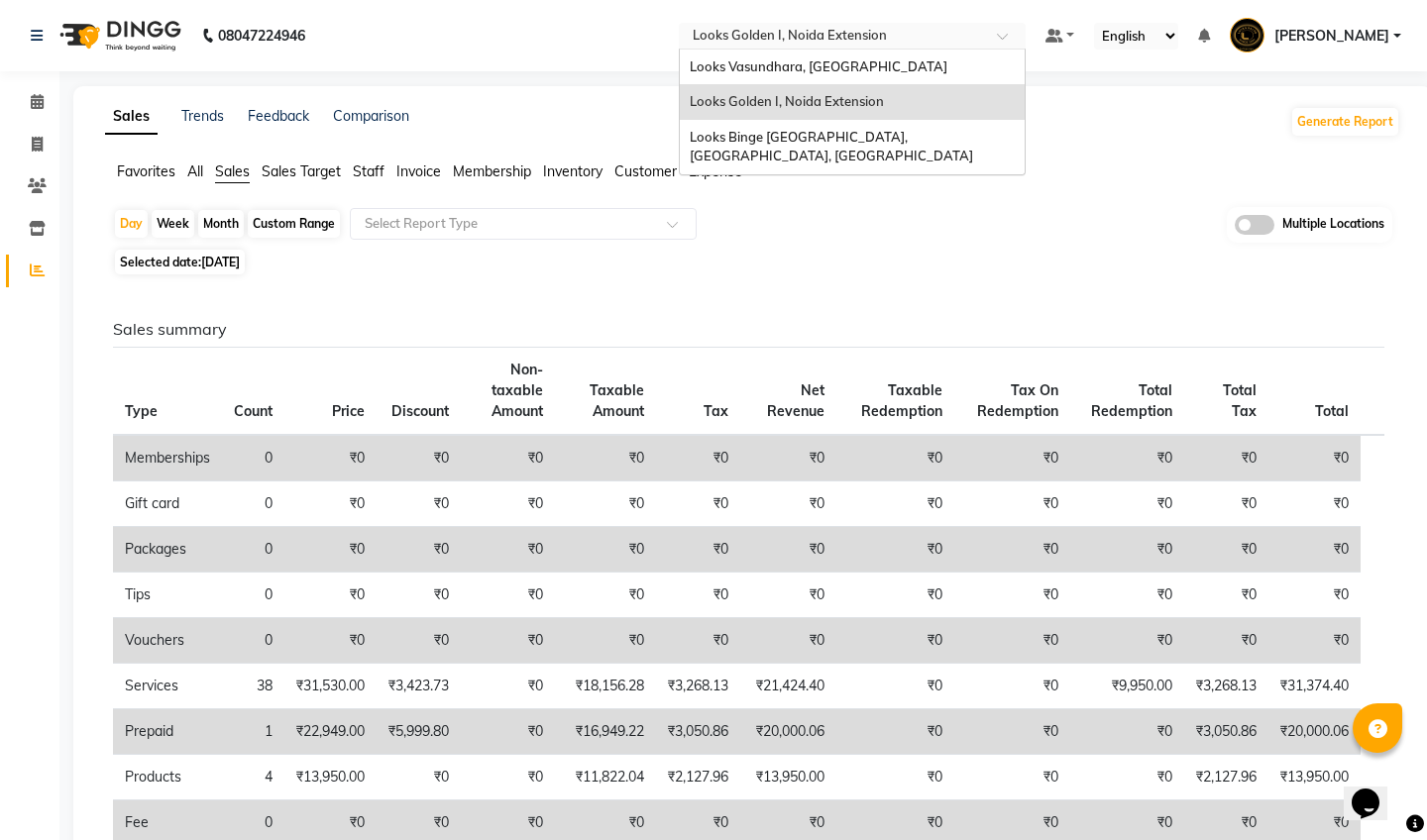 click at bounding box center (832, 38) 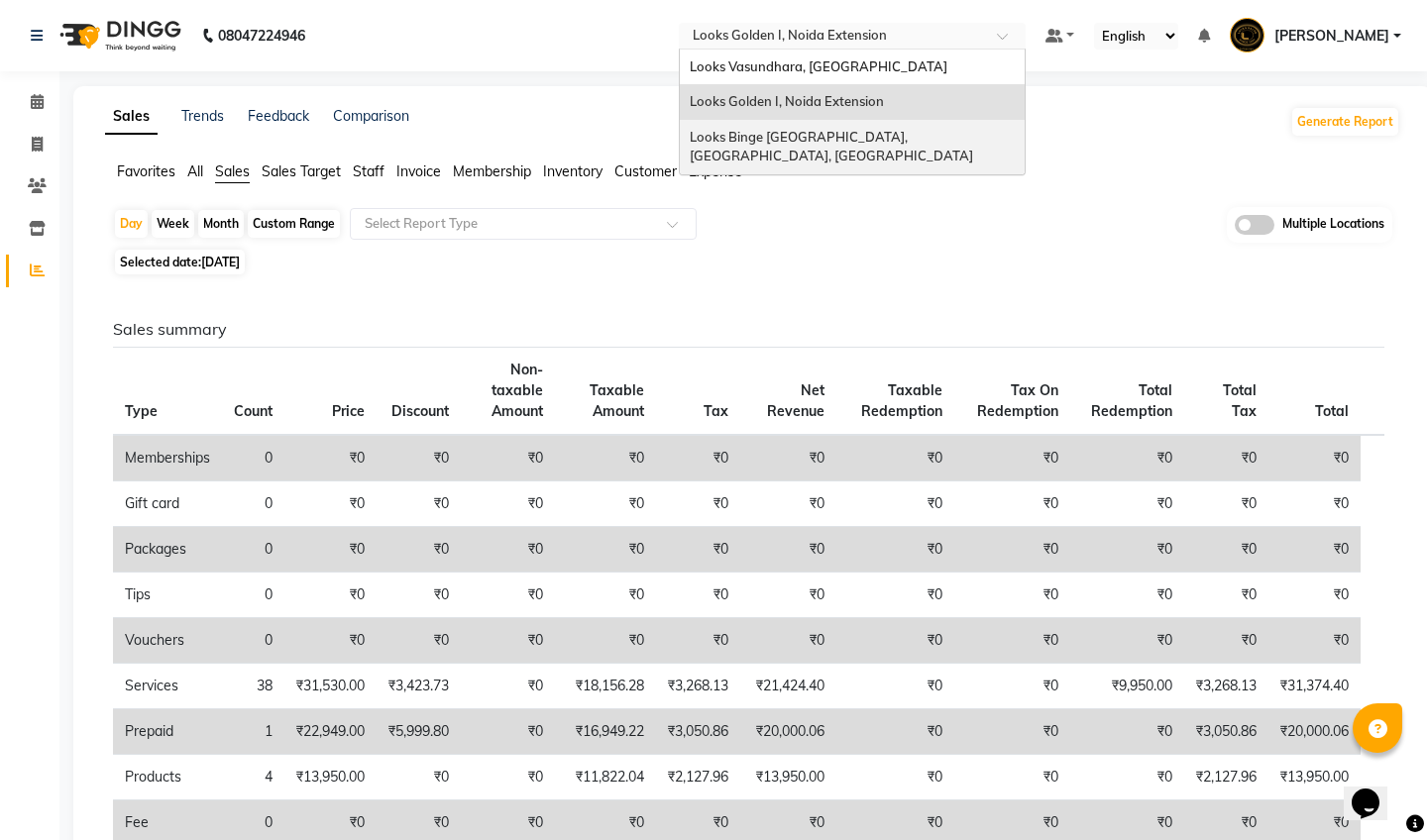 click on "[DATE]" 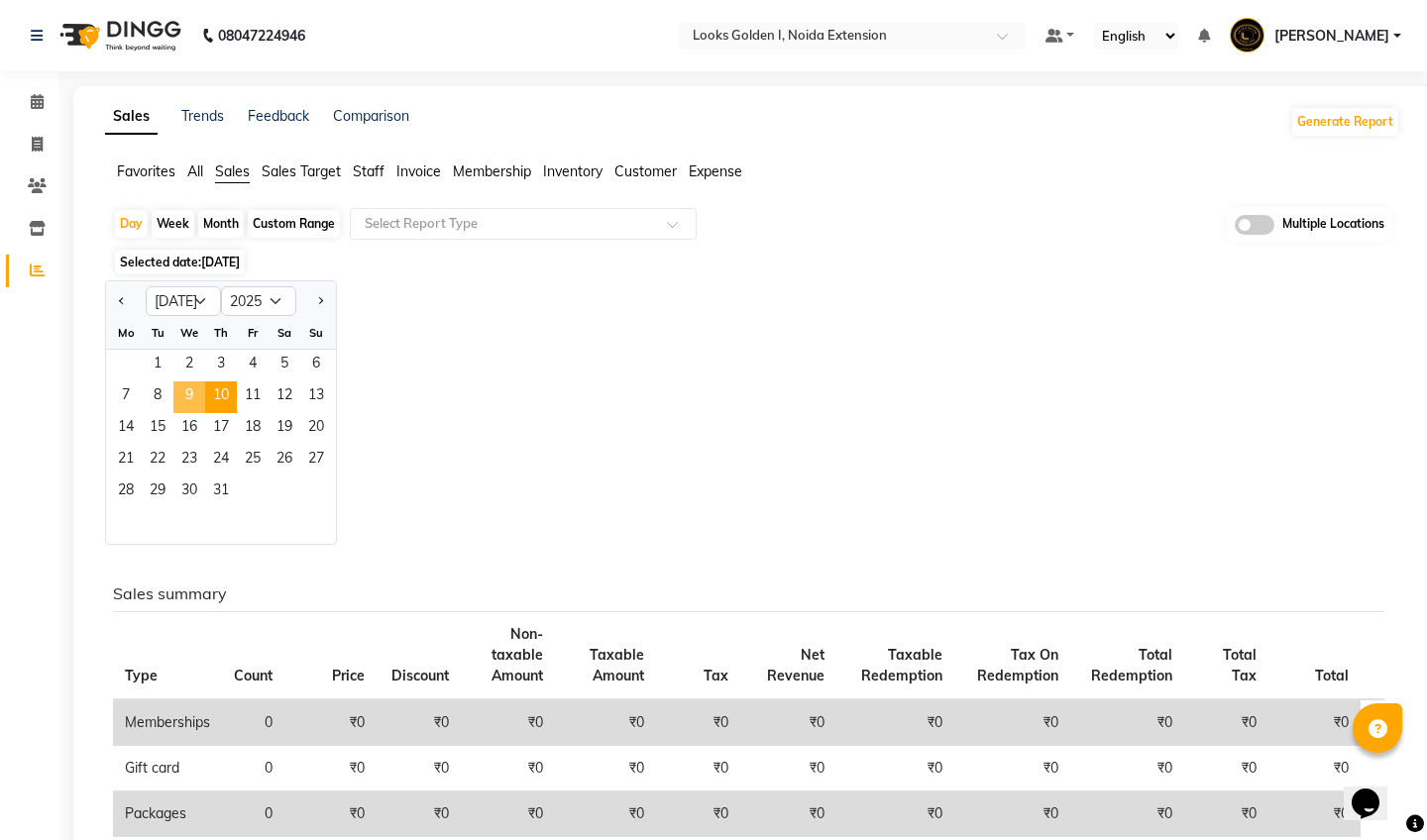 click on "9" 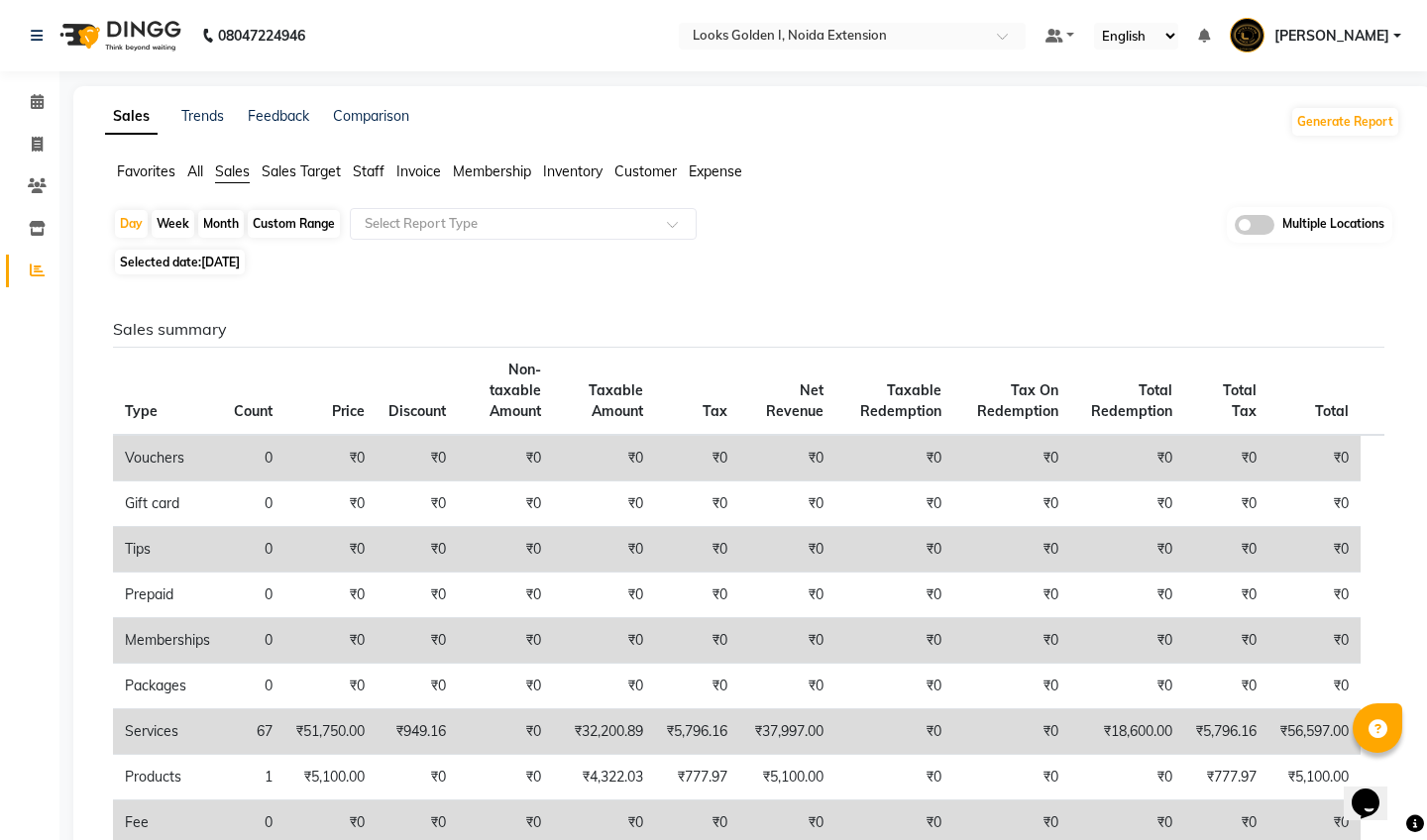 click on "Selected date:  09-07-2025" 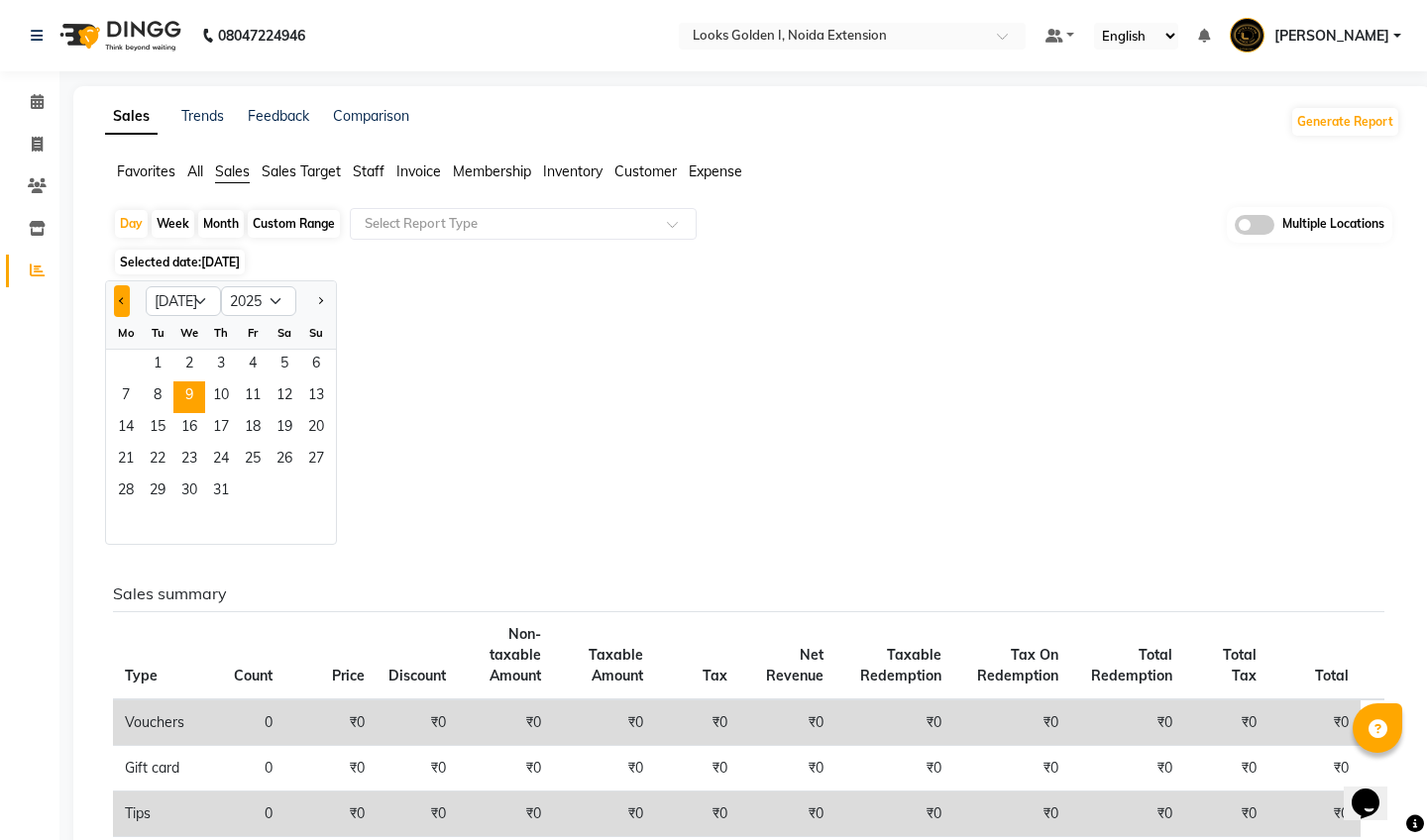 click 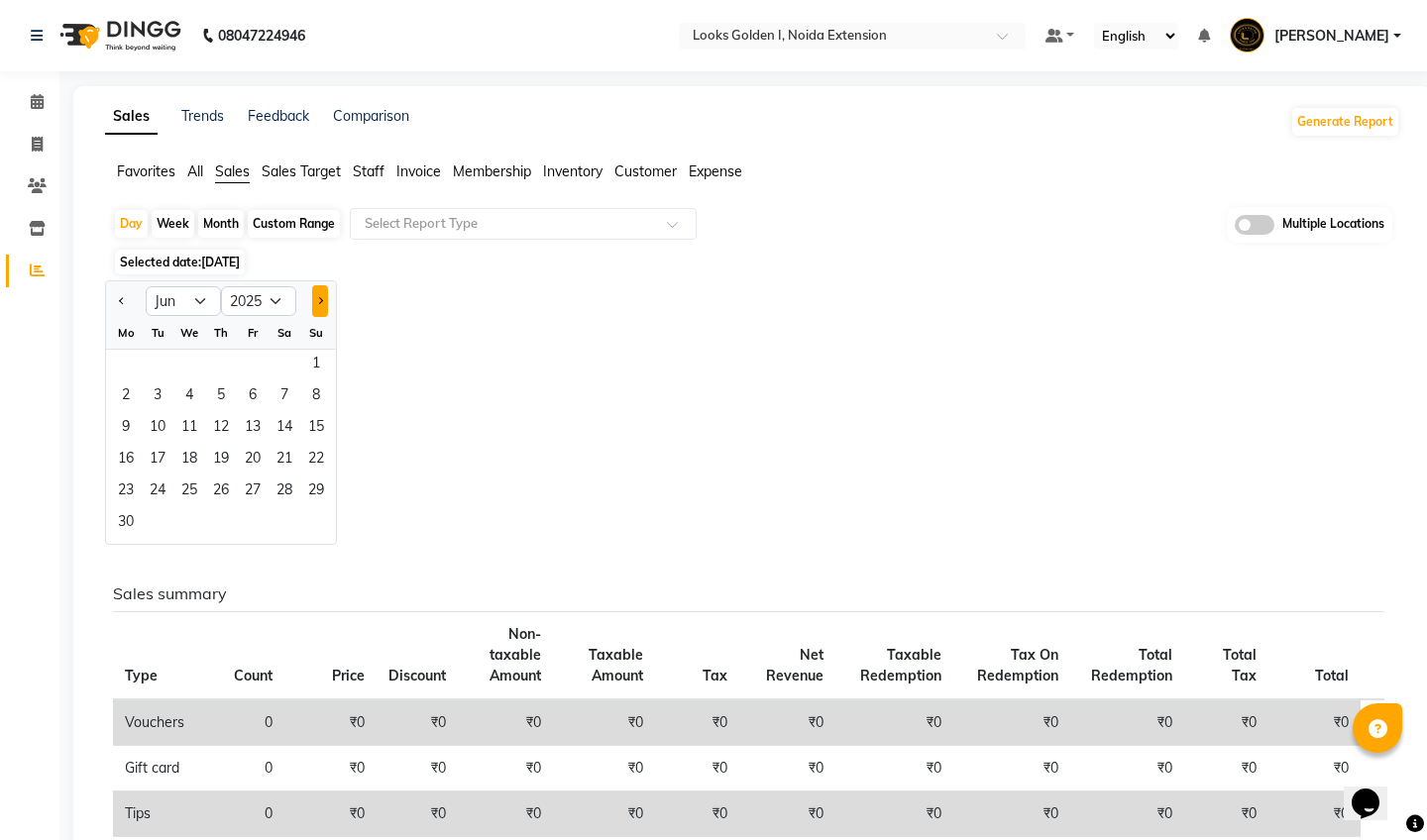 click 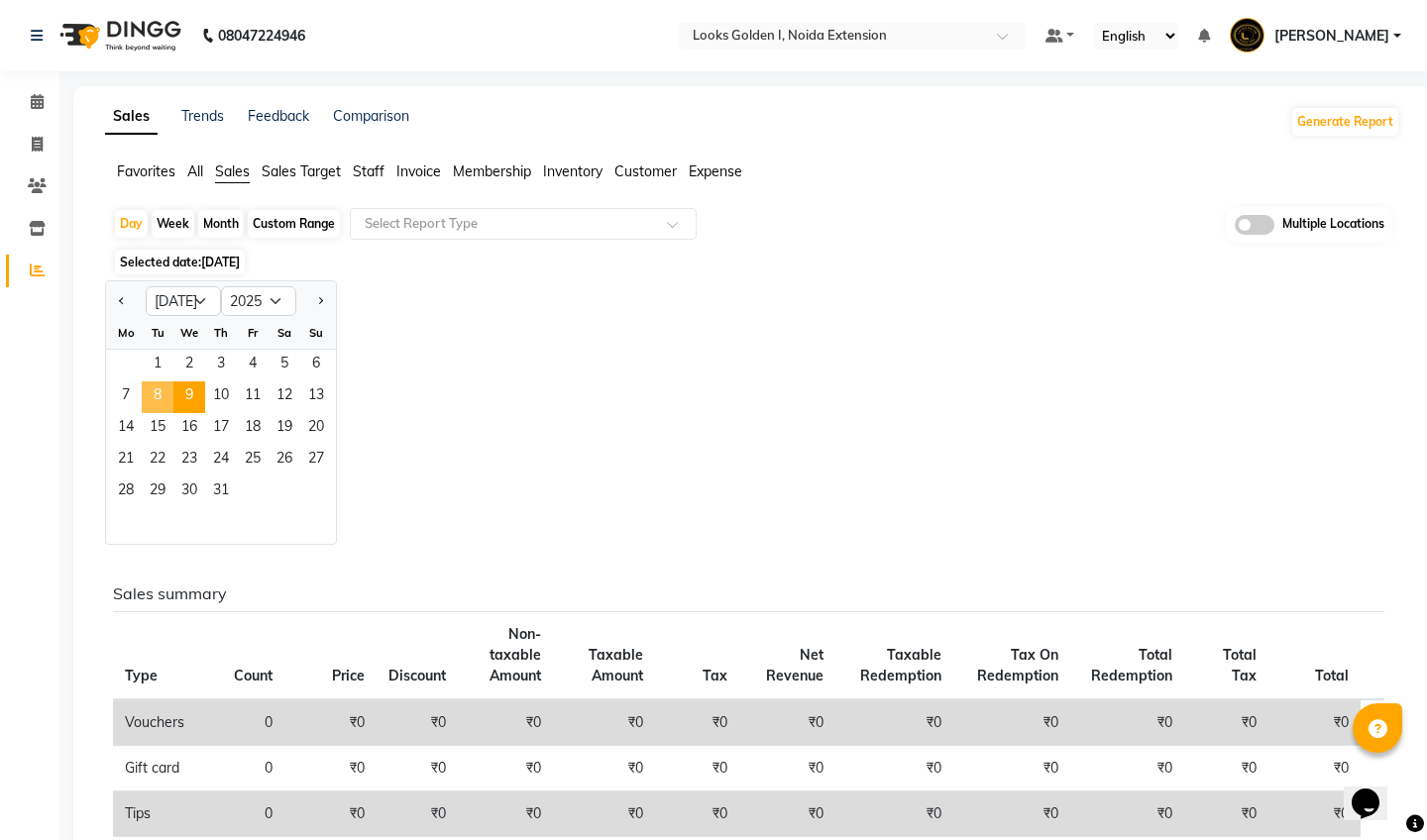 click on "8" 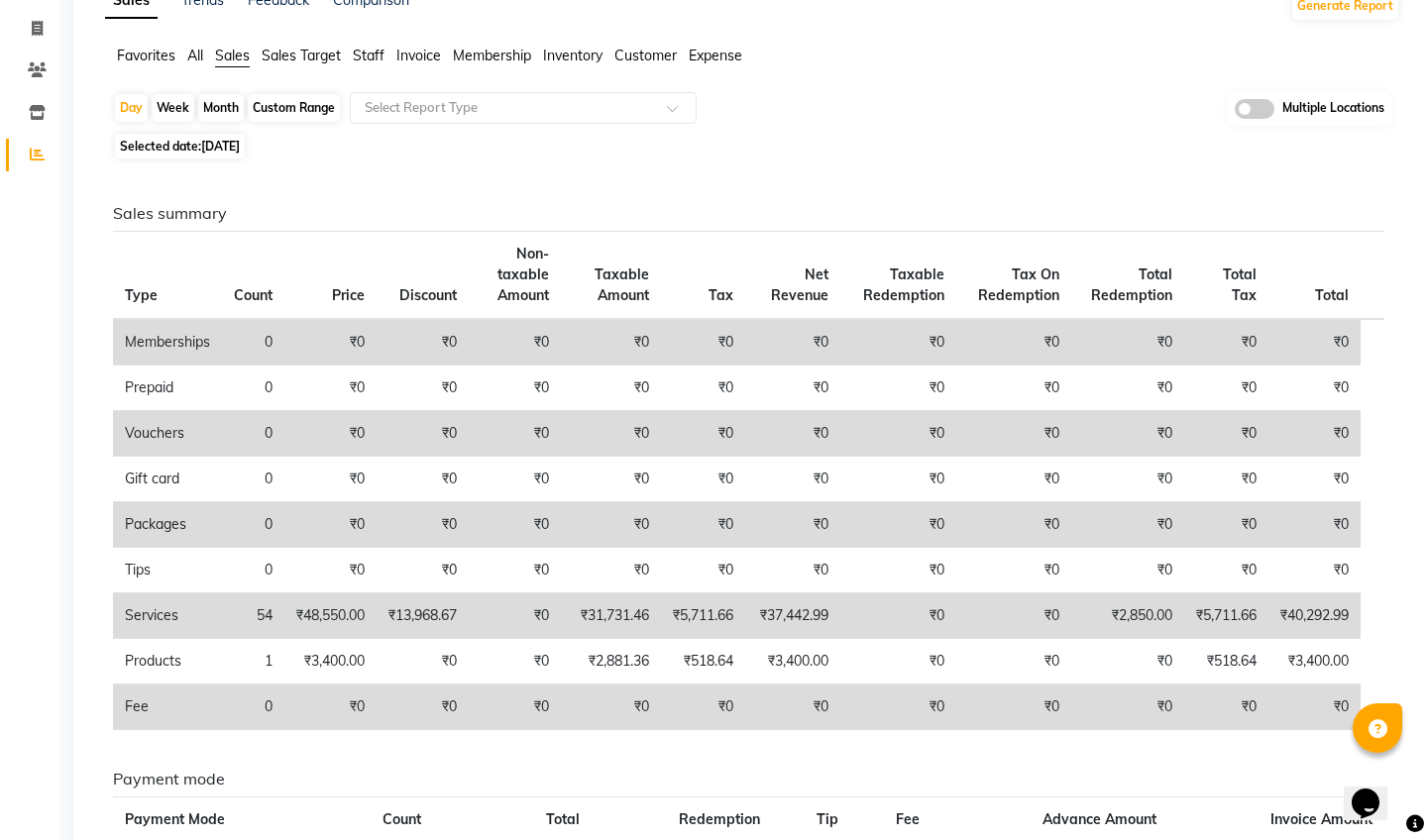 scroll, scrollTop: 85, scrollLeft: 0, axis: vertical 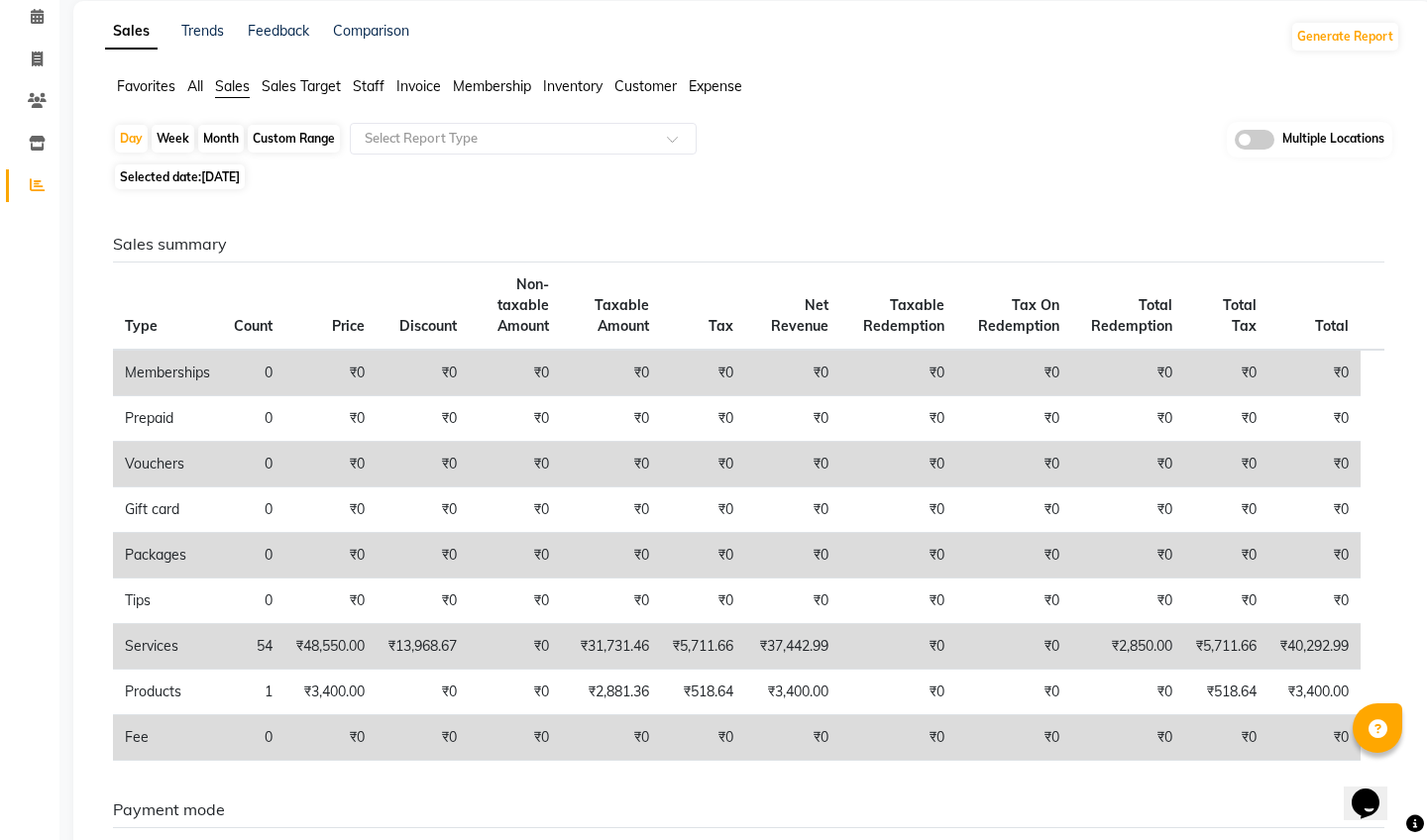 click on "[DATE]" 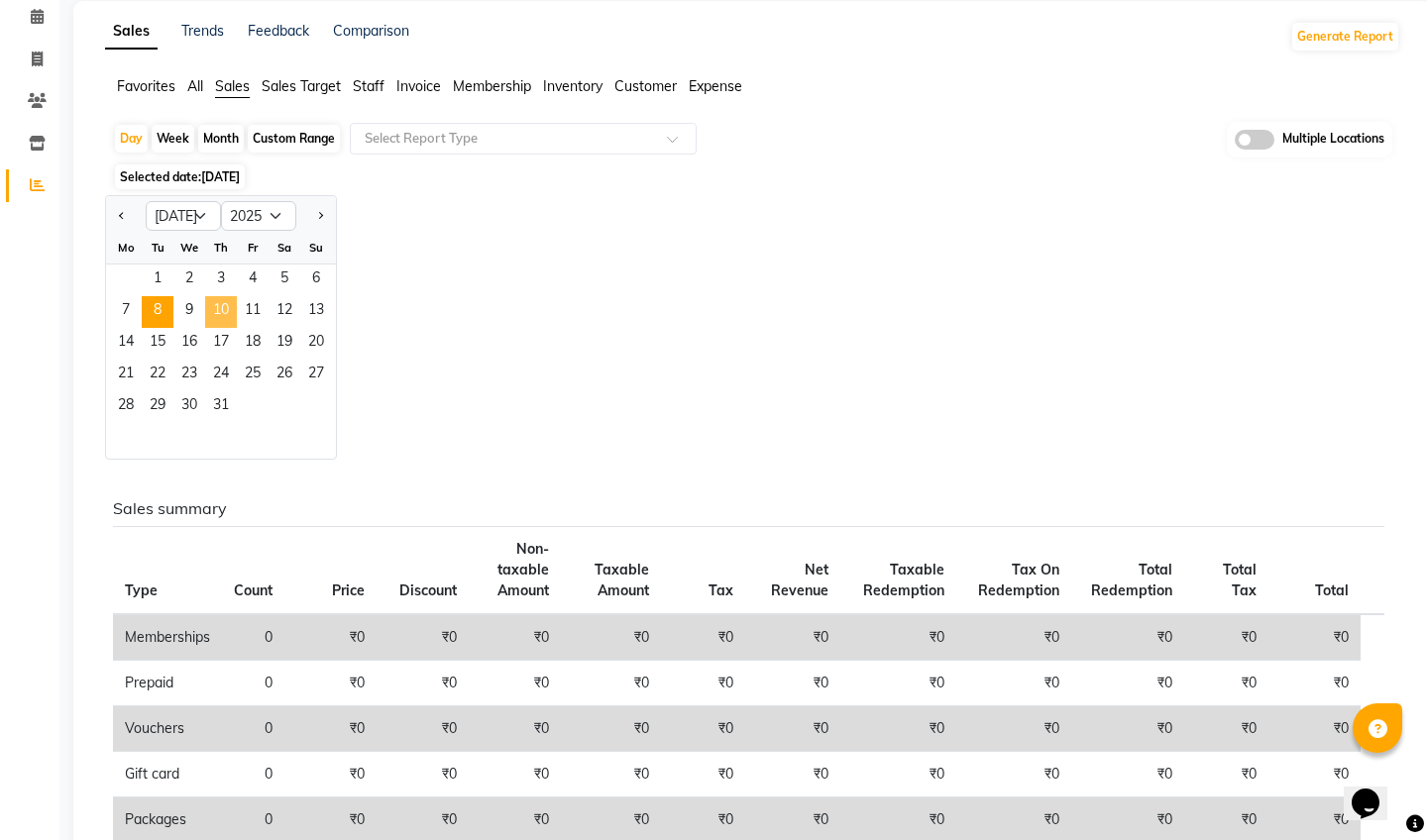 click on "10" 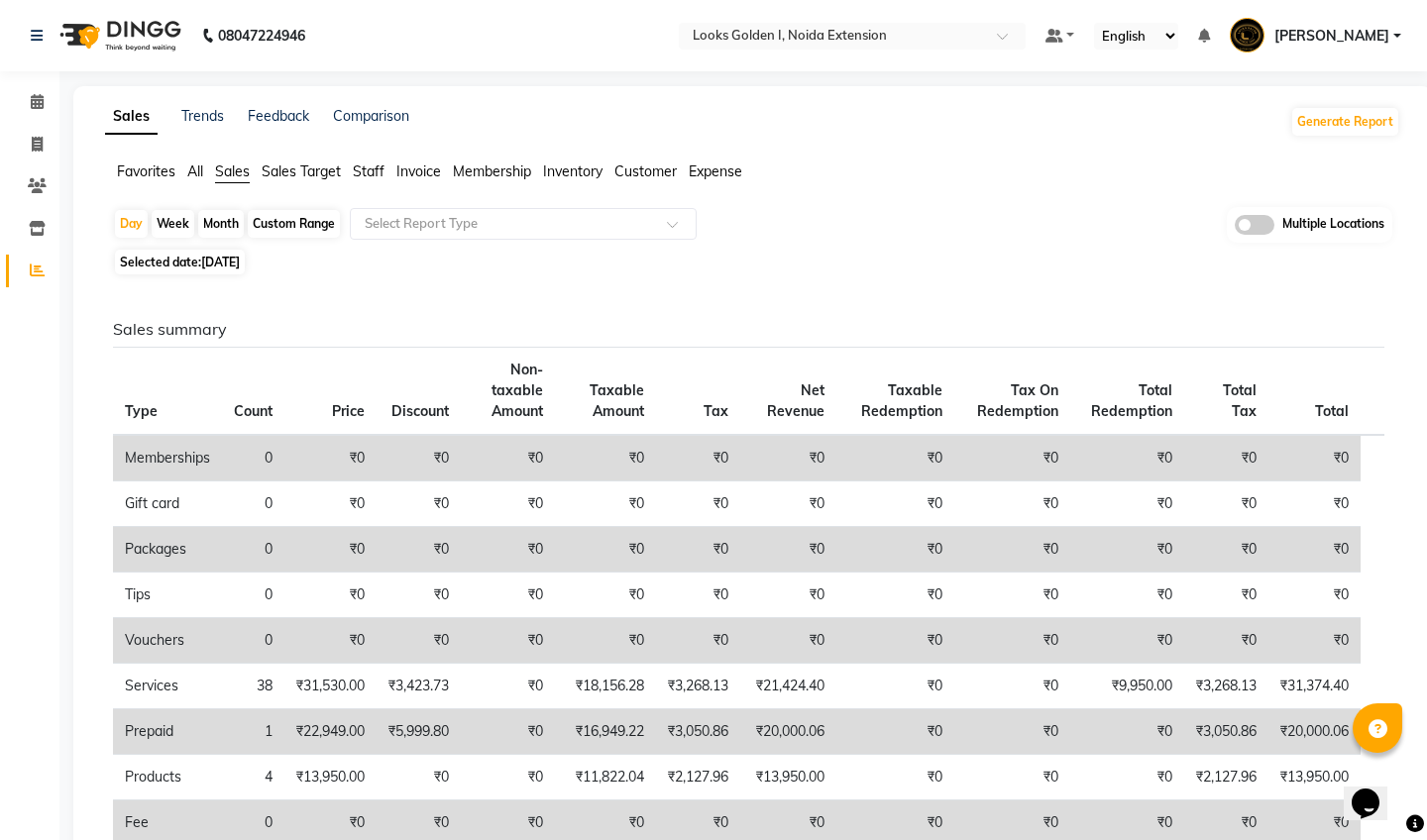 scroll, scrollTop: 0, scrollLeft: 0, axis: both 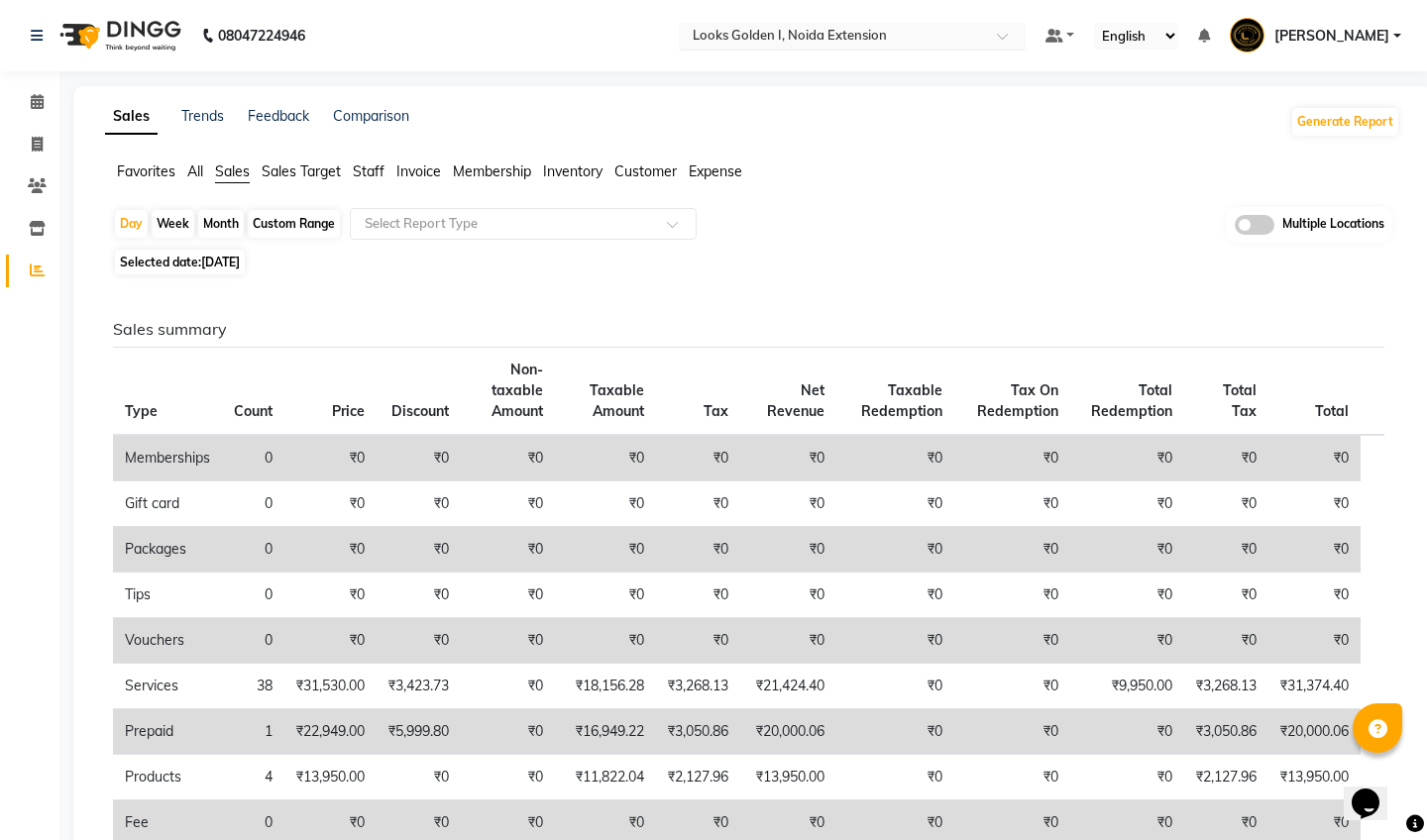 click at bounding box center [832, 38] 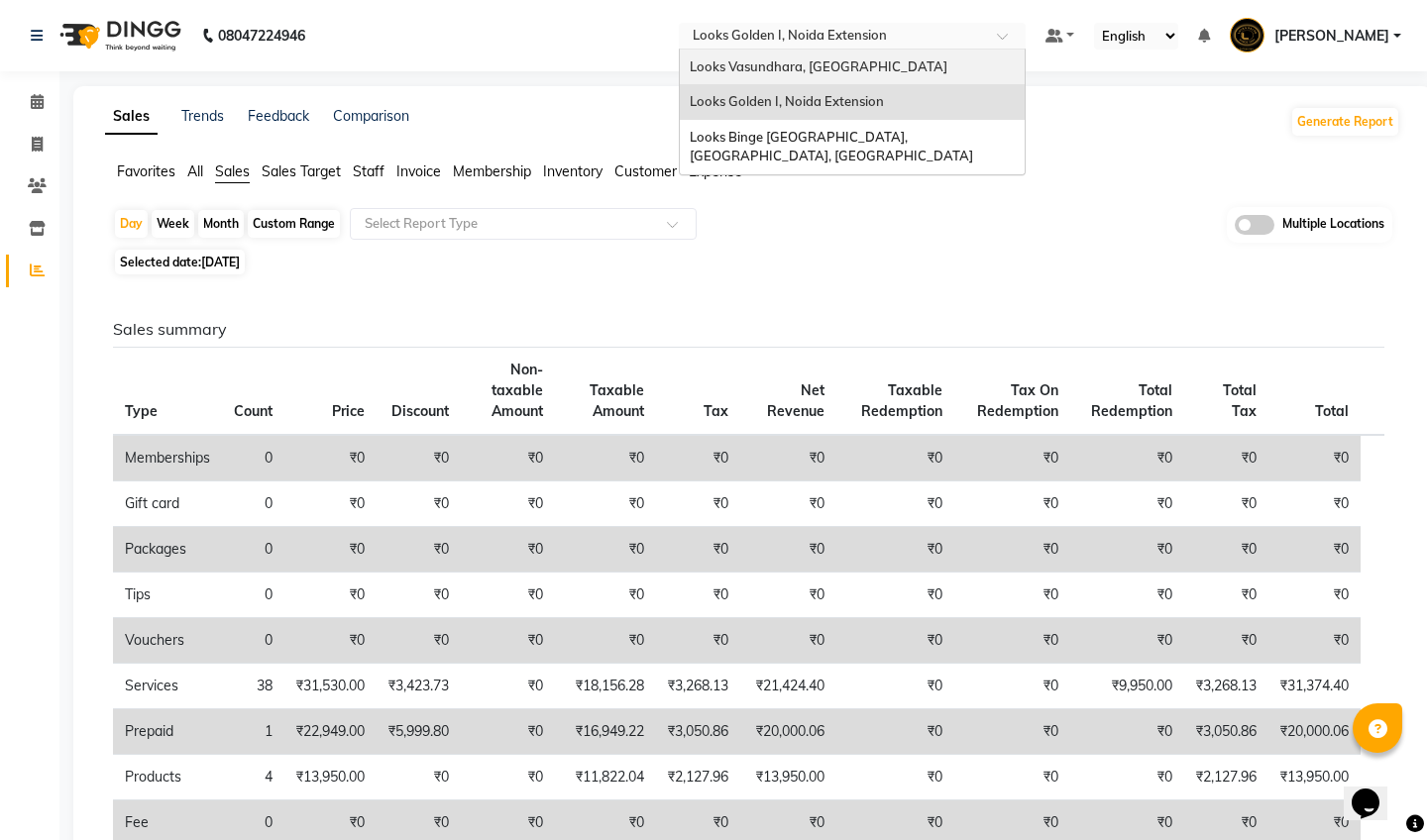 click on "Looks Vasundhara, [GEOGRAPHIC_DATA]" at bounding box center [819, 66] 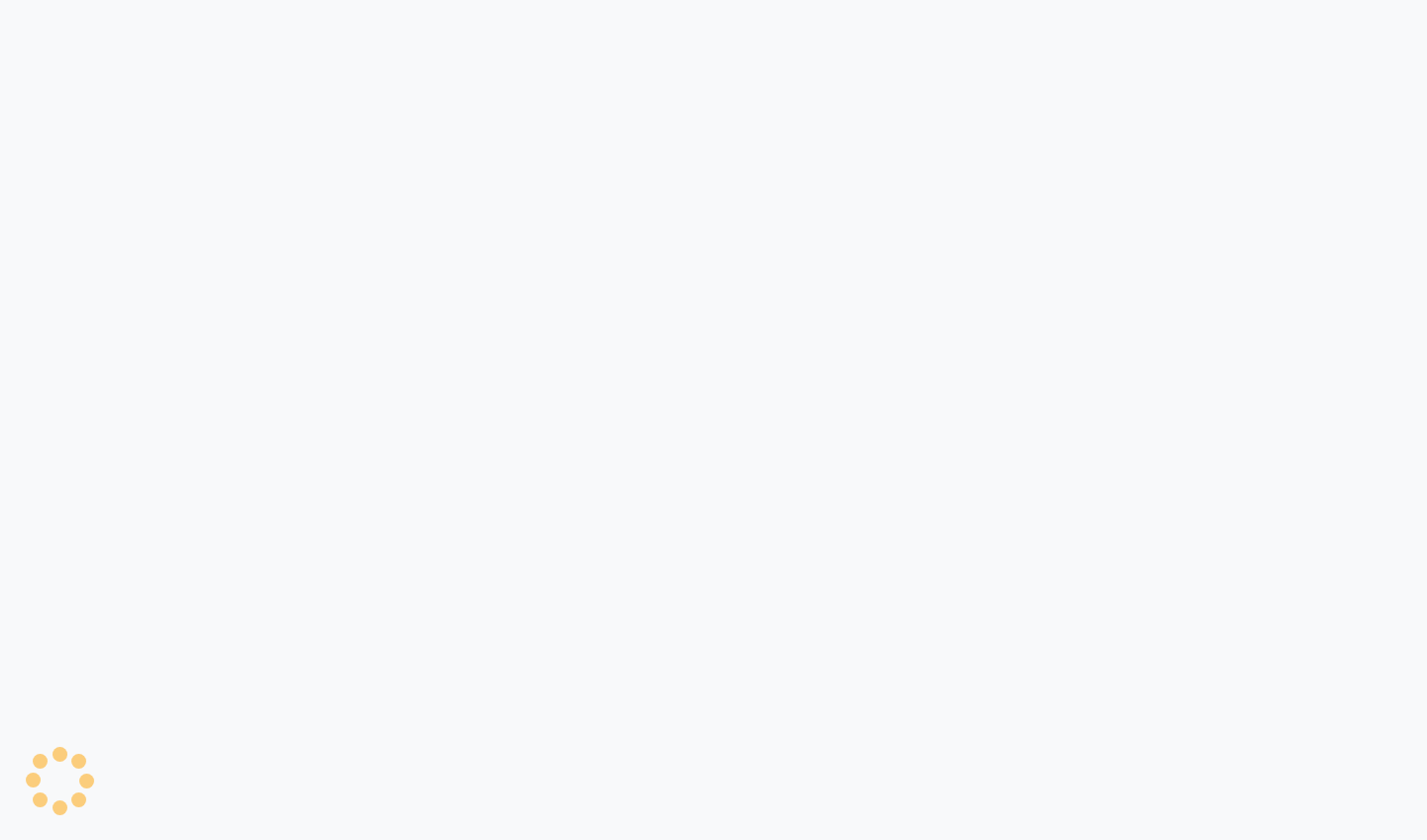 scroll, scrollTop: 0, scrollLeft: 0, axis: both 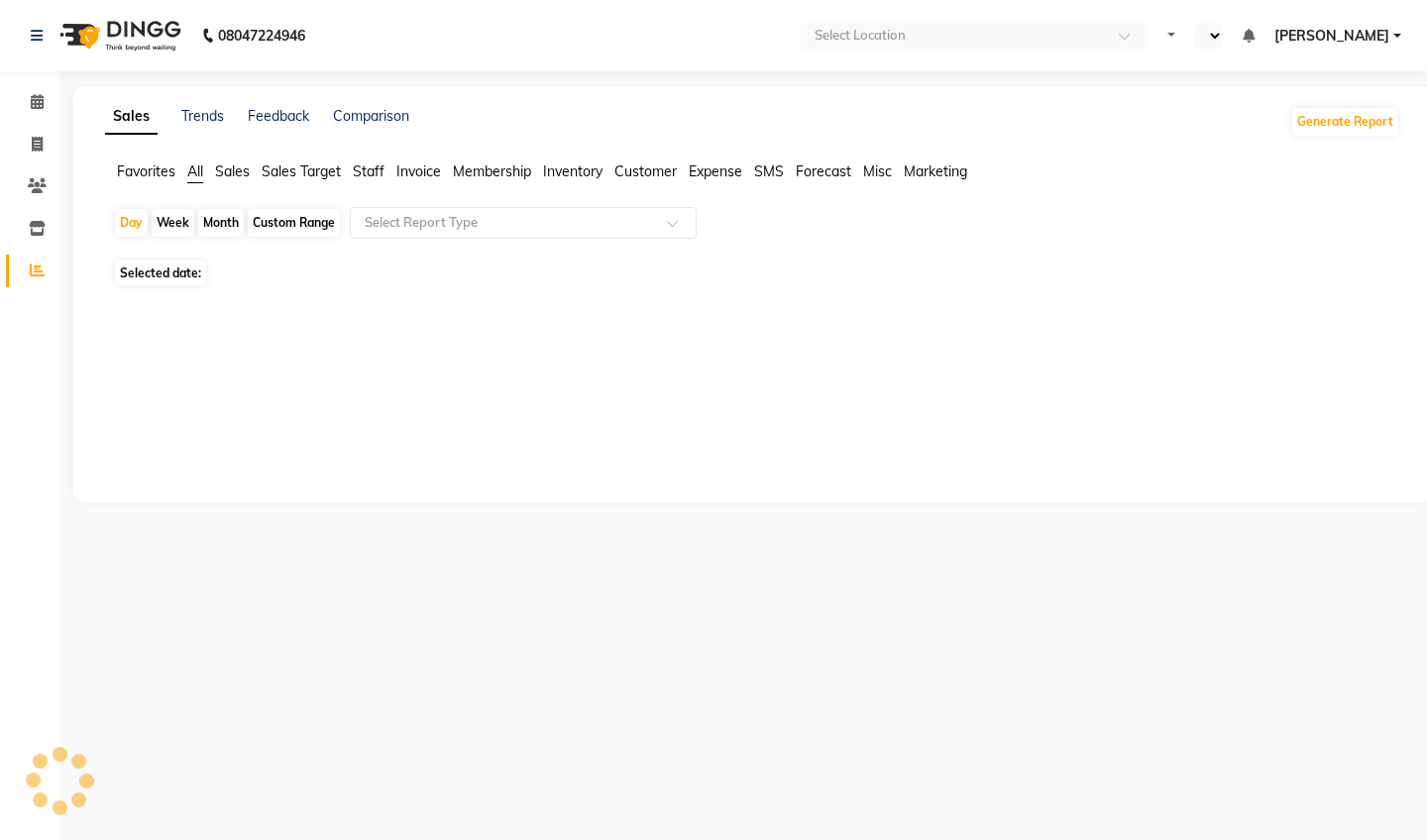 select on "en" 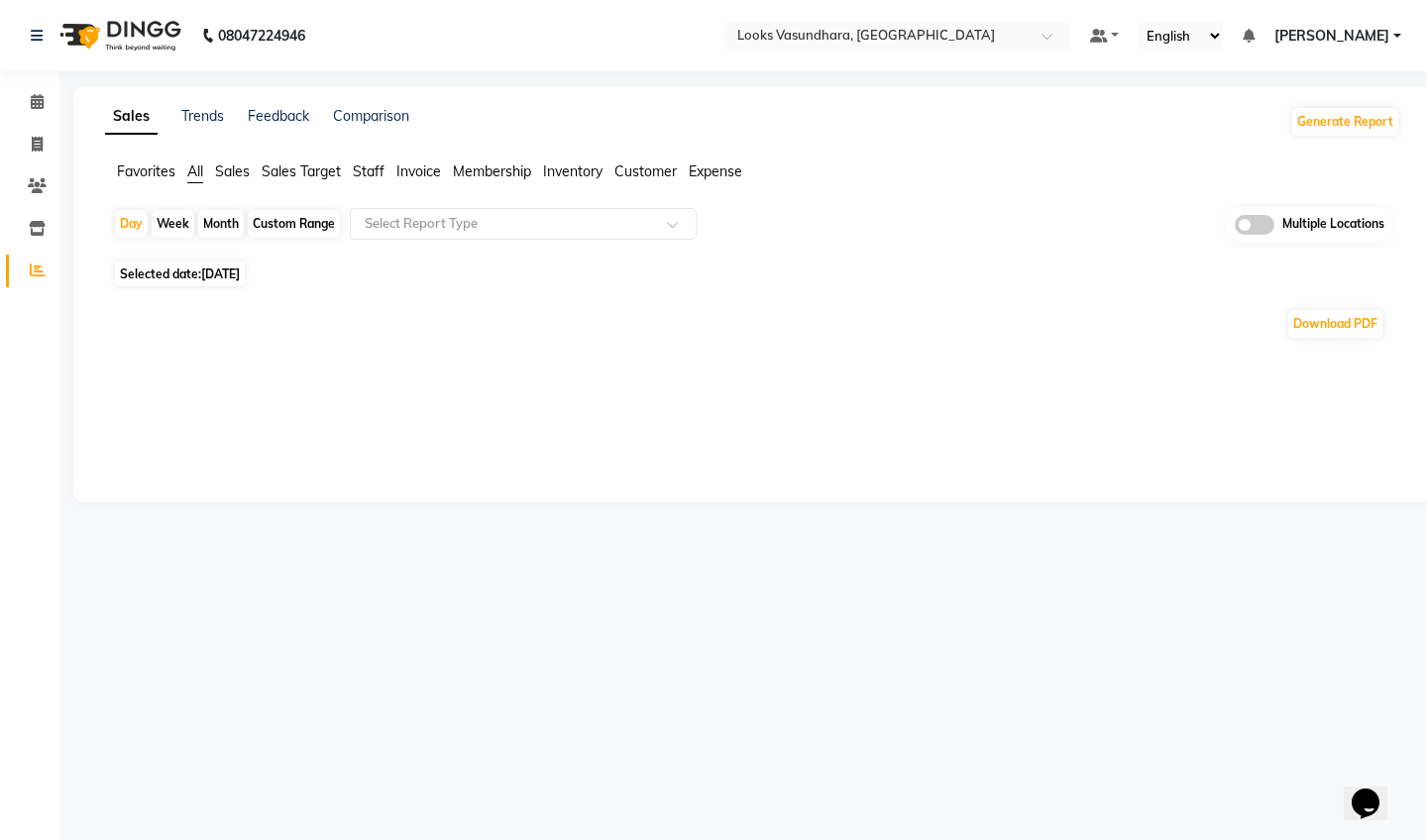 scroll, scrollTop: 0, scrollLeft: 0, axis: both 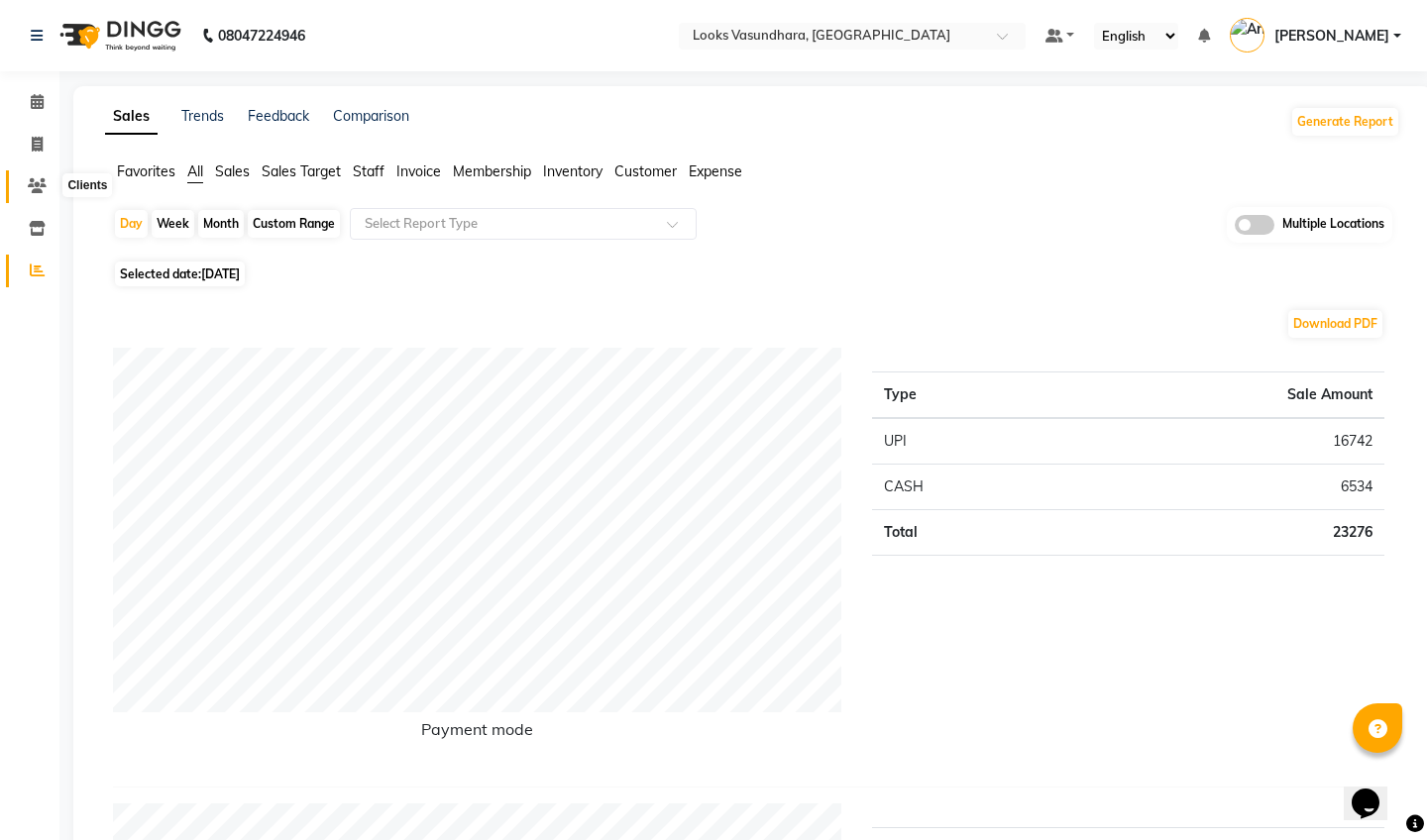click 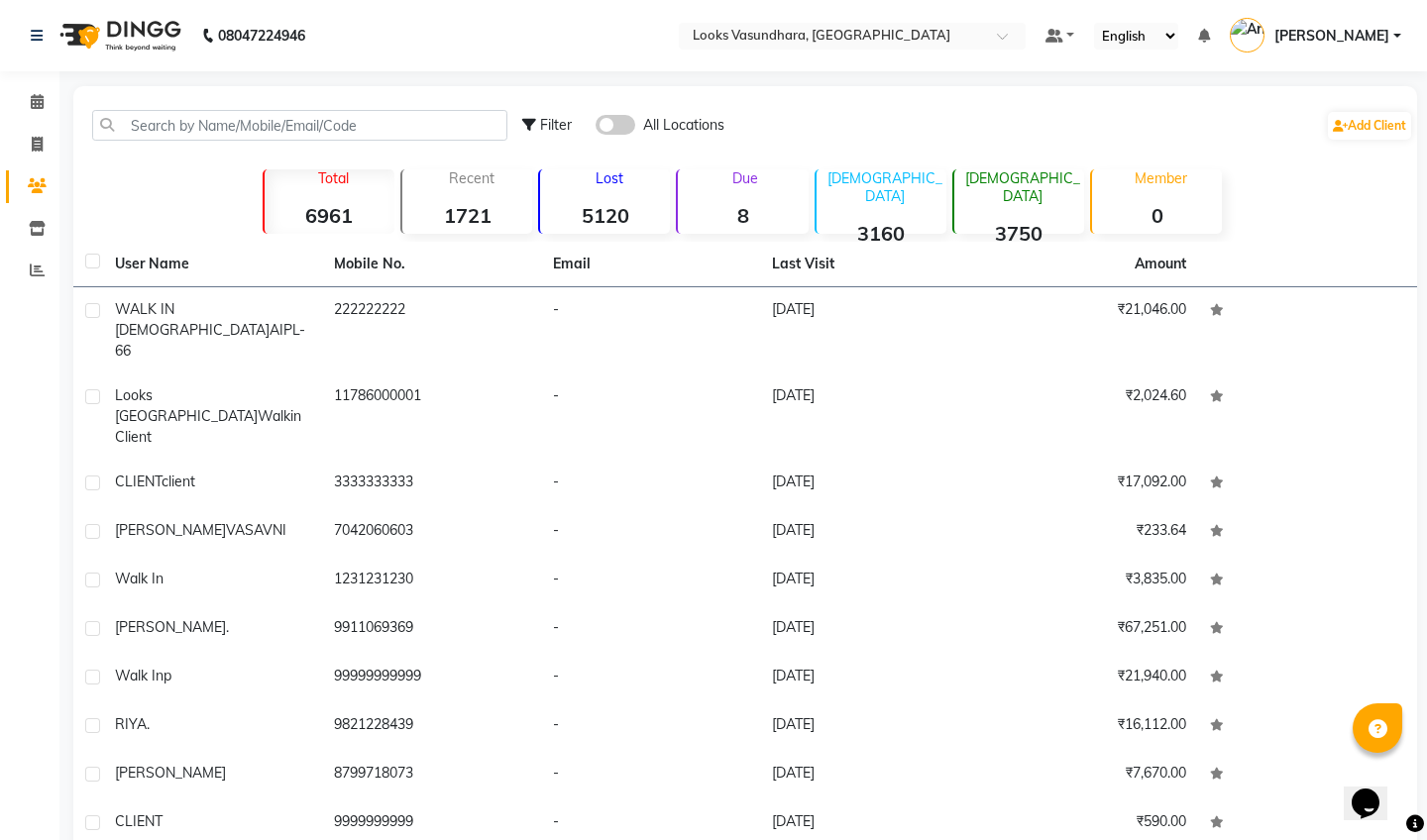 click on "Filter" 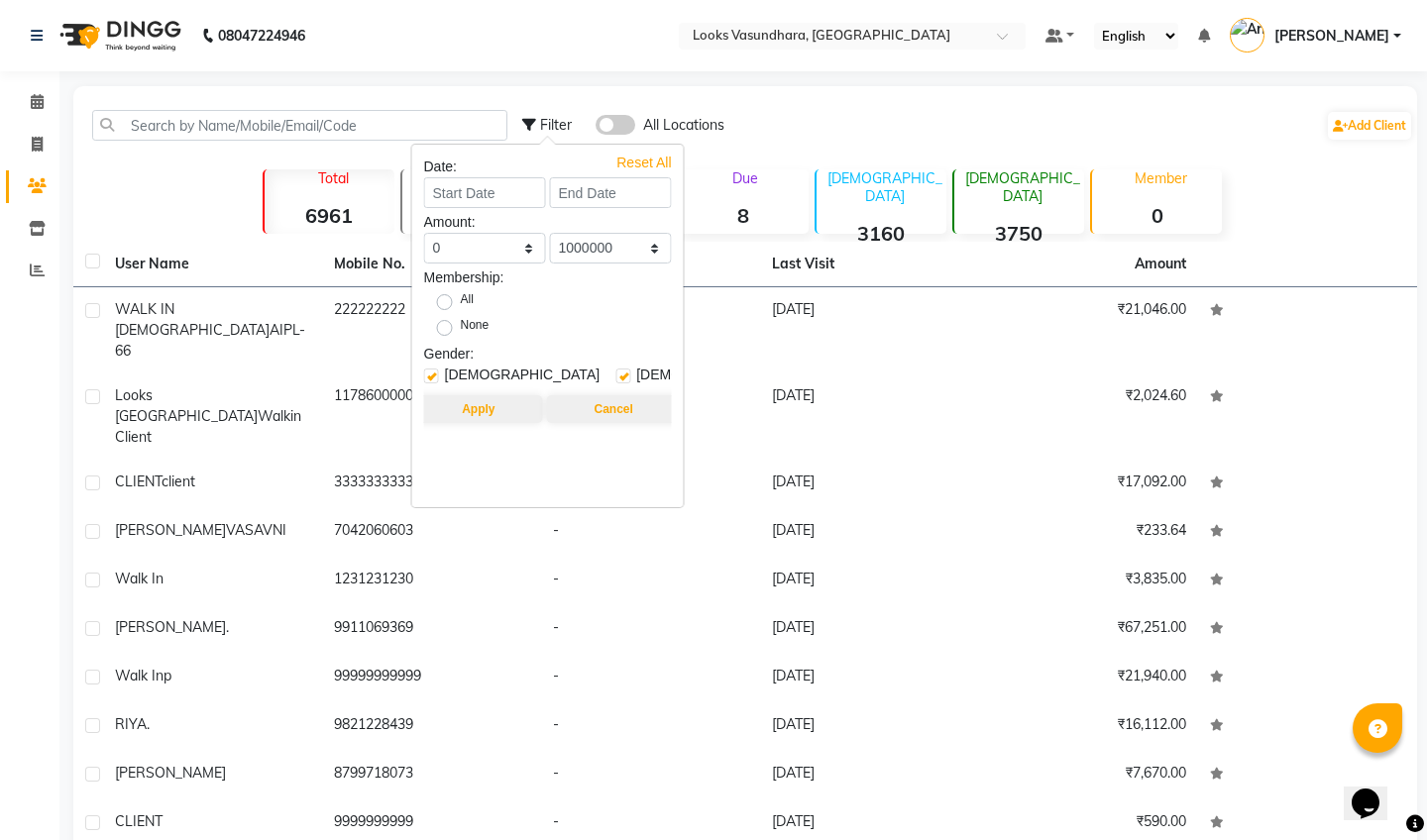 click on "Filter" 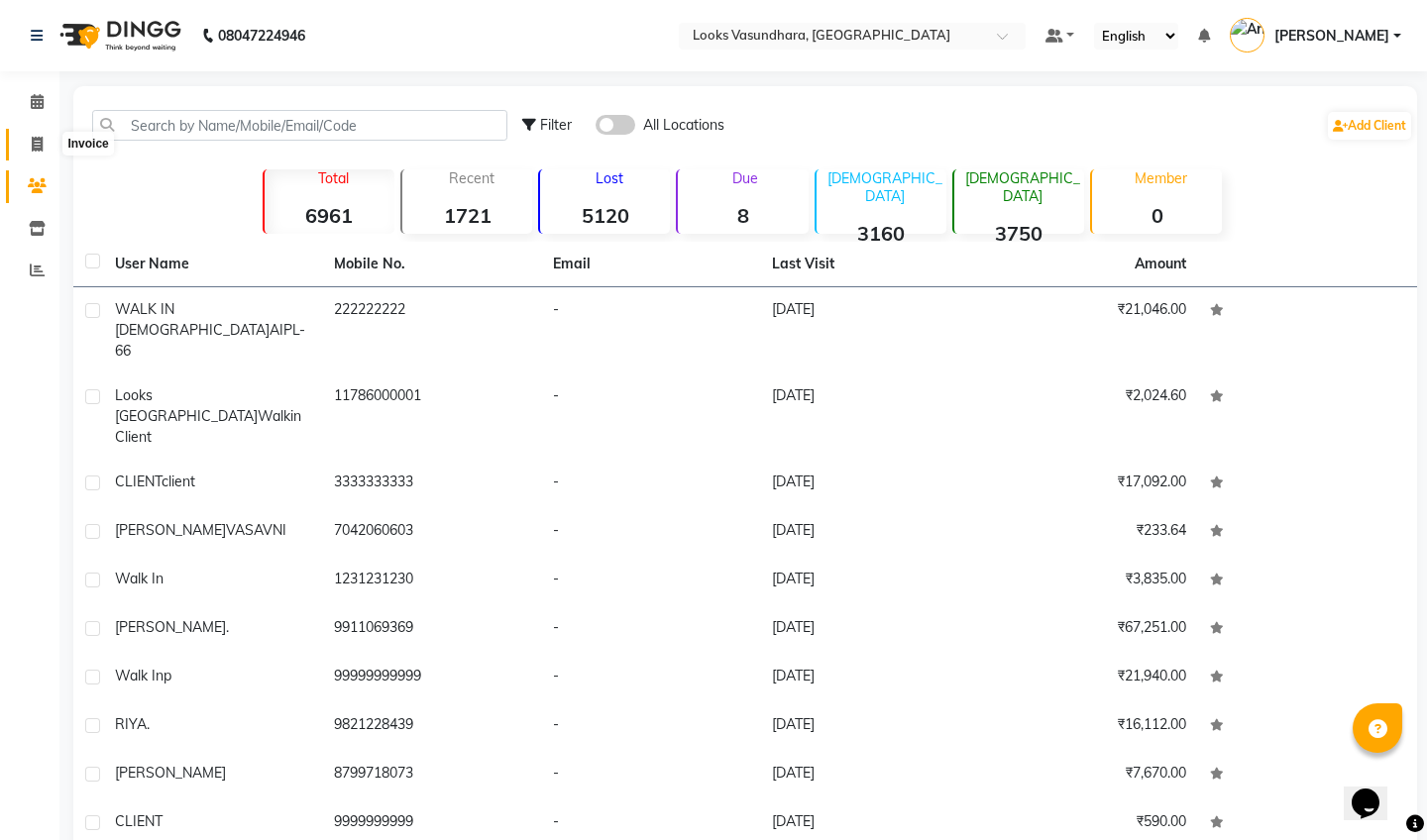 click 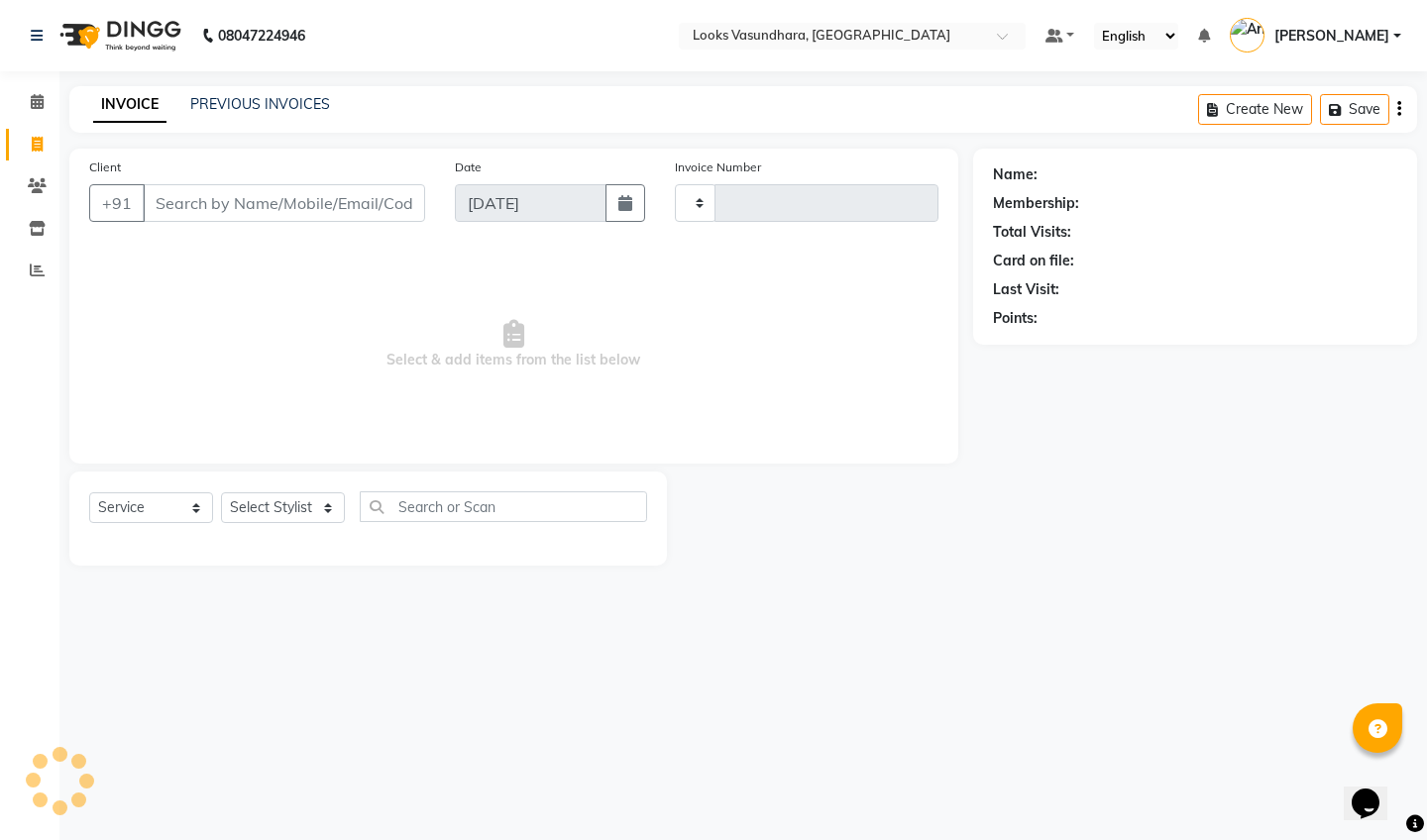 type on "3759" 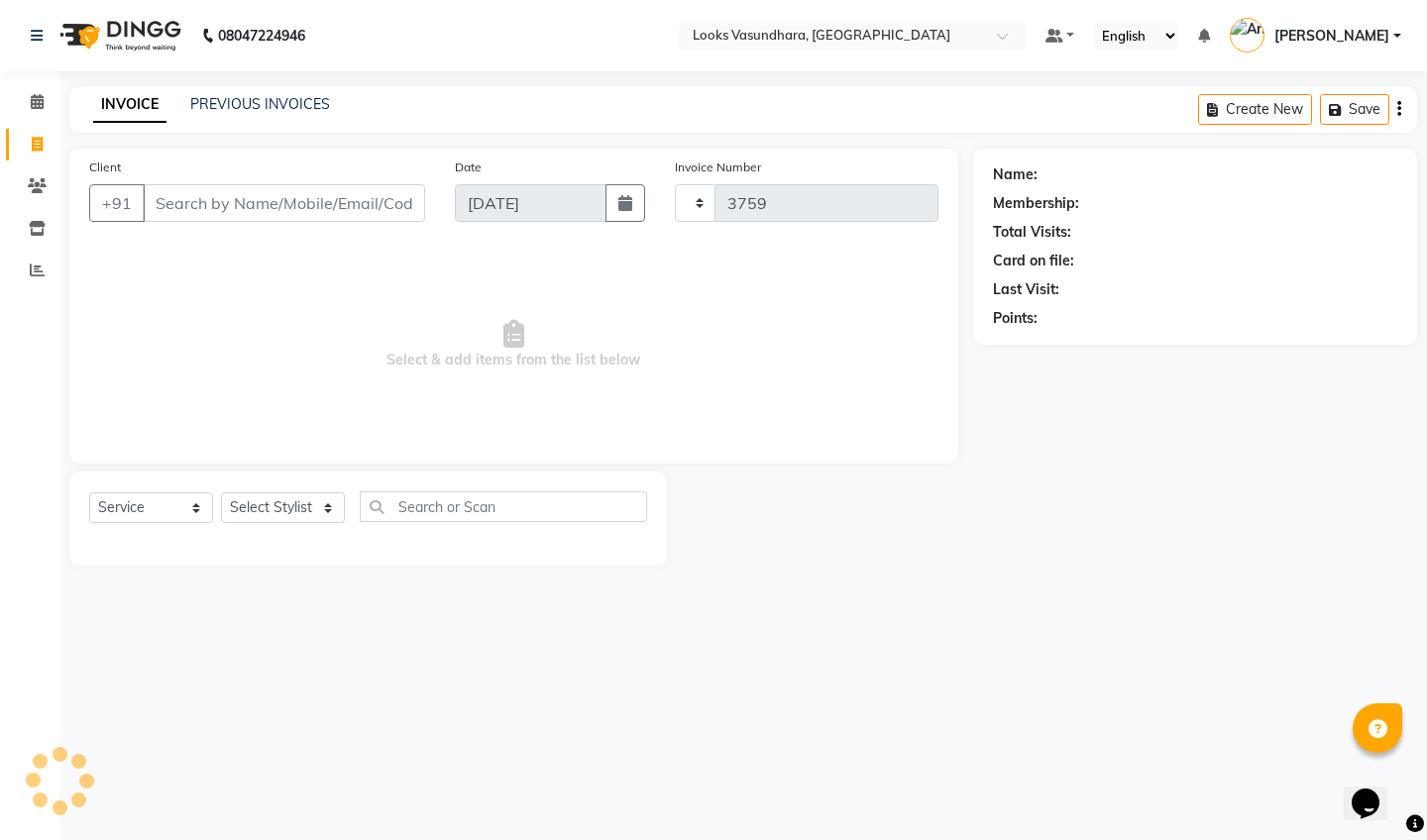 select on "4370" 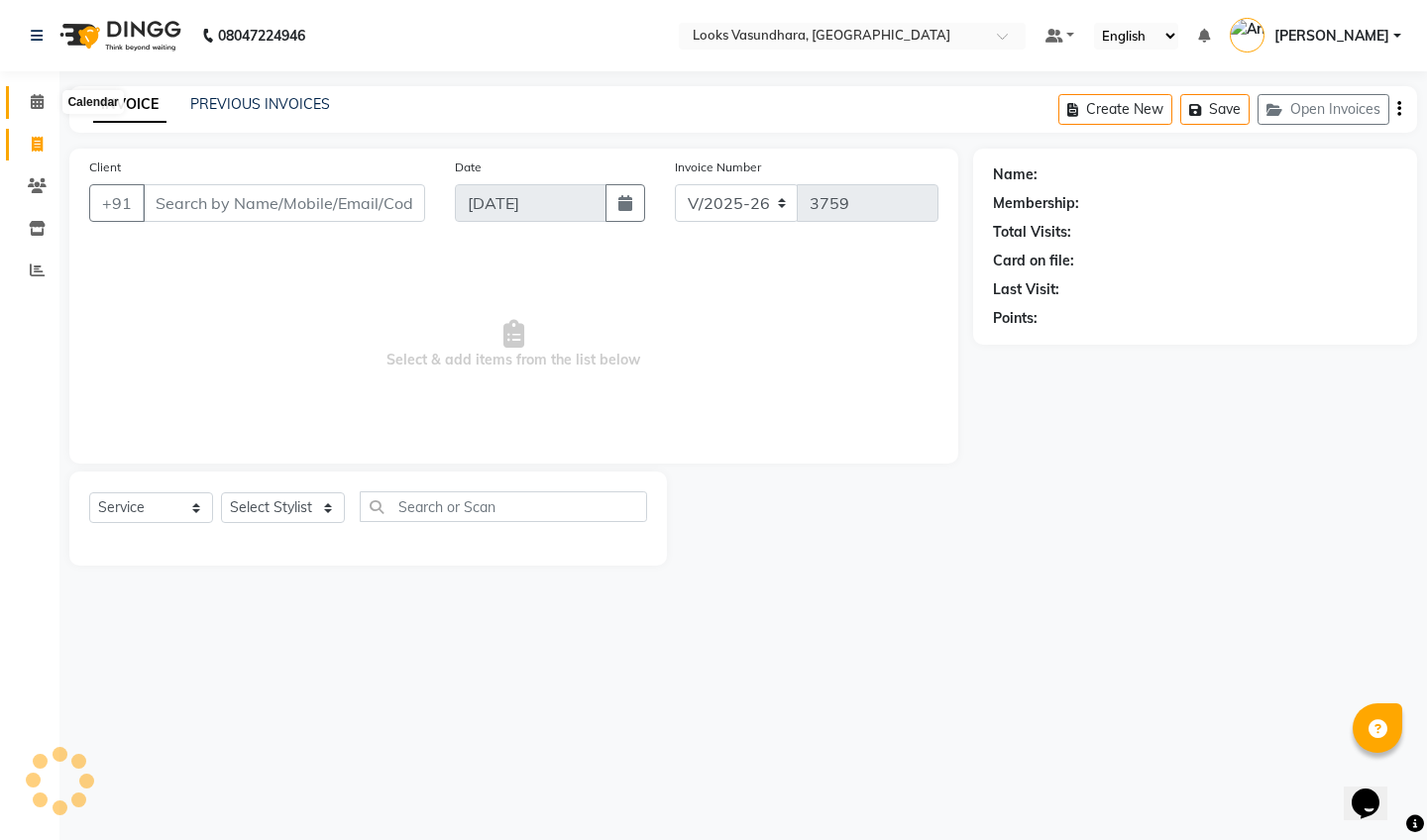click 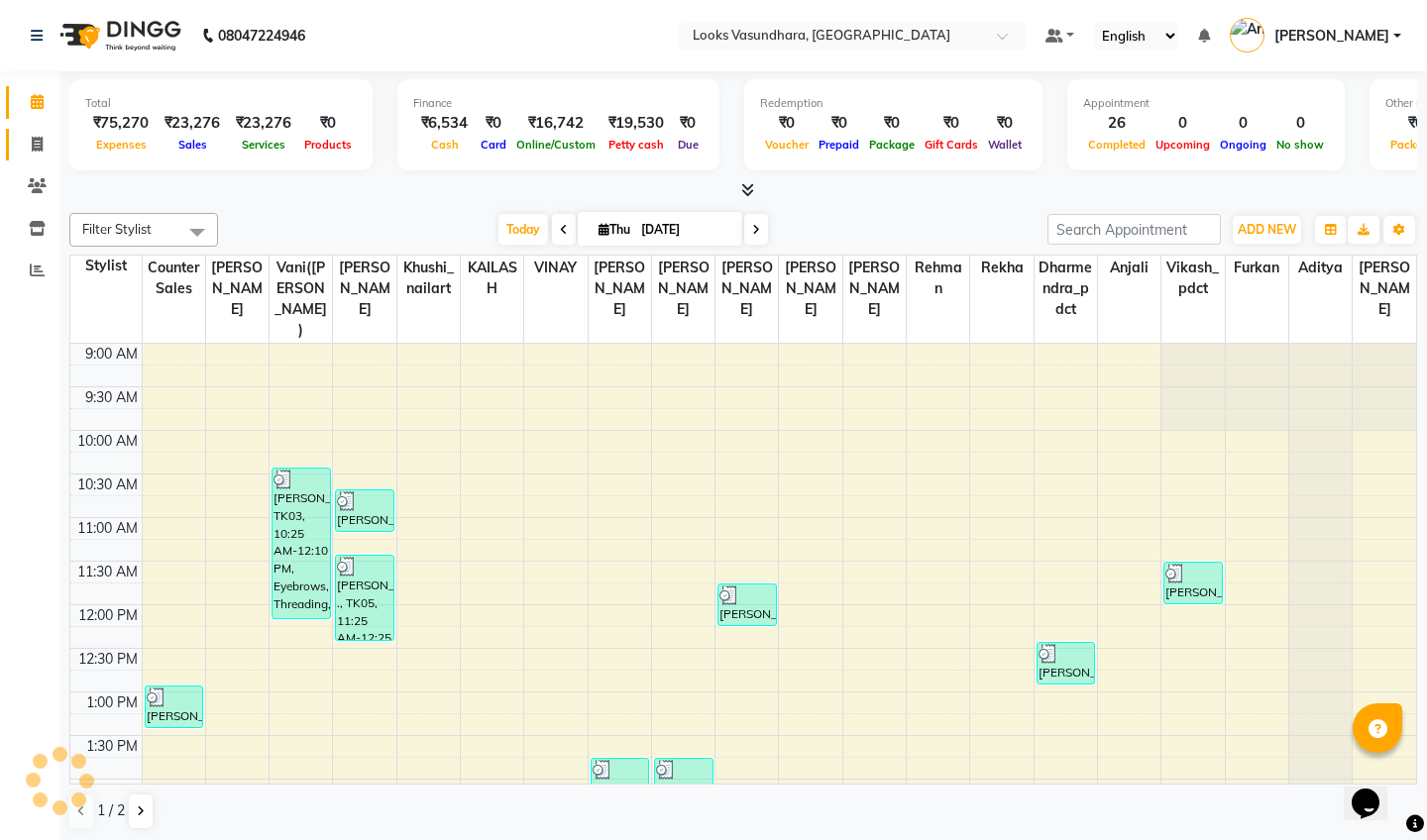 scroll, scrollTop: 0, scrollLeft: 0, axis: both 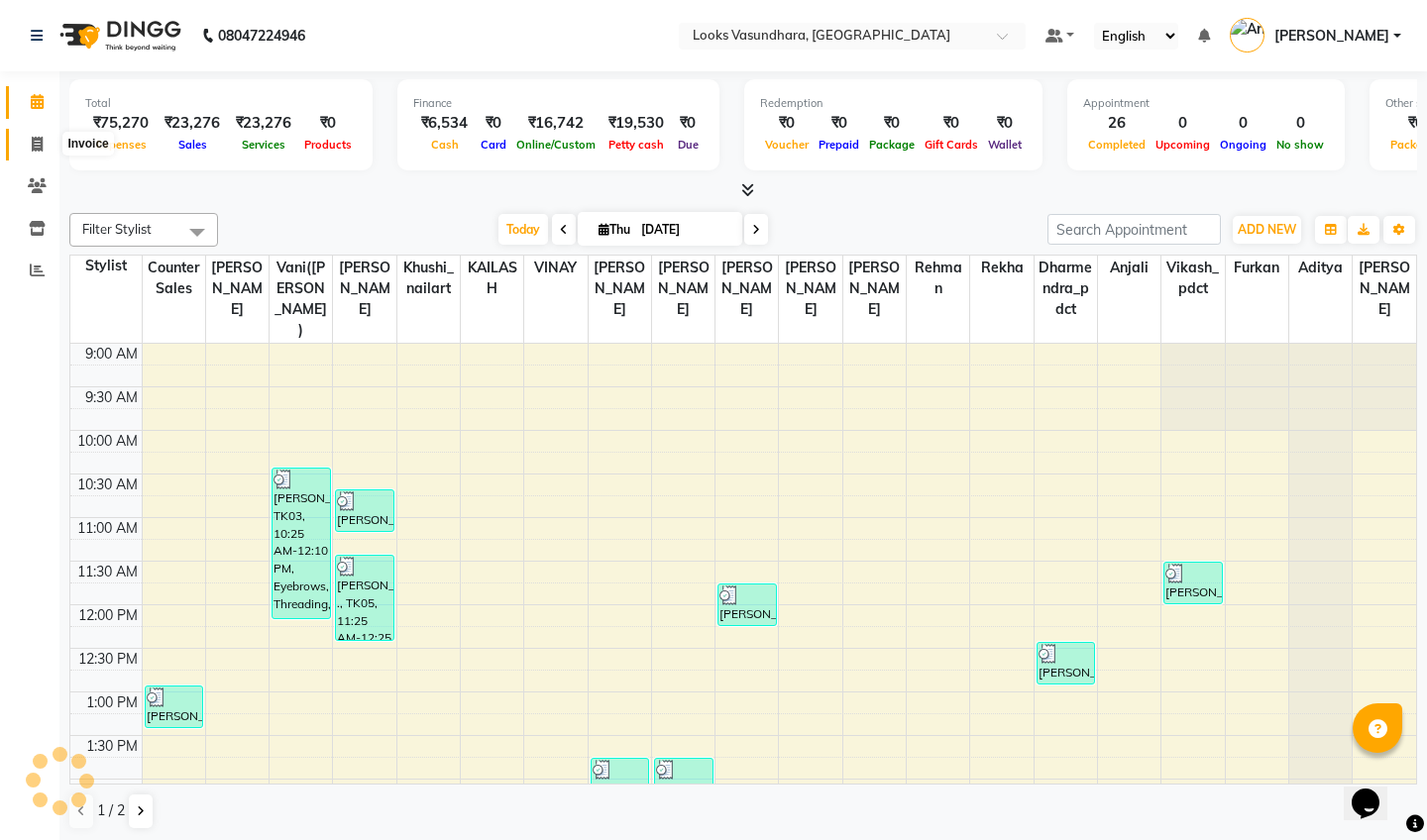 click 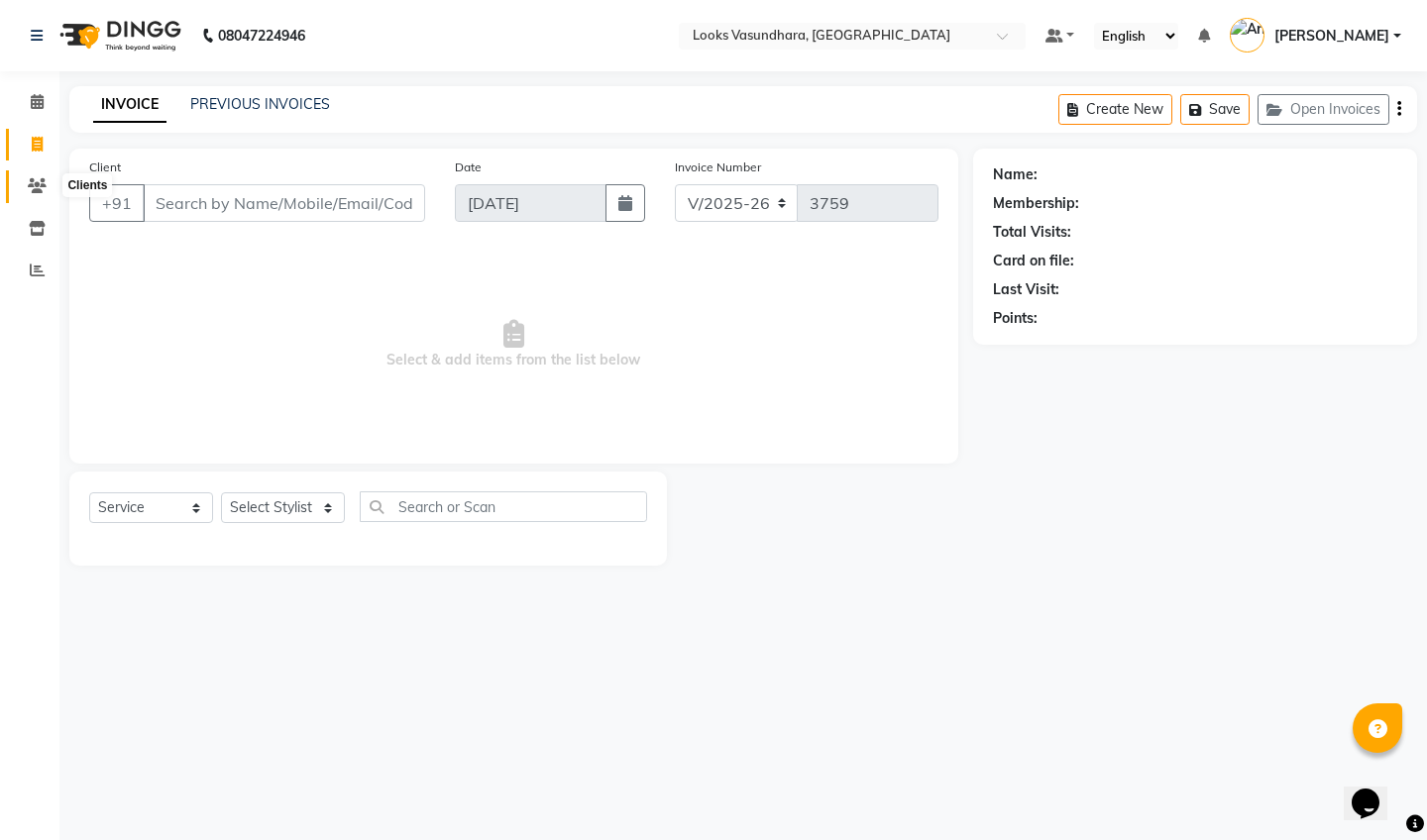 click 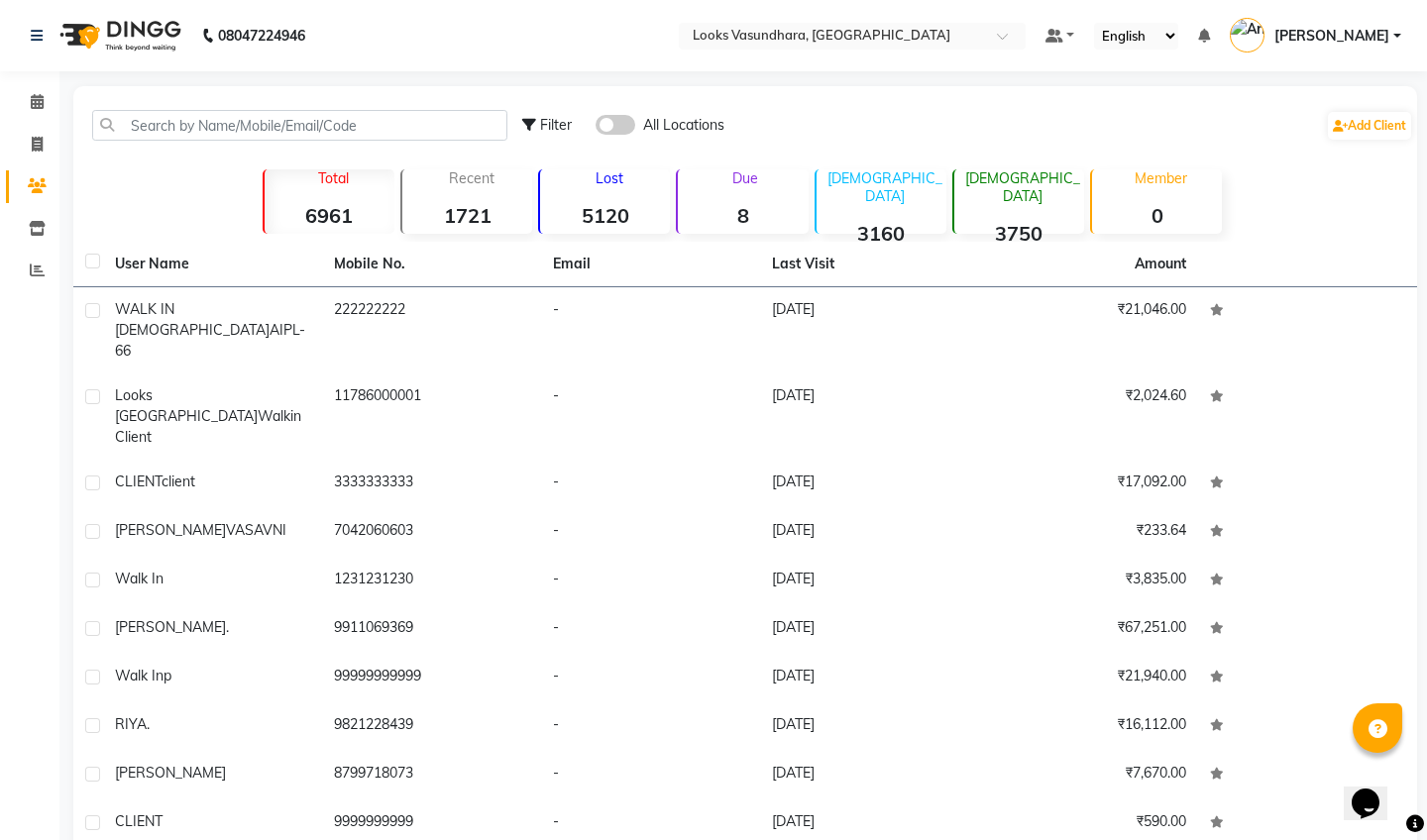 click on "6961" 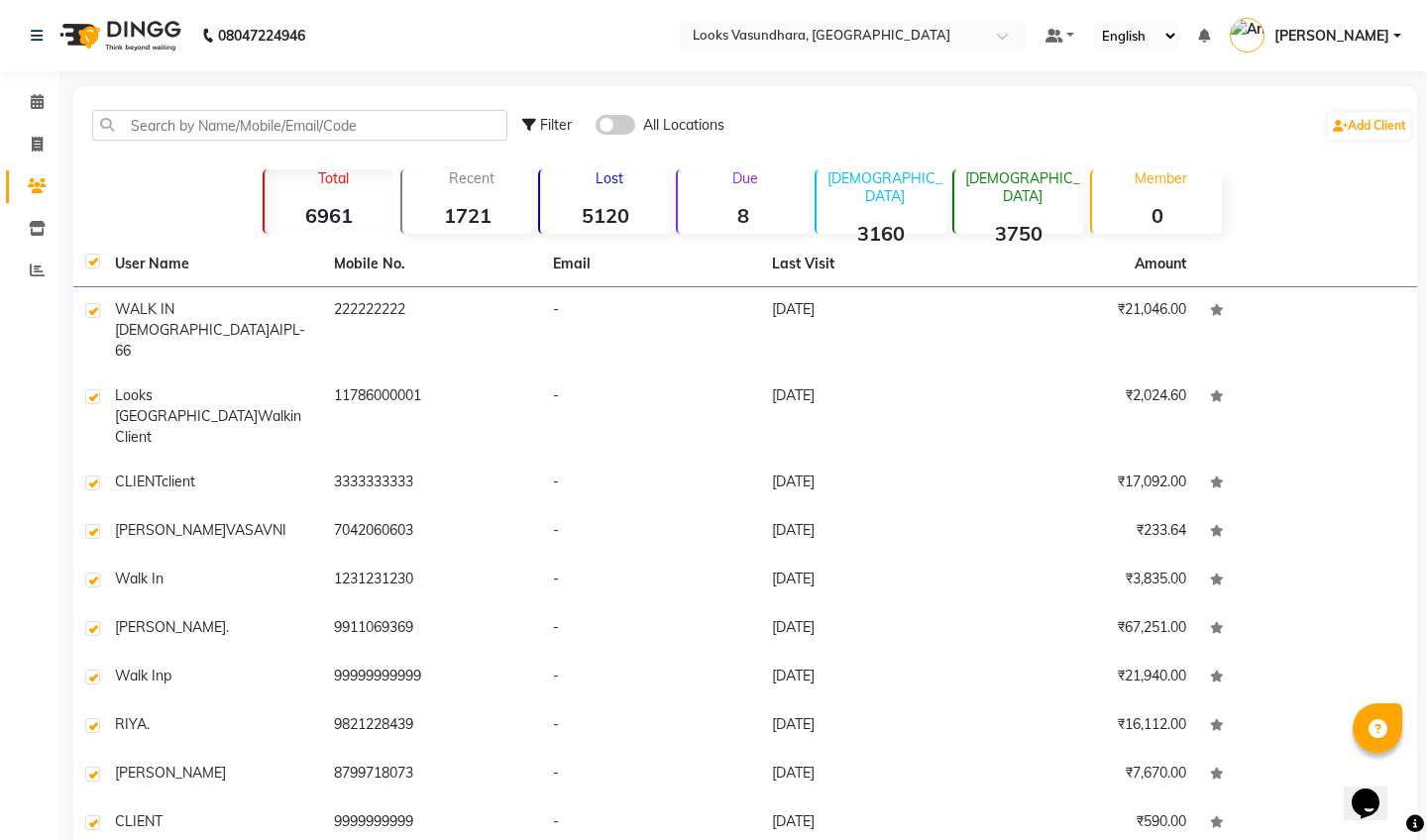 checkbox on "true" 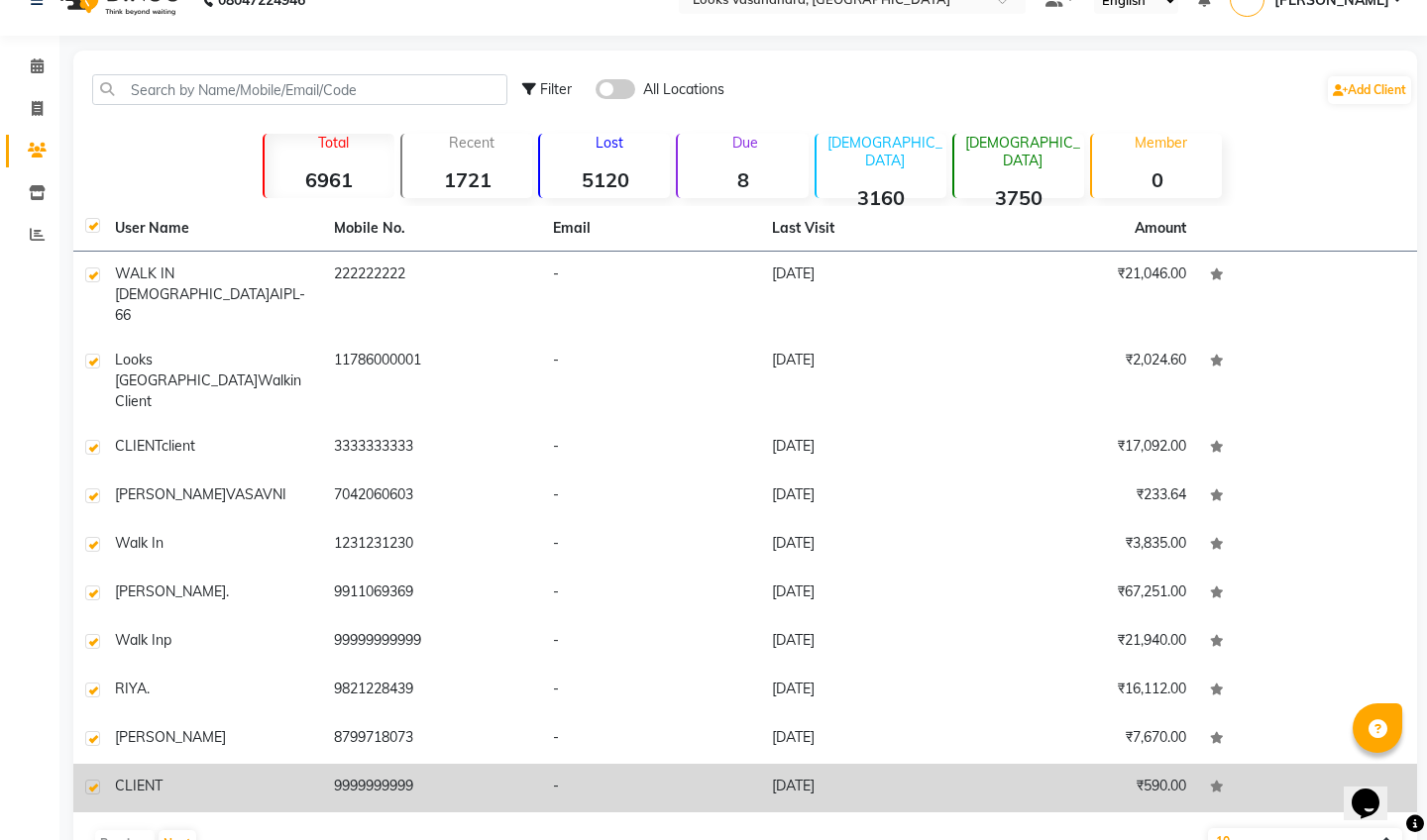 scroll, scrollTop: 35, scrollLeft: 0, axis: vertical 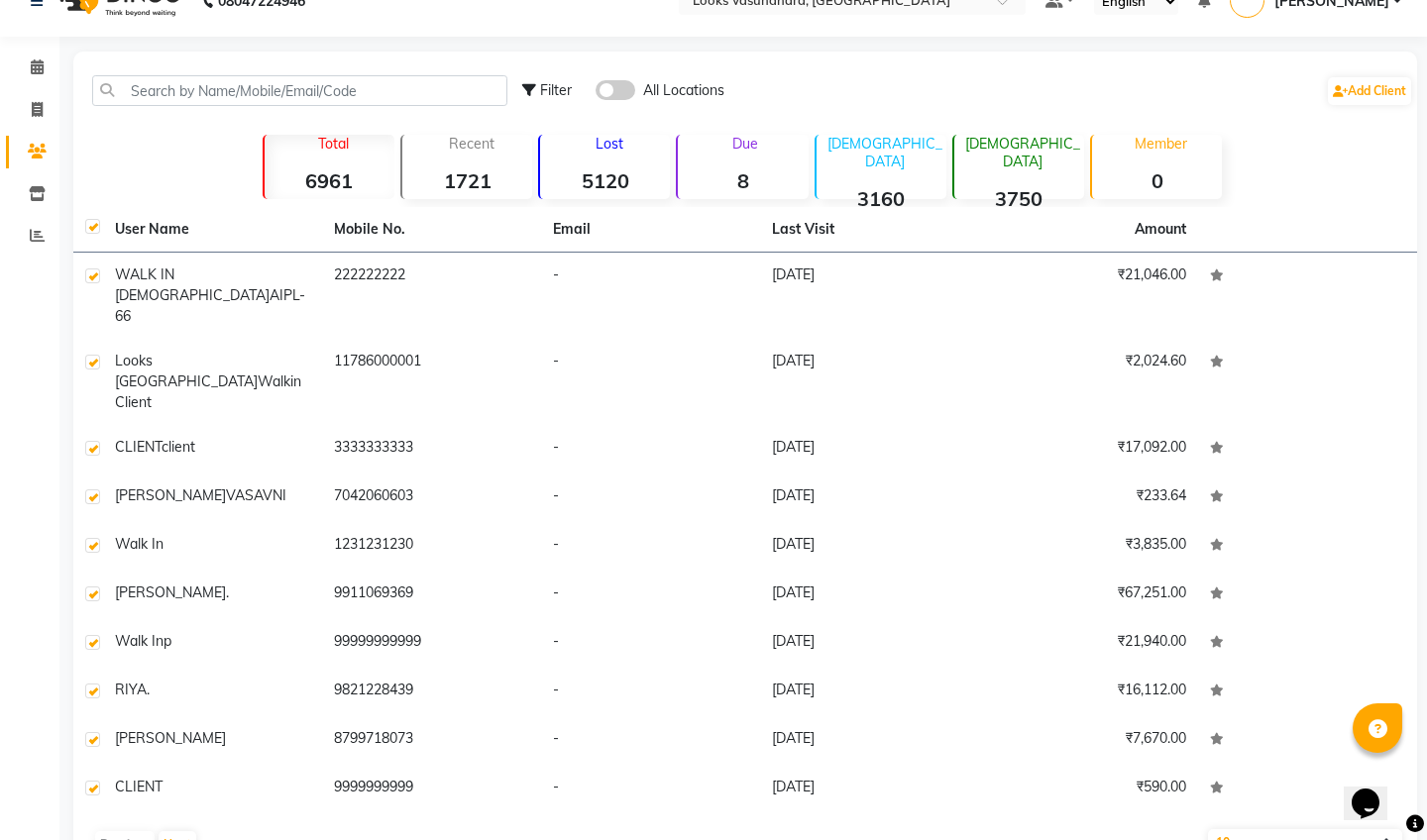 select on "100" 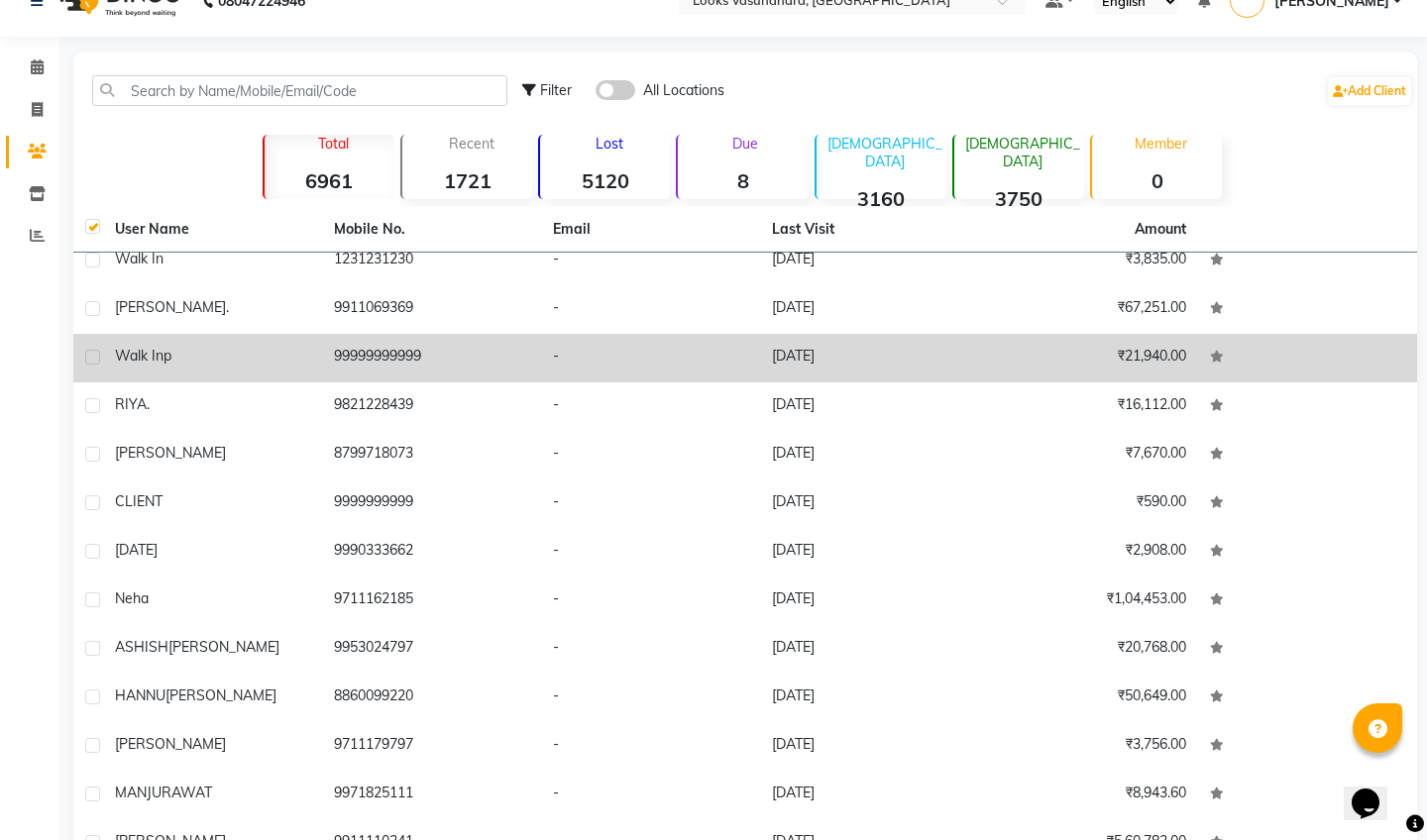scroll, scrollTop: 54, scrollLeft: 0, axis: vertical 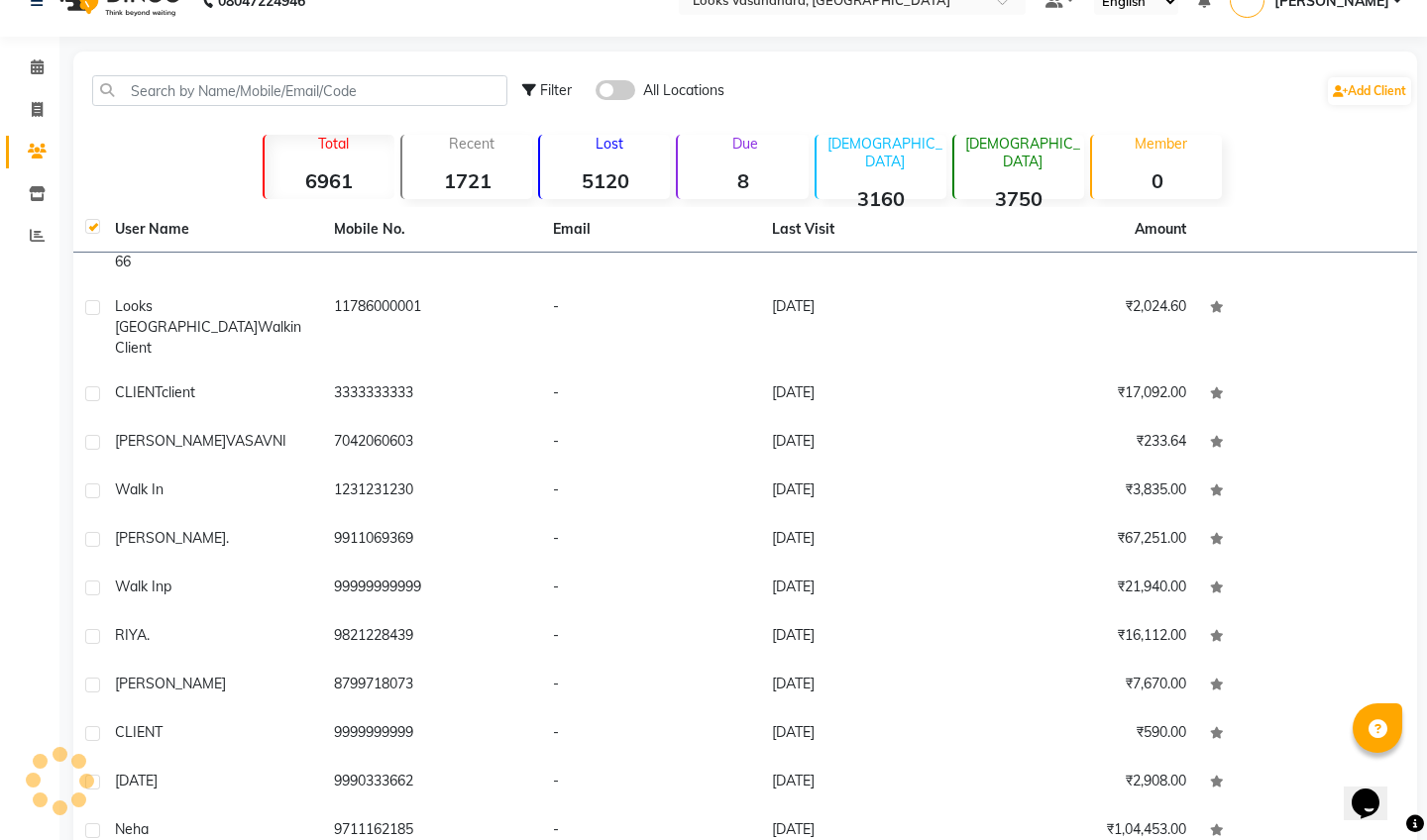 click 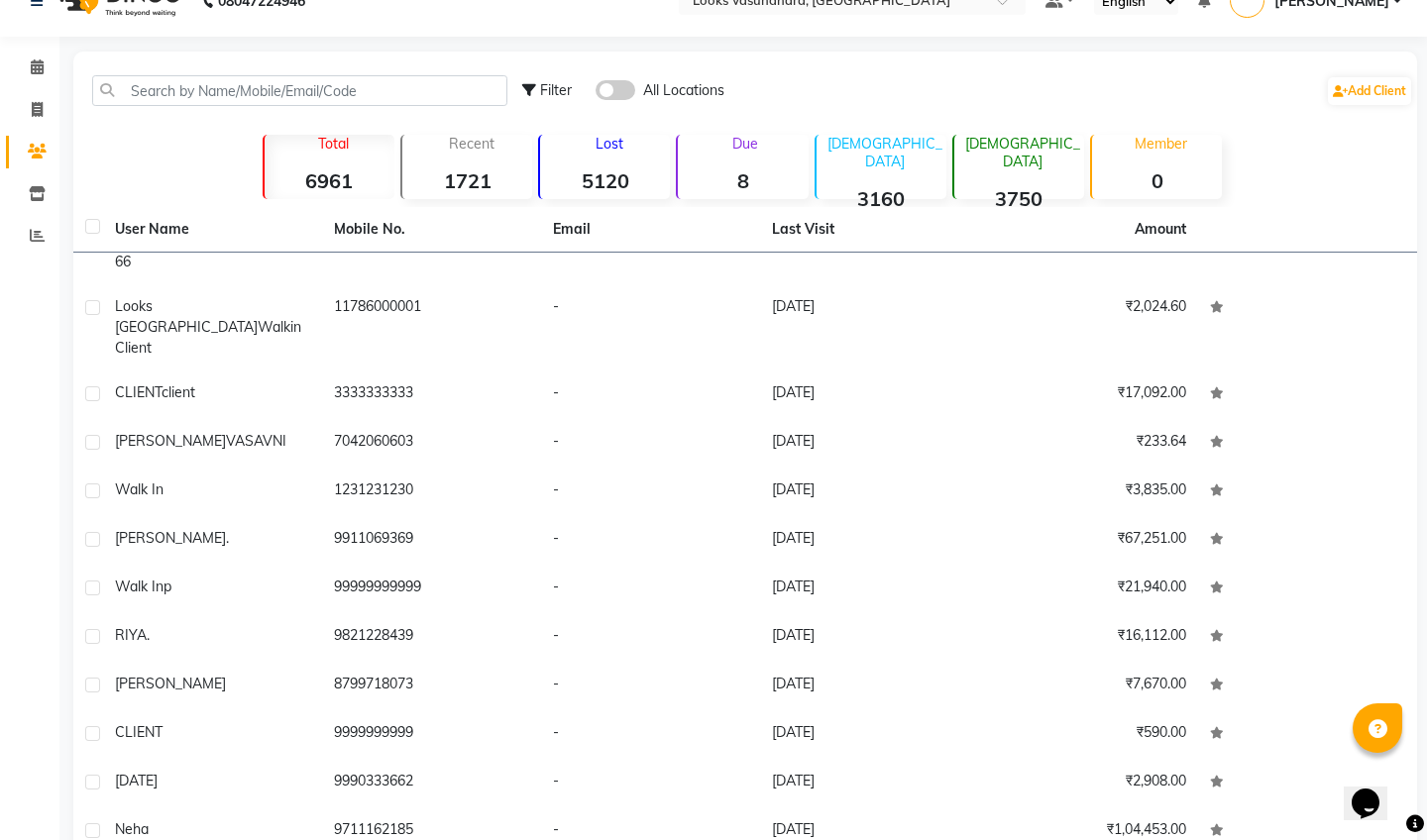 click 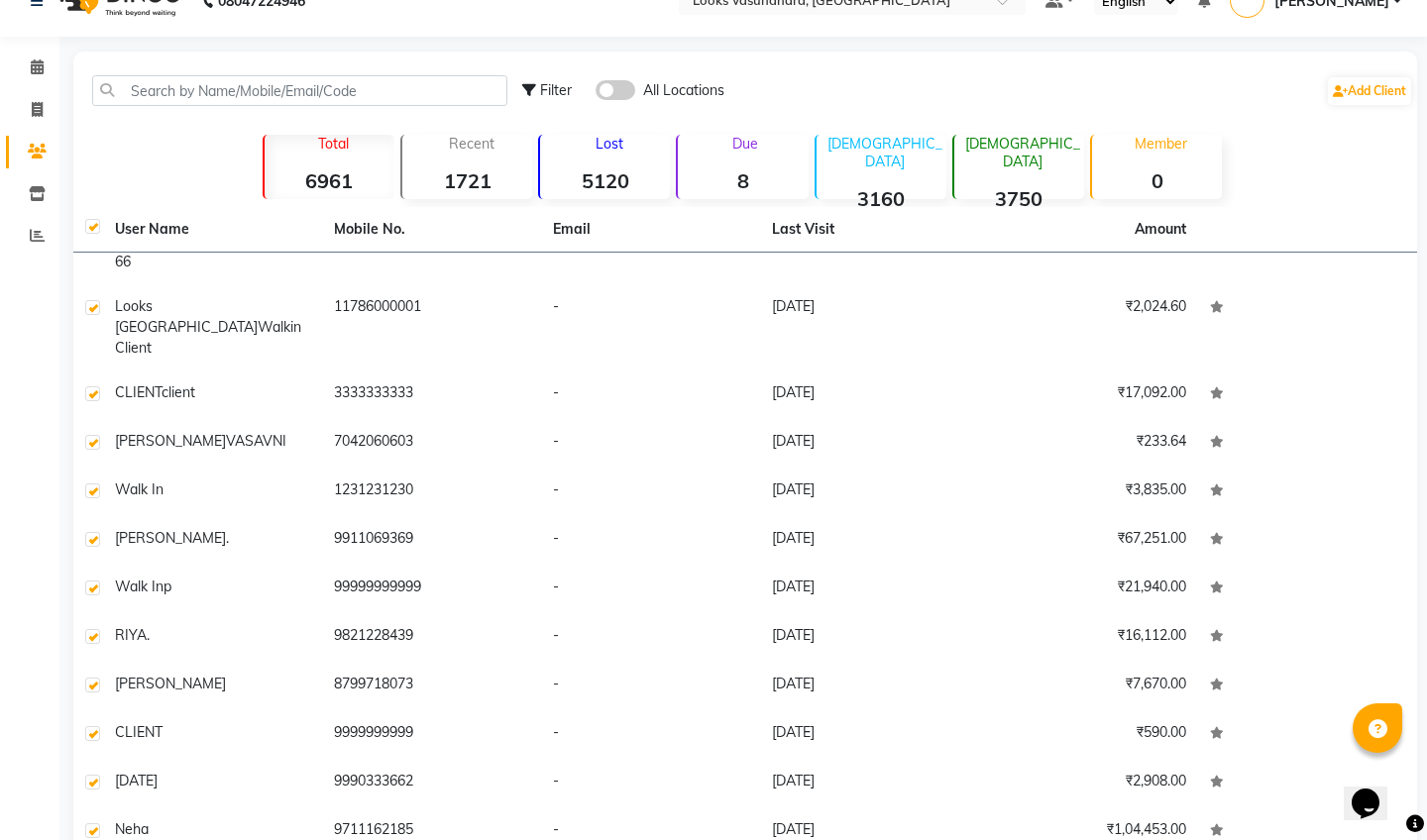 checkbox on "true" 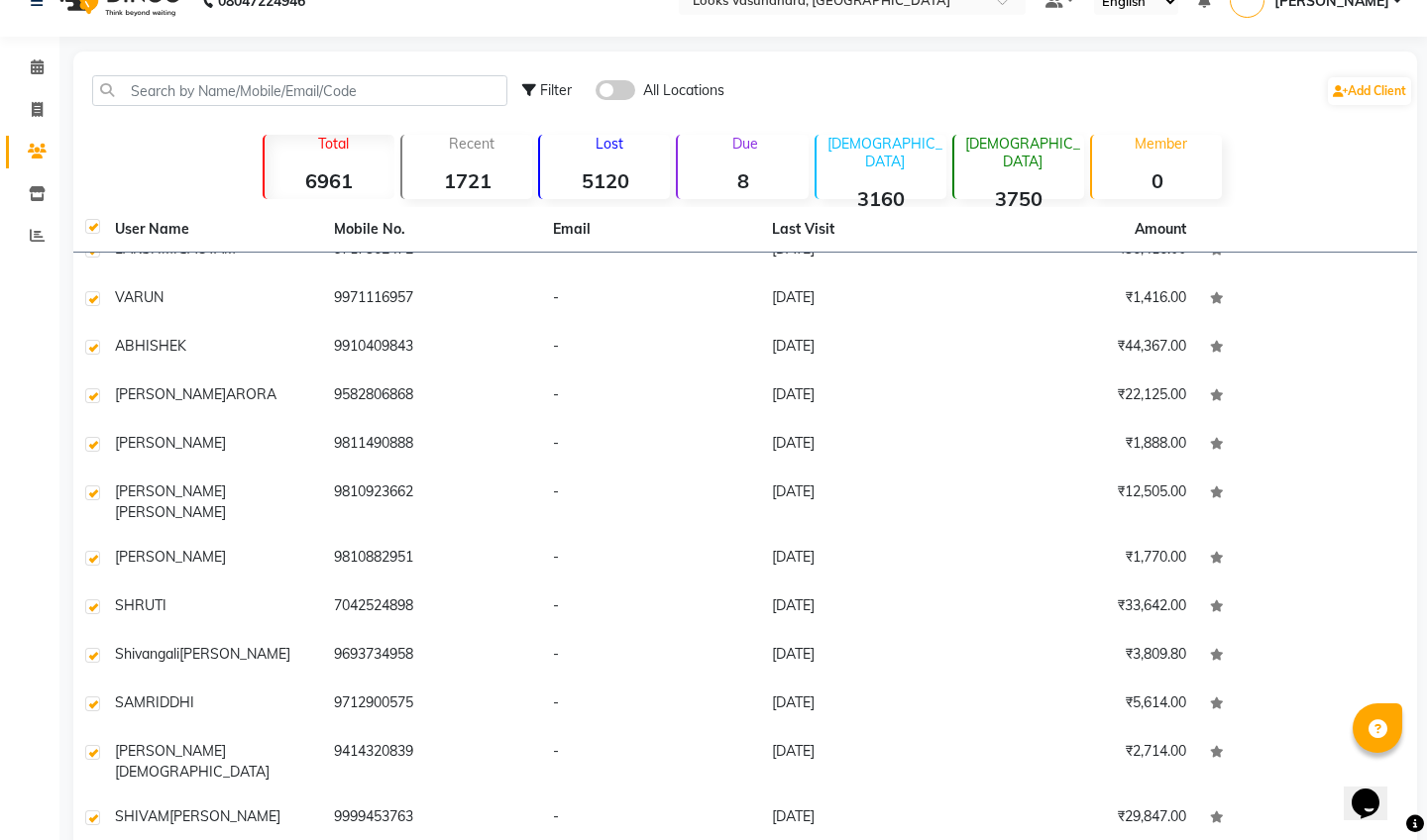 scroll, scrollTop: 2647, scrollLeft: 0, axis: vertical 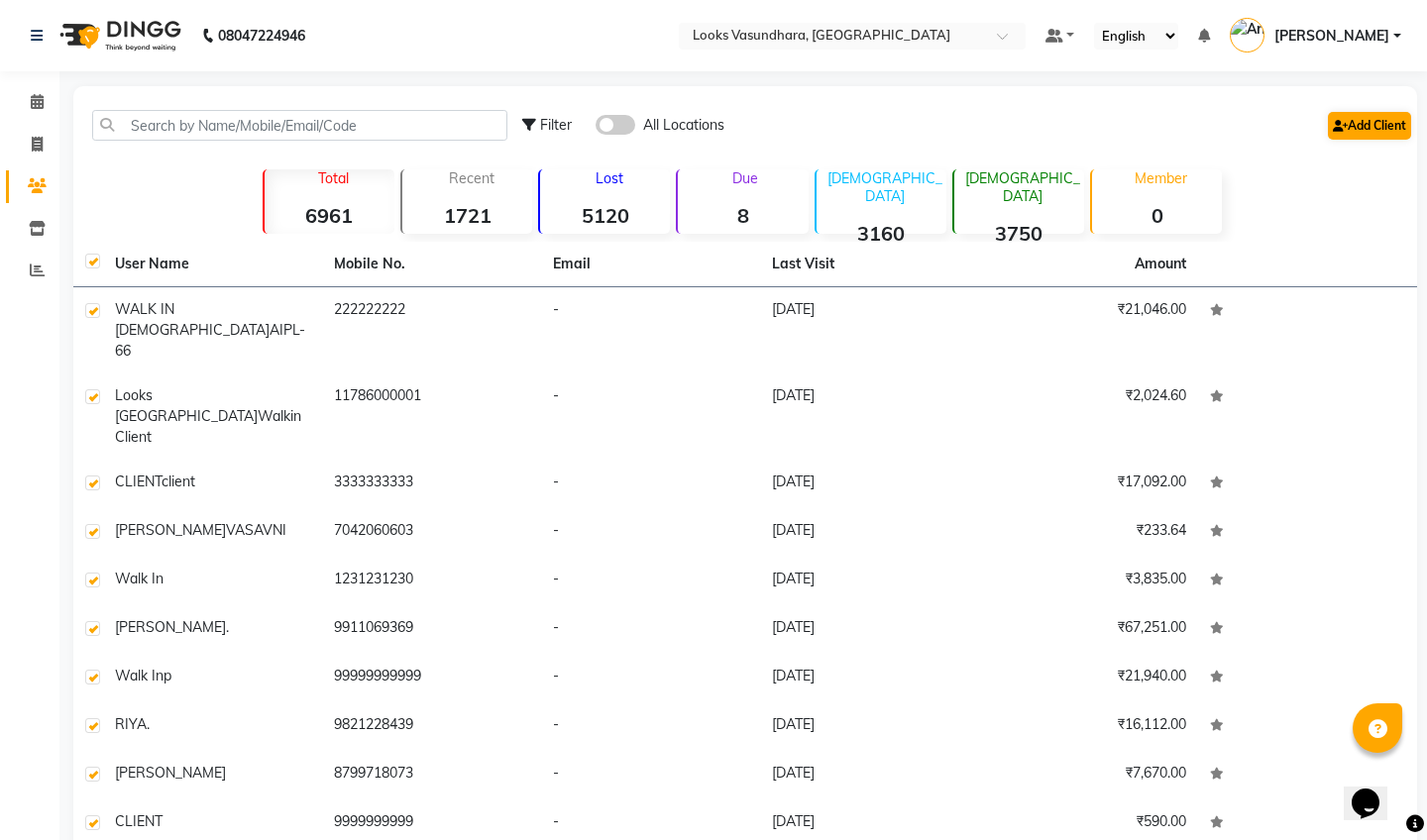 click on "Add Client" 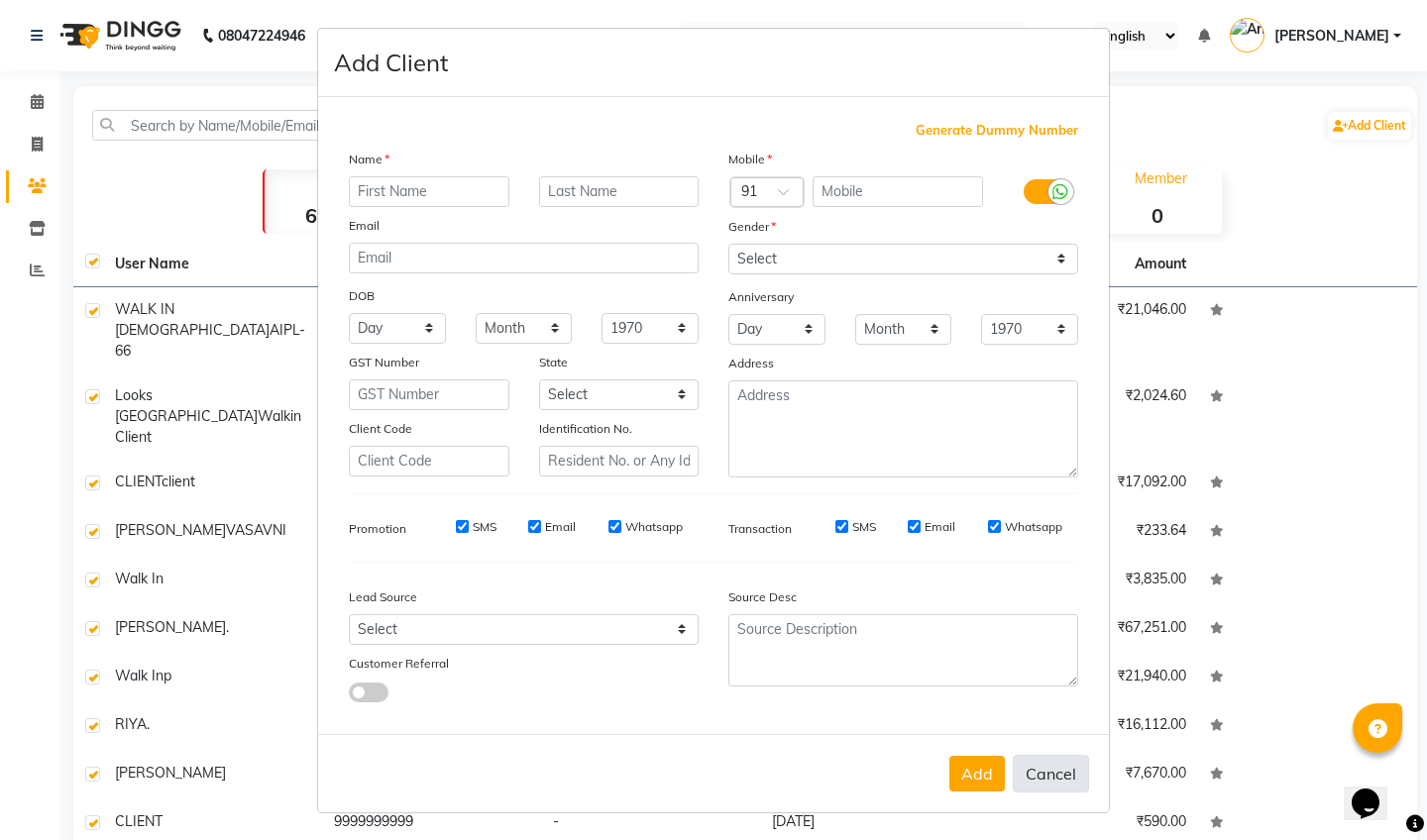click on "Cancel" at bounding box center (1050, 774) 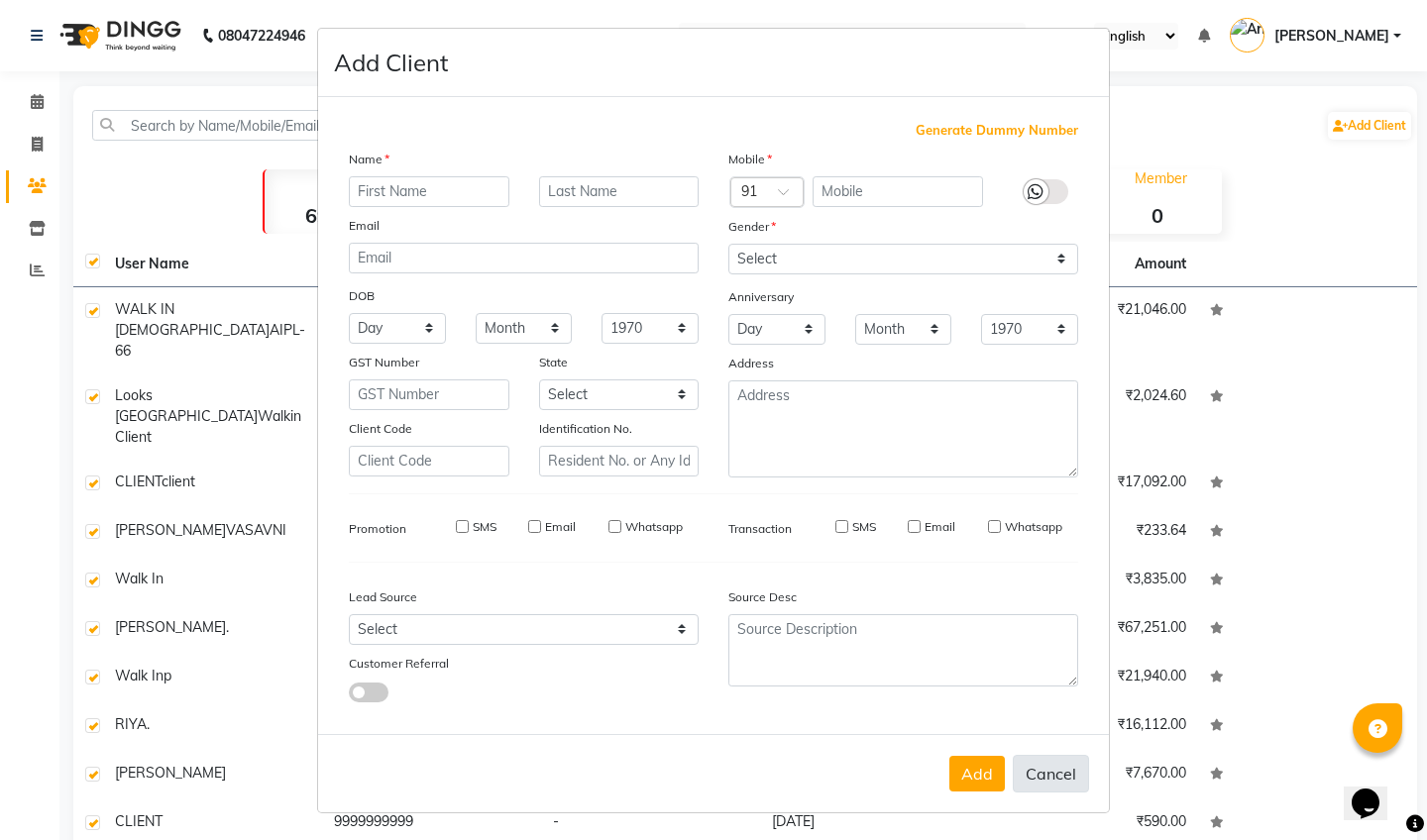 select 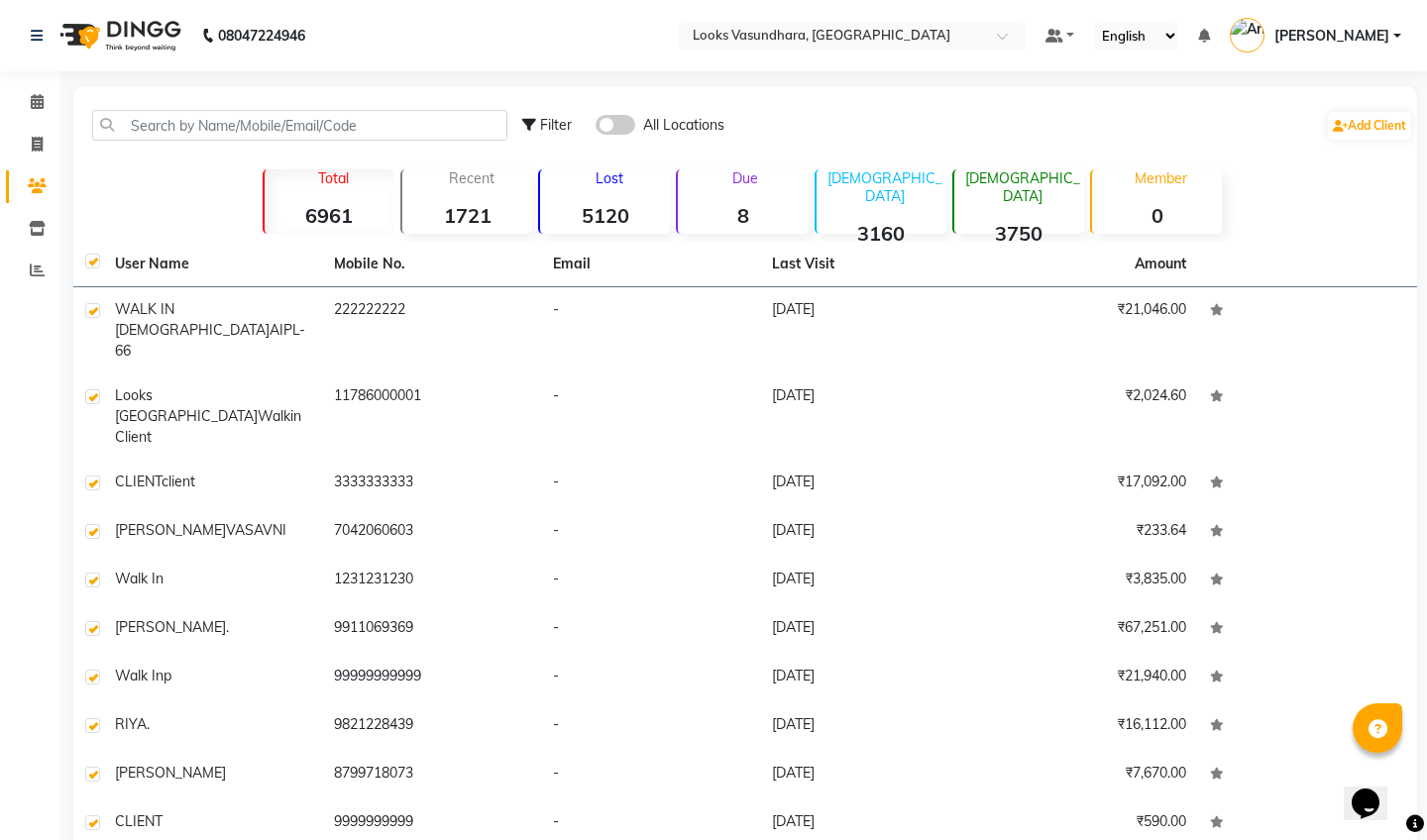 click on "Add Client" 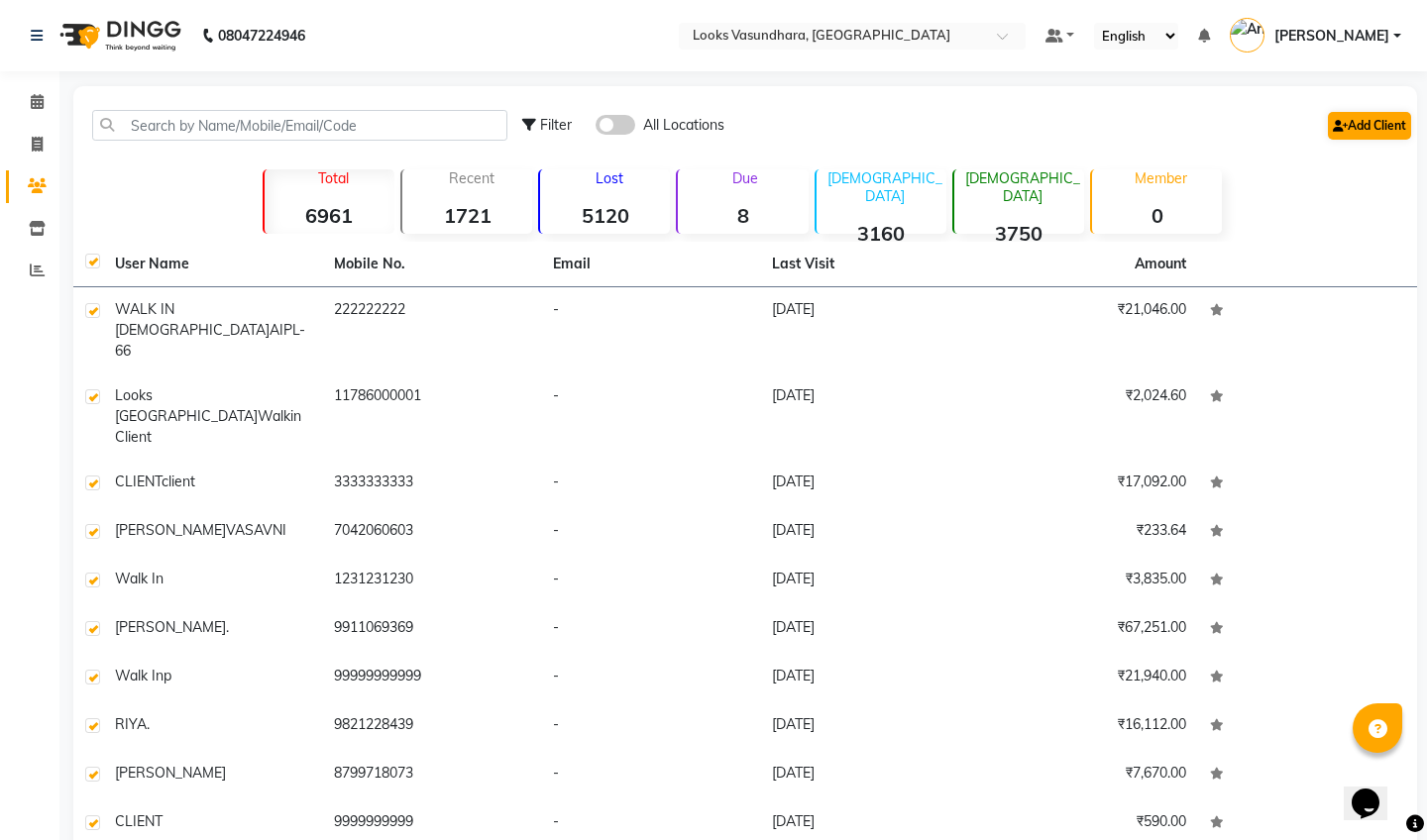 click on "Add Client" 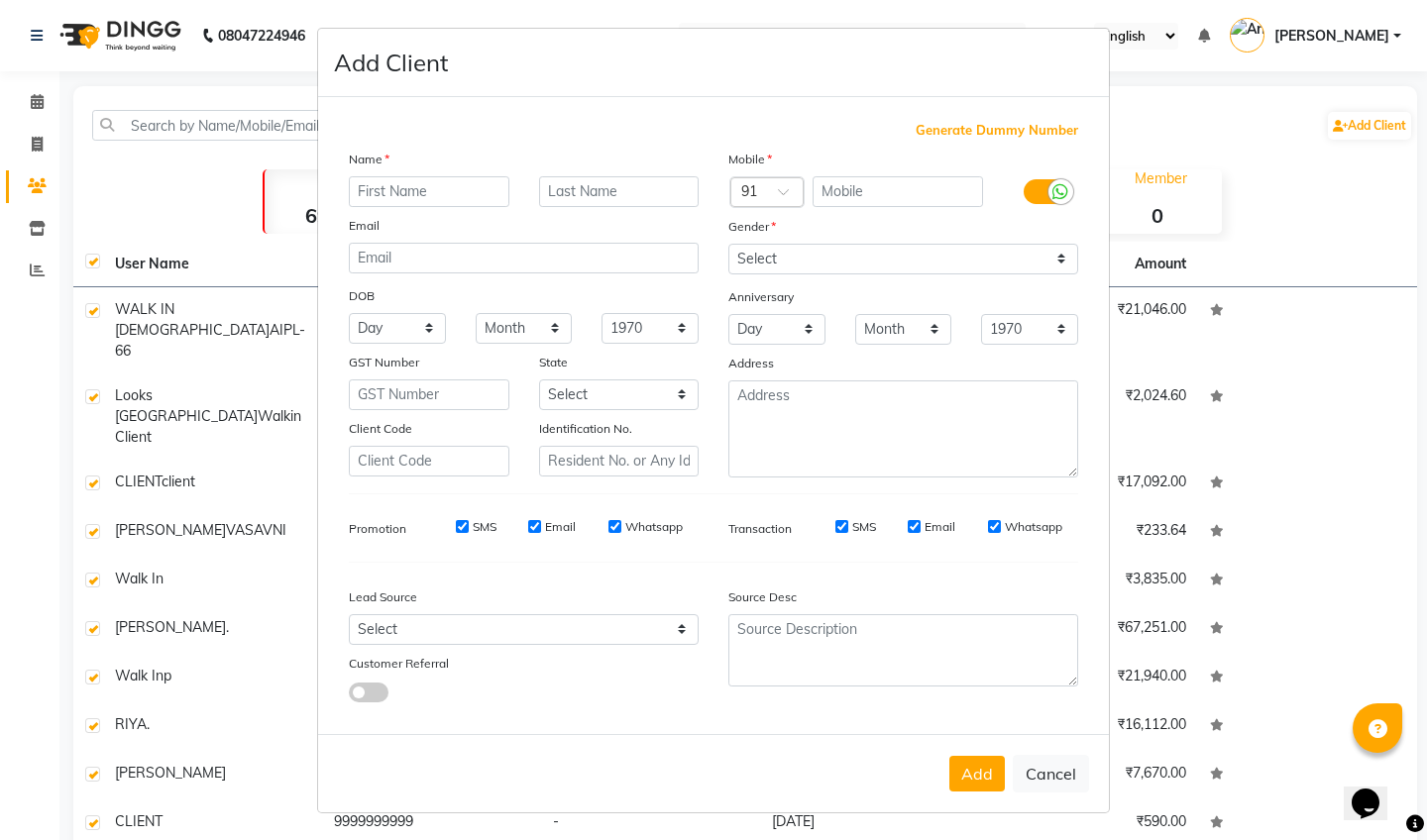 click at bounding box center (1060, 191) 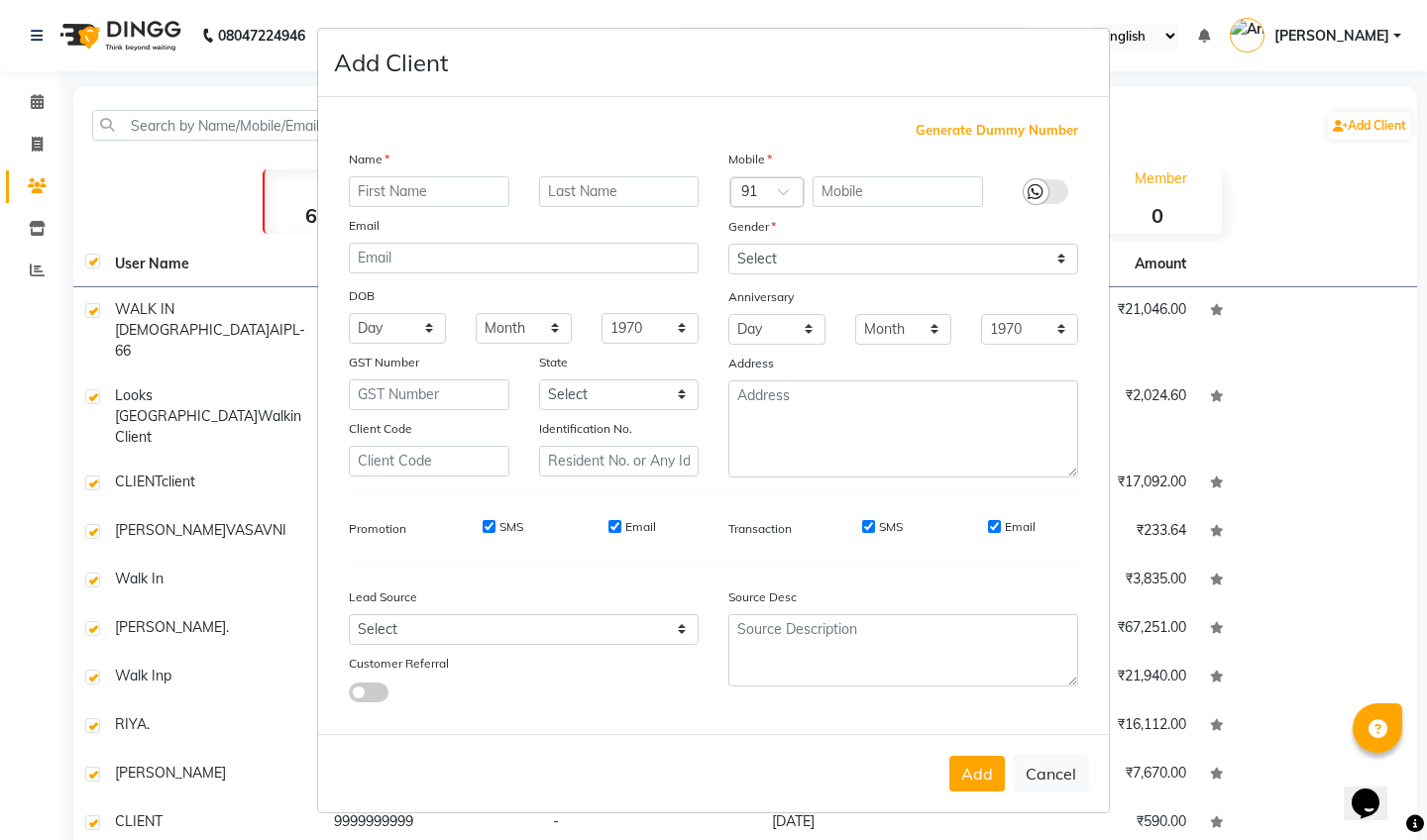 click at bounding box center [1045, 191] 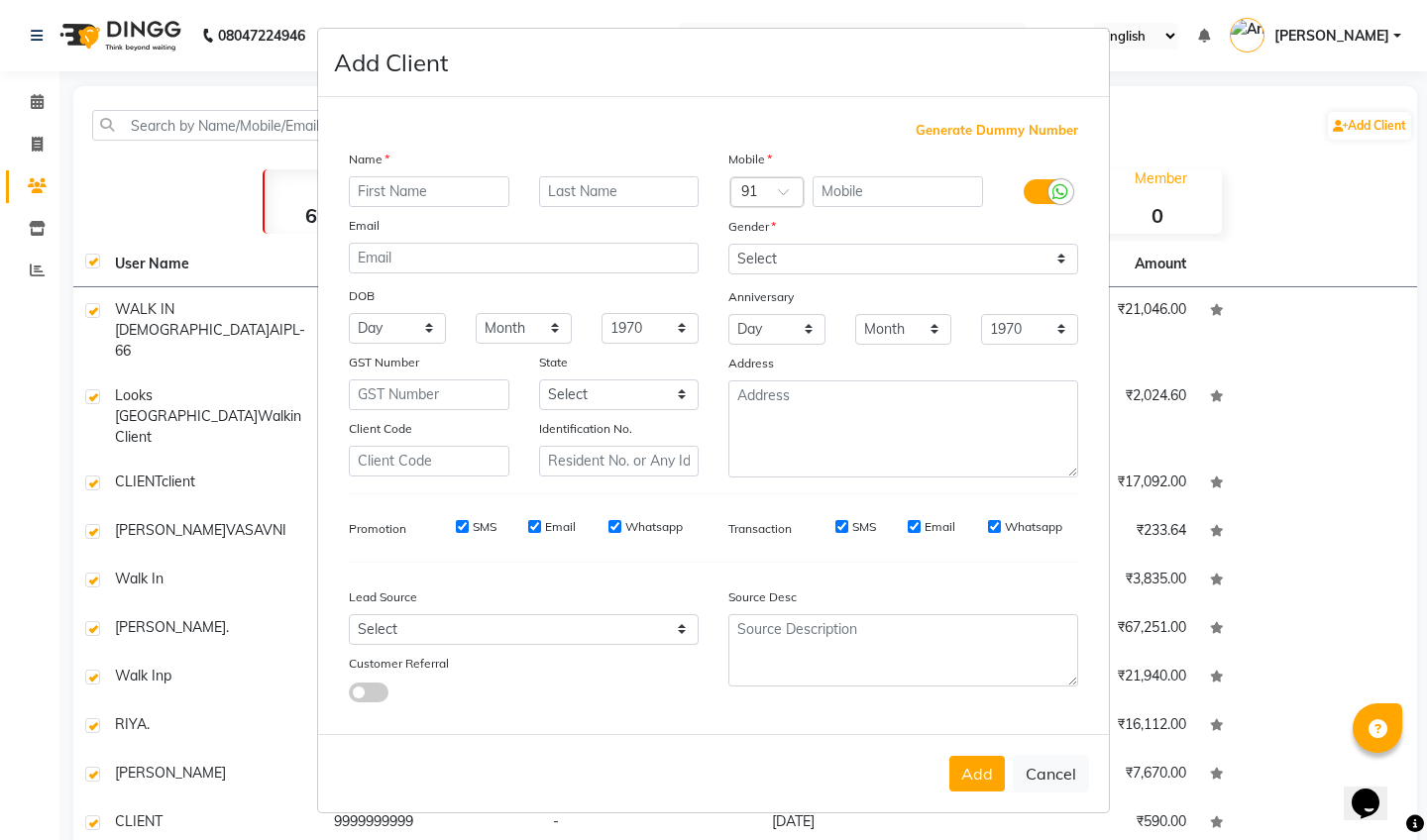 click at bounding box center (1060, 191) 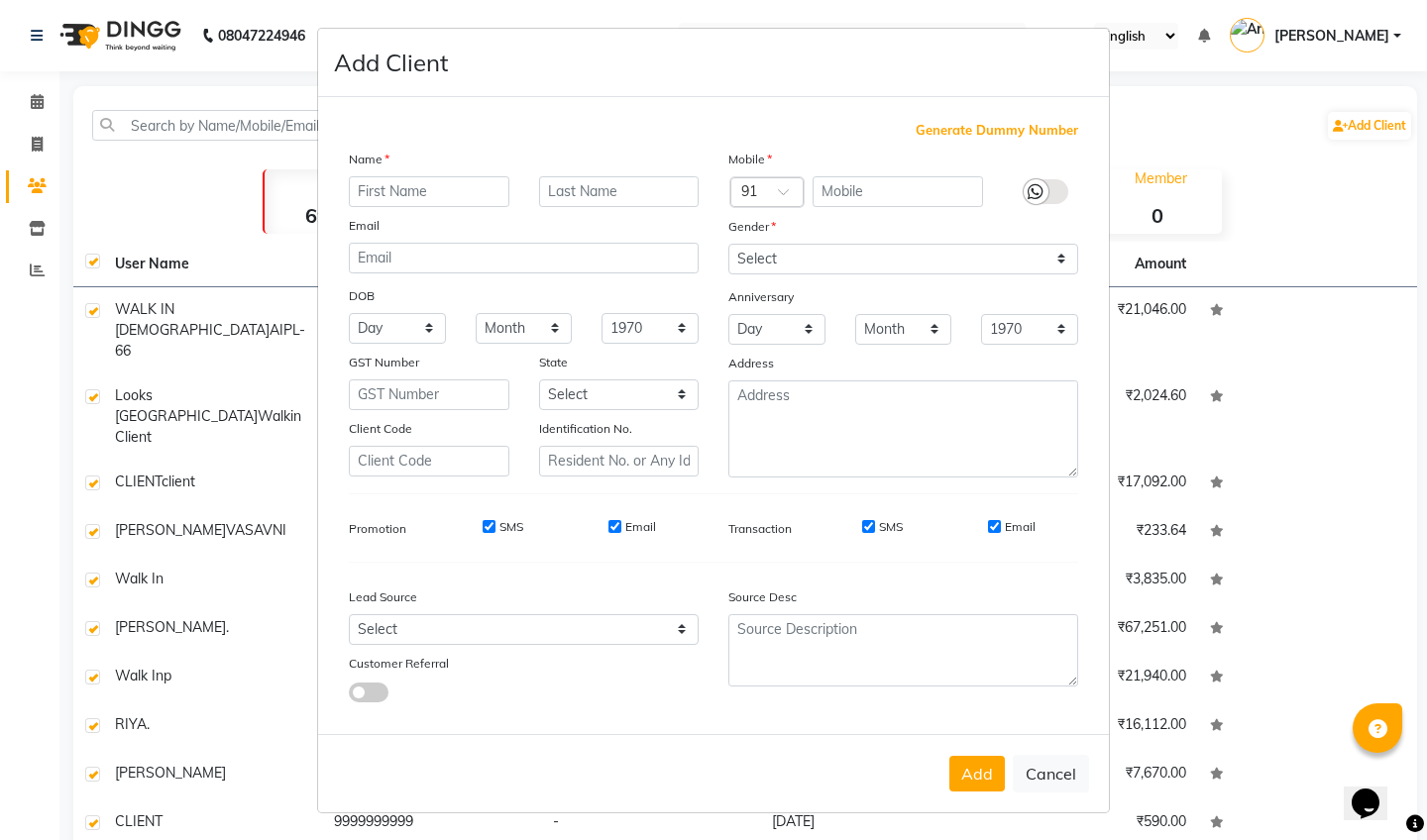 click at bounding box center [1045, 191] 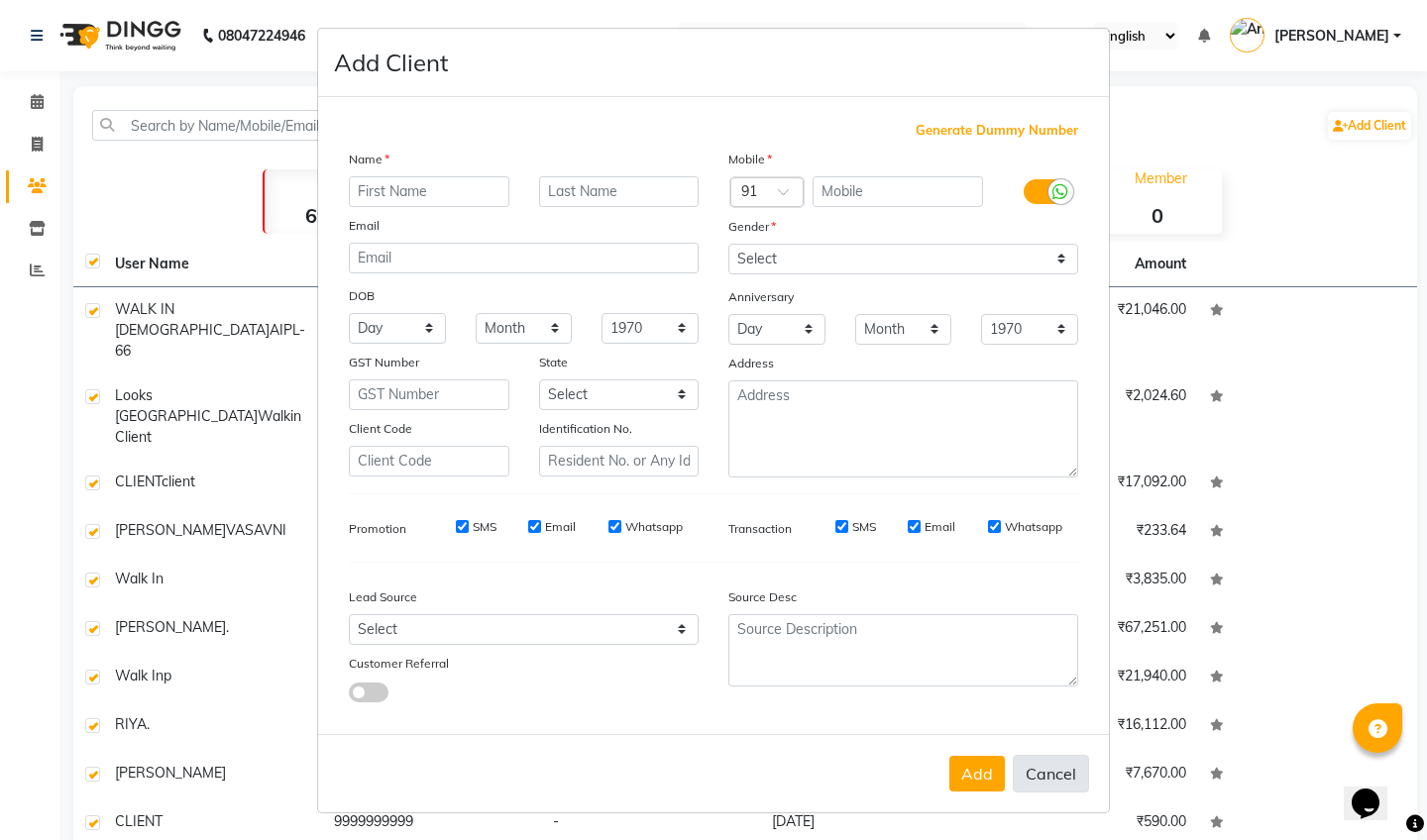 click on "Cancel" at bounding box center (1050, 774) 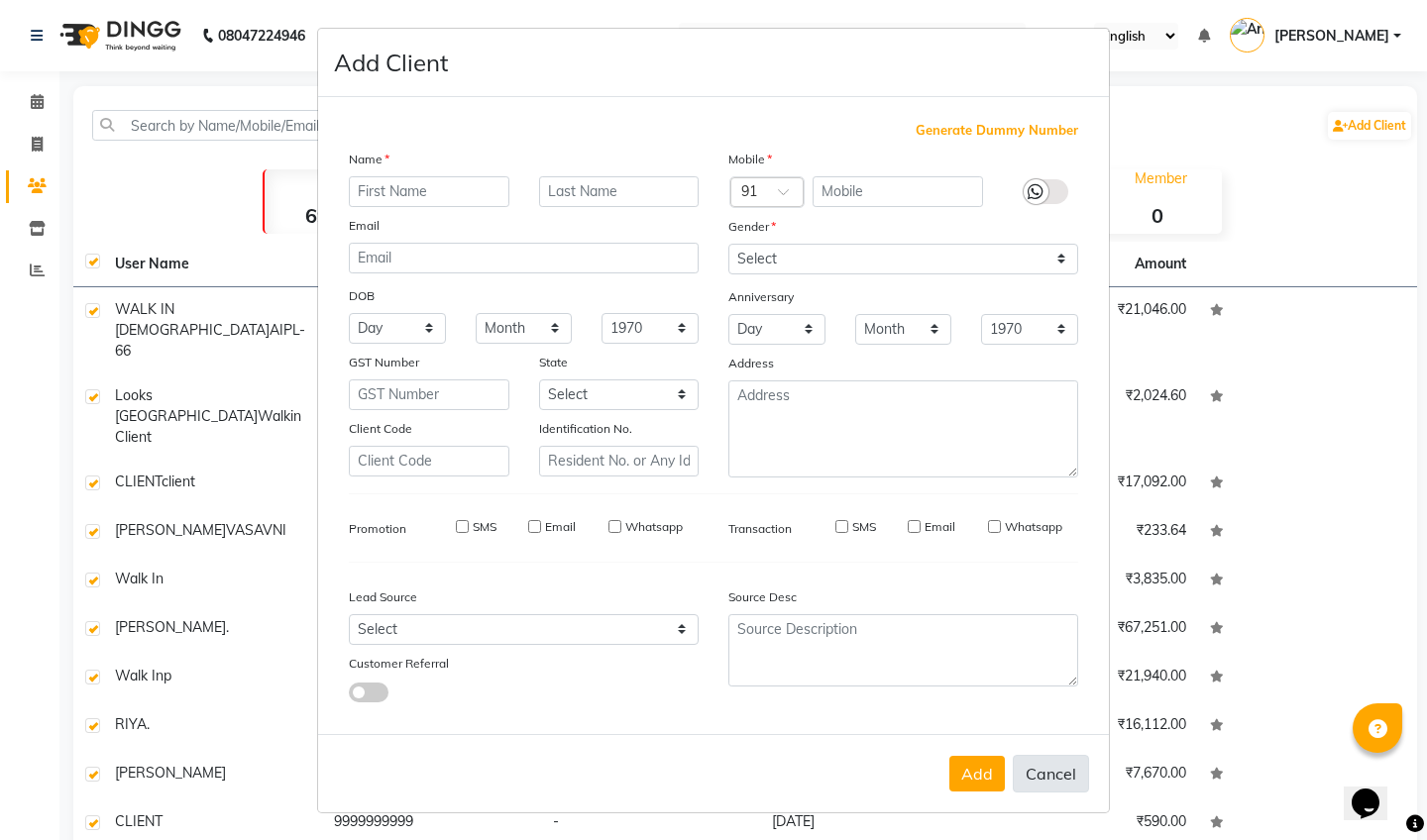 select 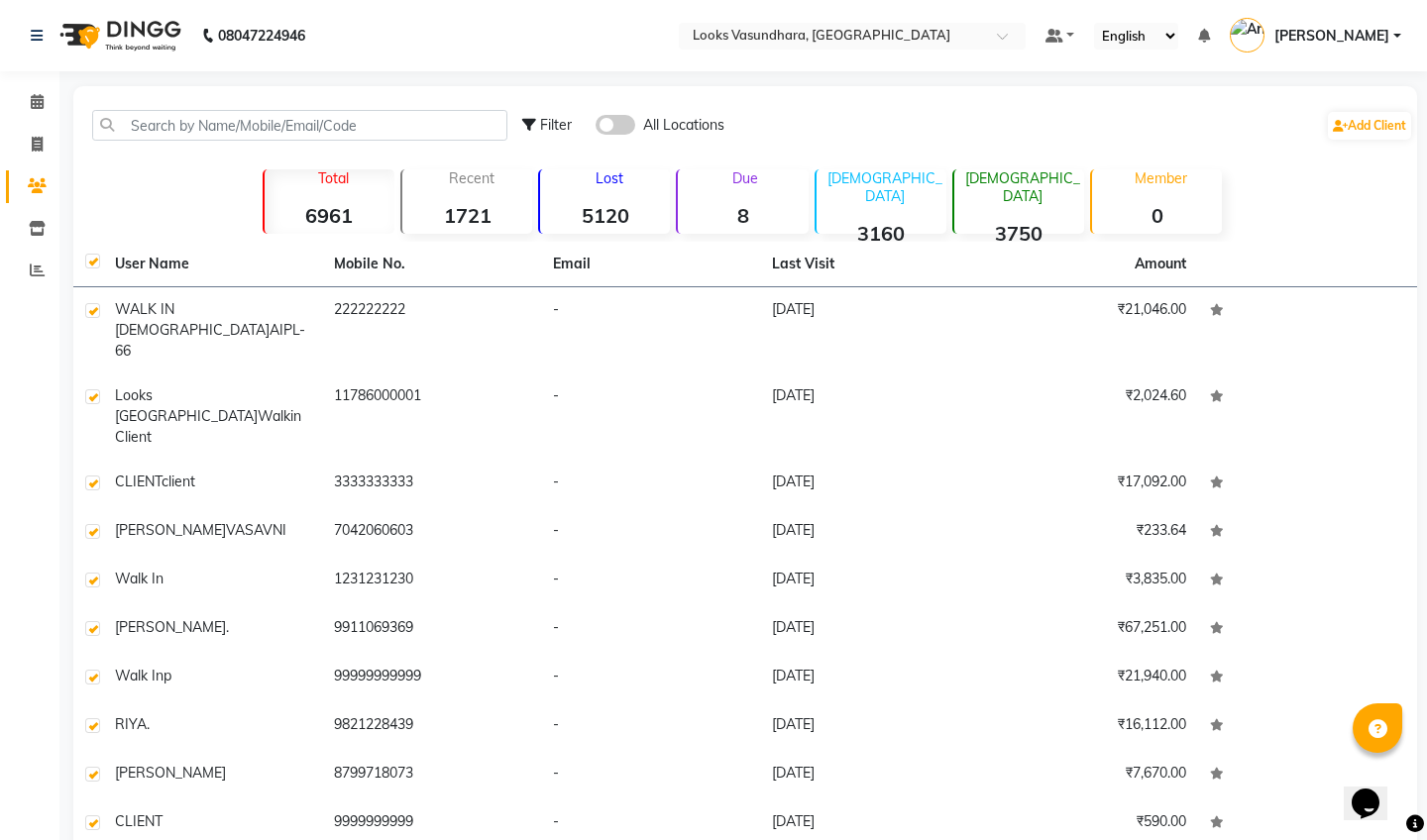 click 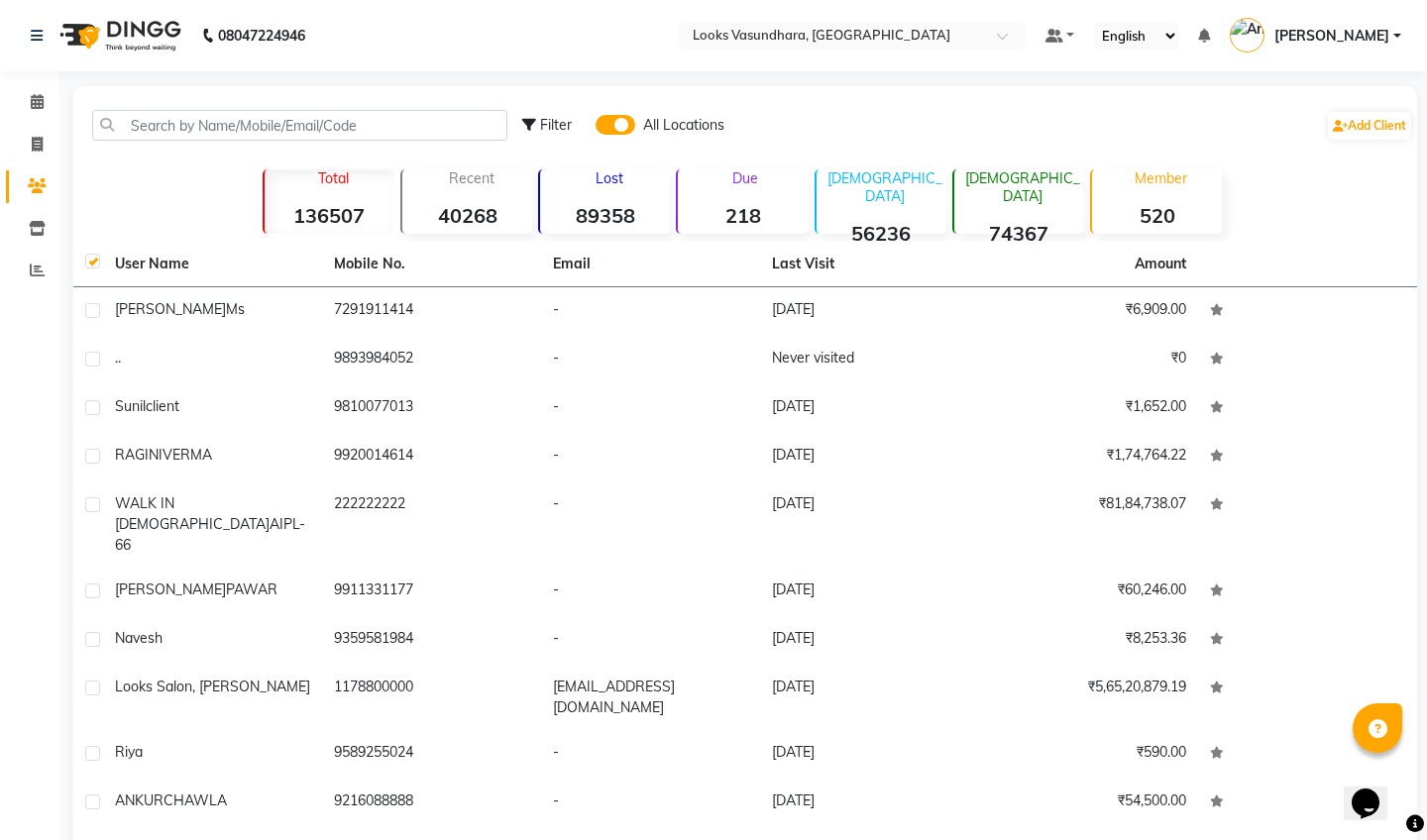 click 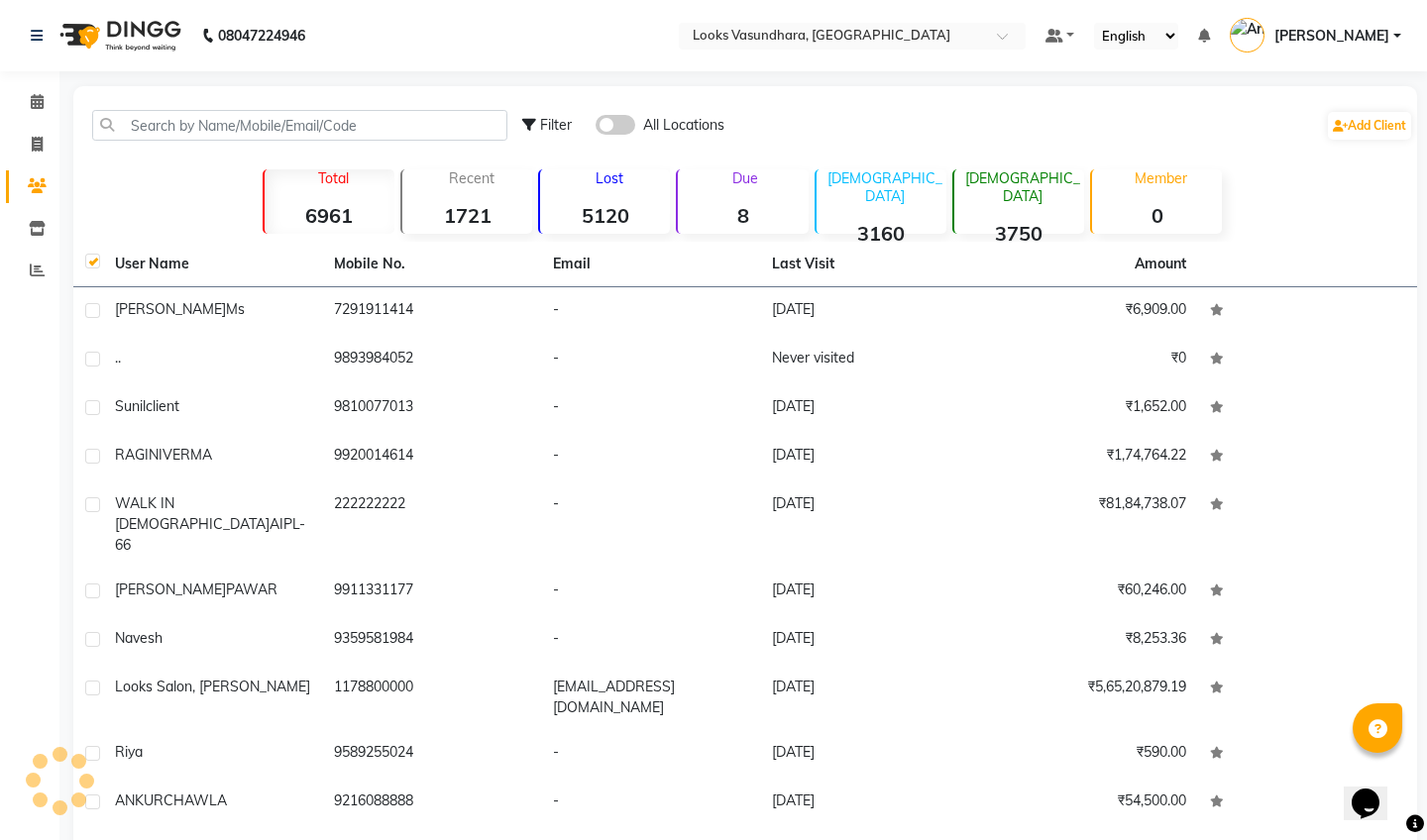 click on "Filter" 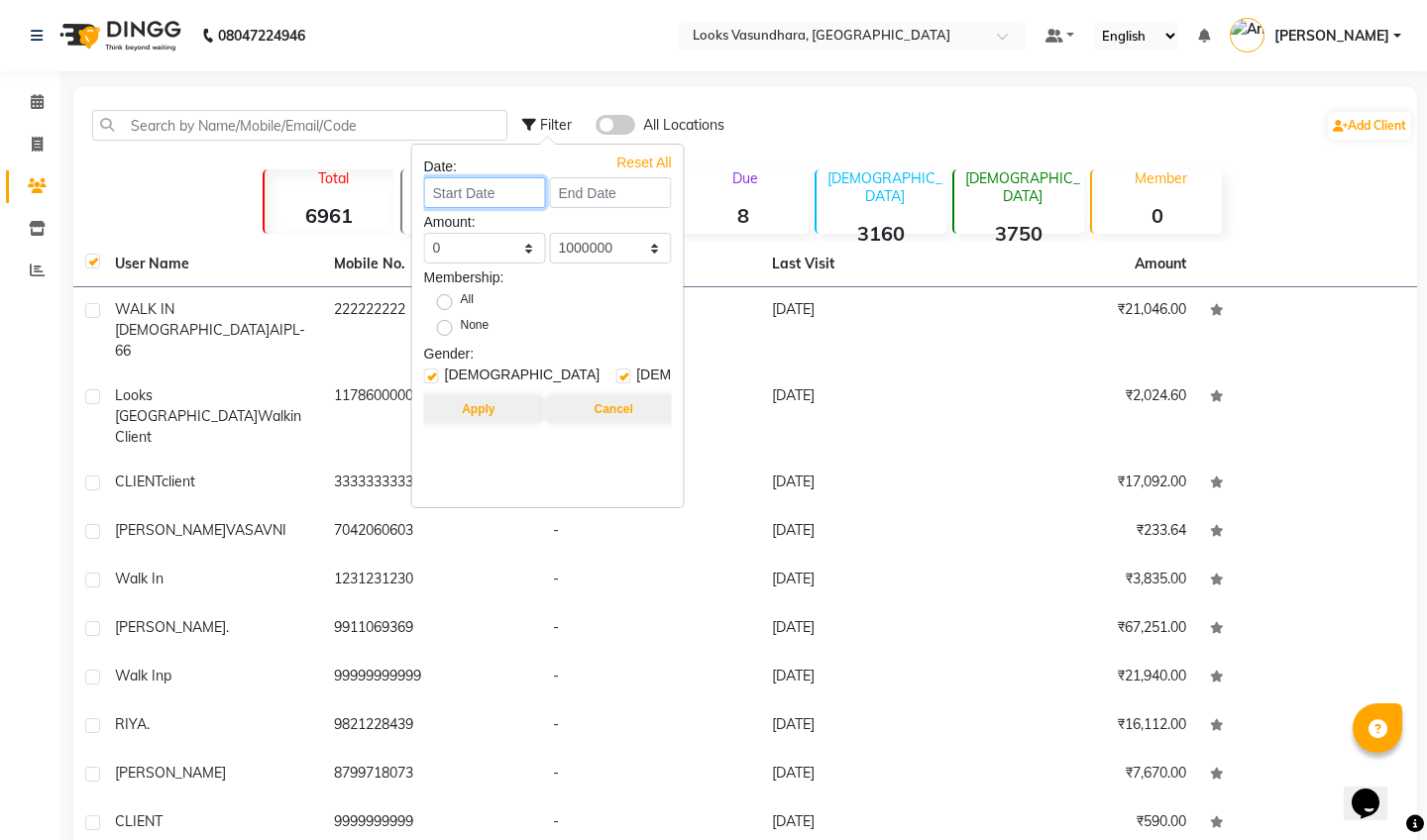 click at bounding box center (485, 192) 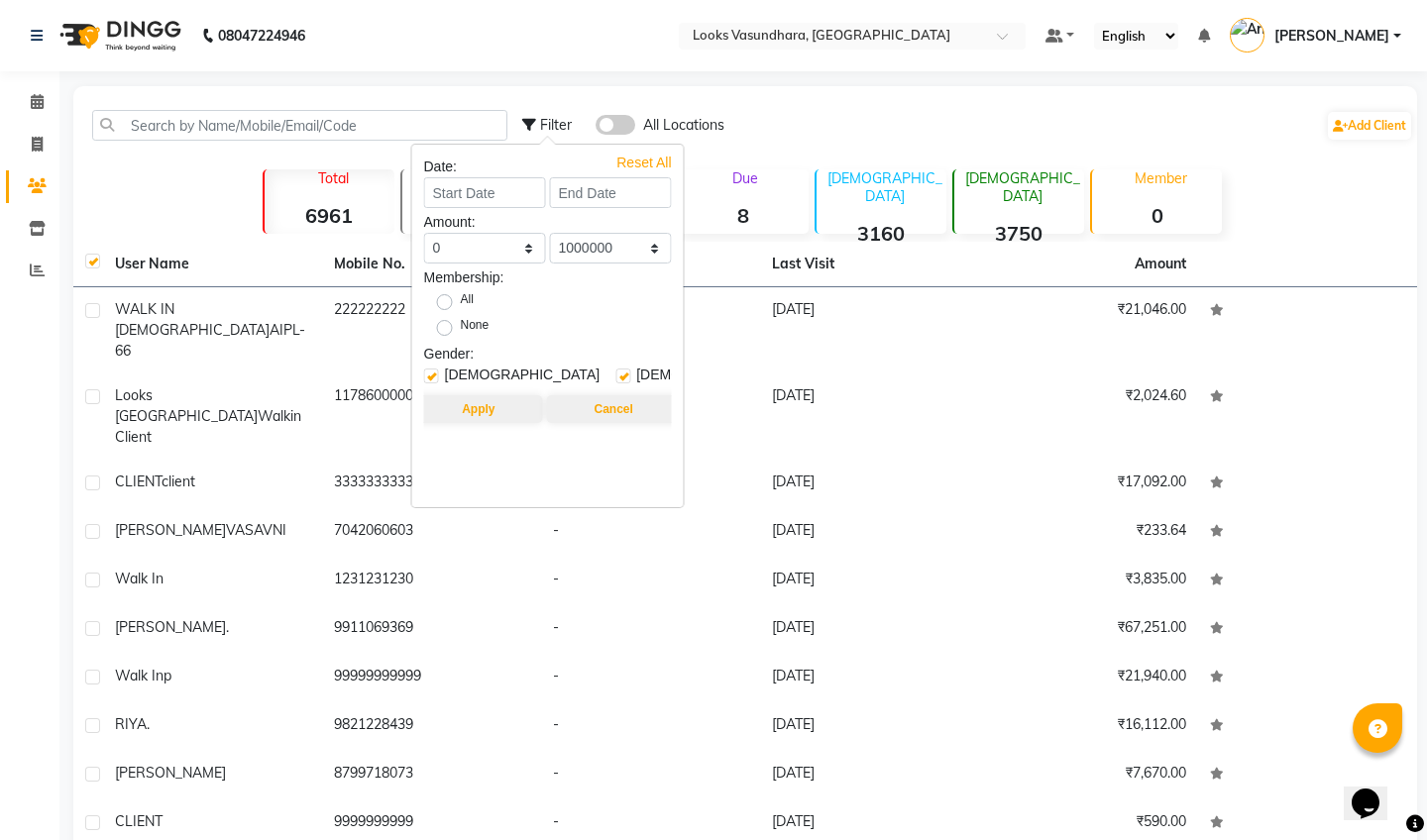 select on "7" 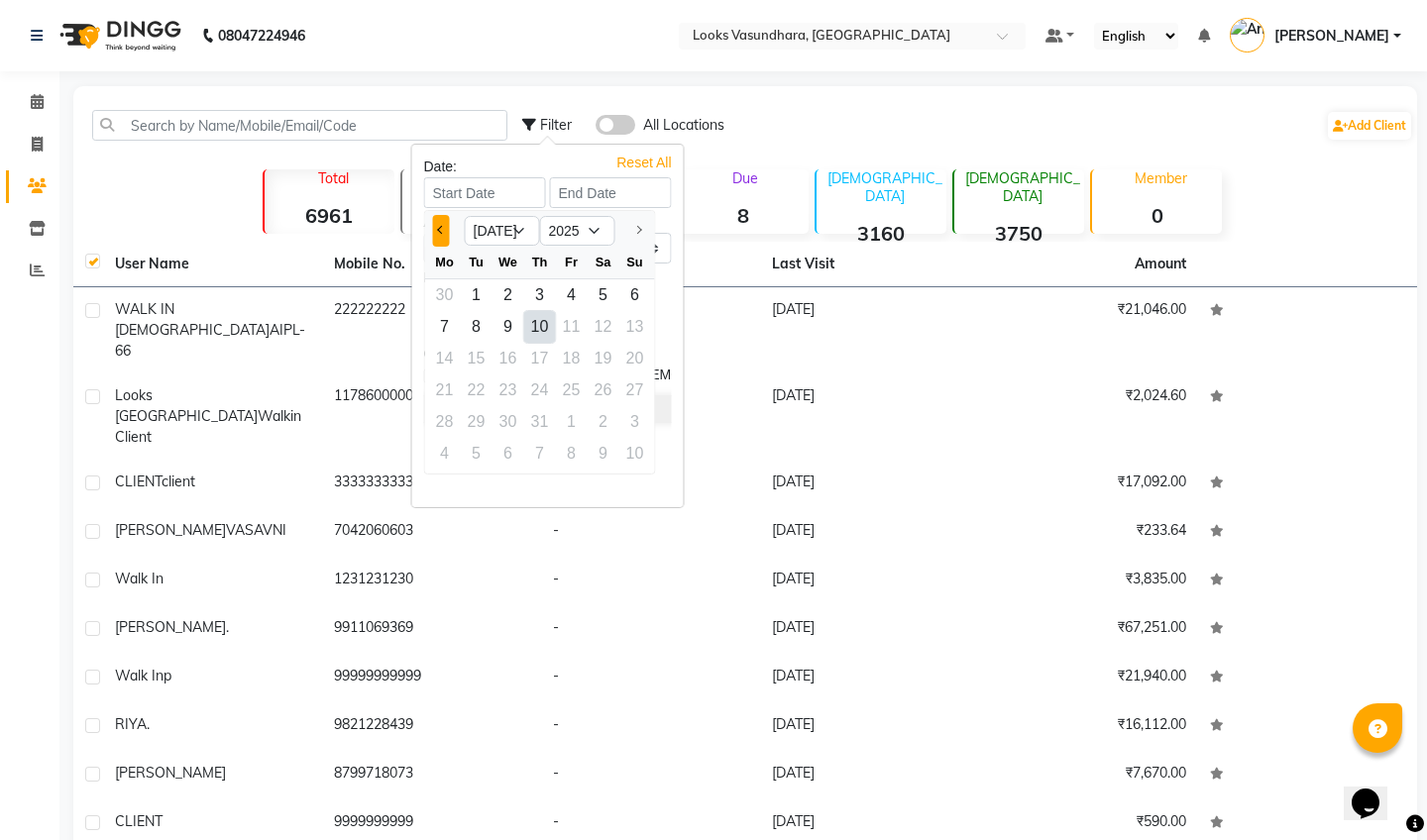 click at bounding box center [441, 231] 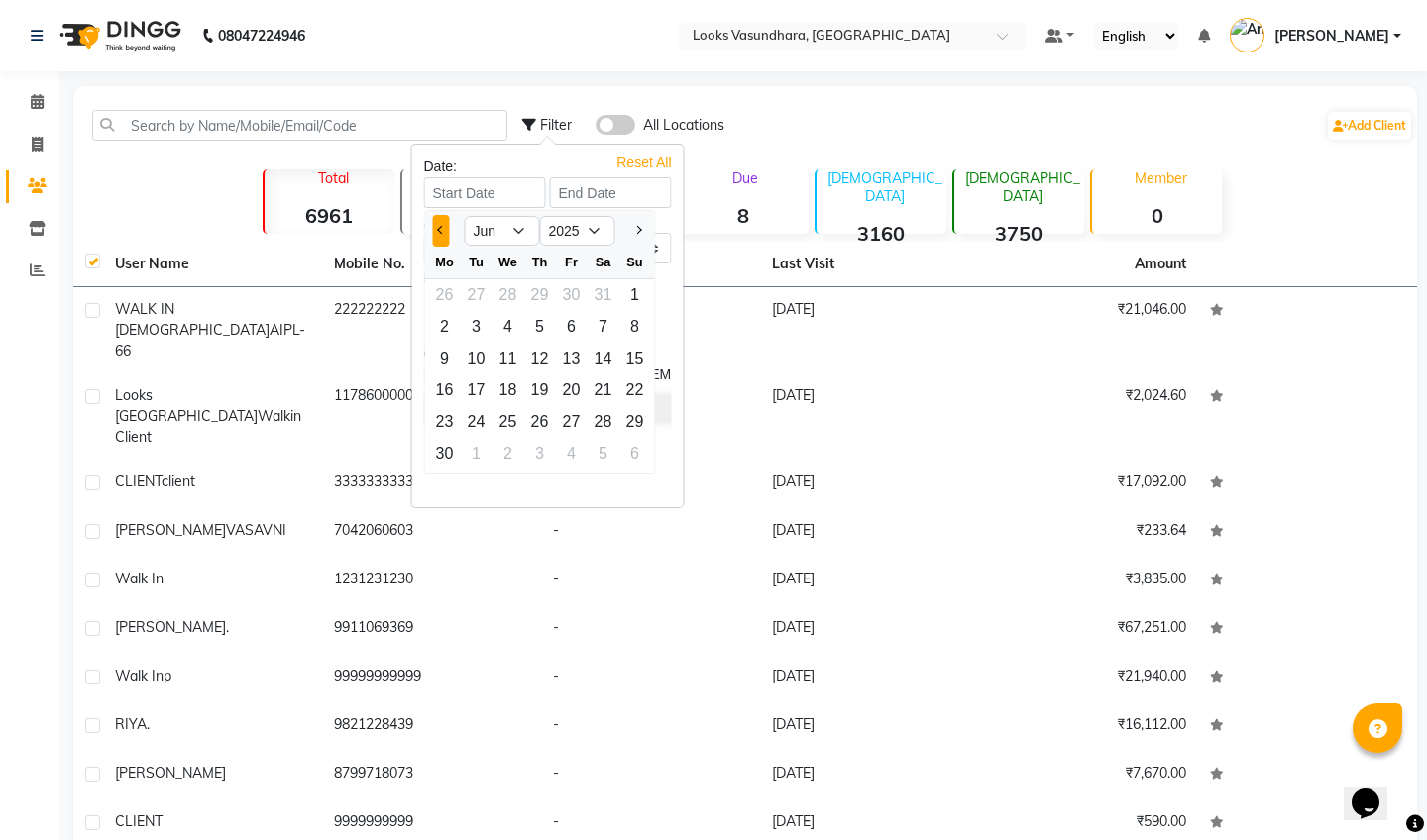 click at bounding box center [441, 231] 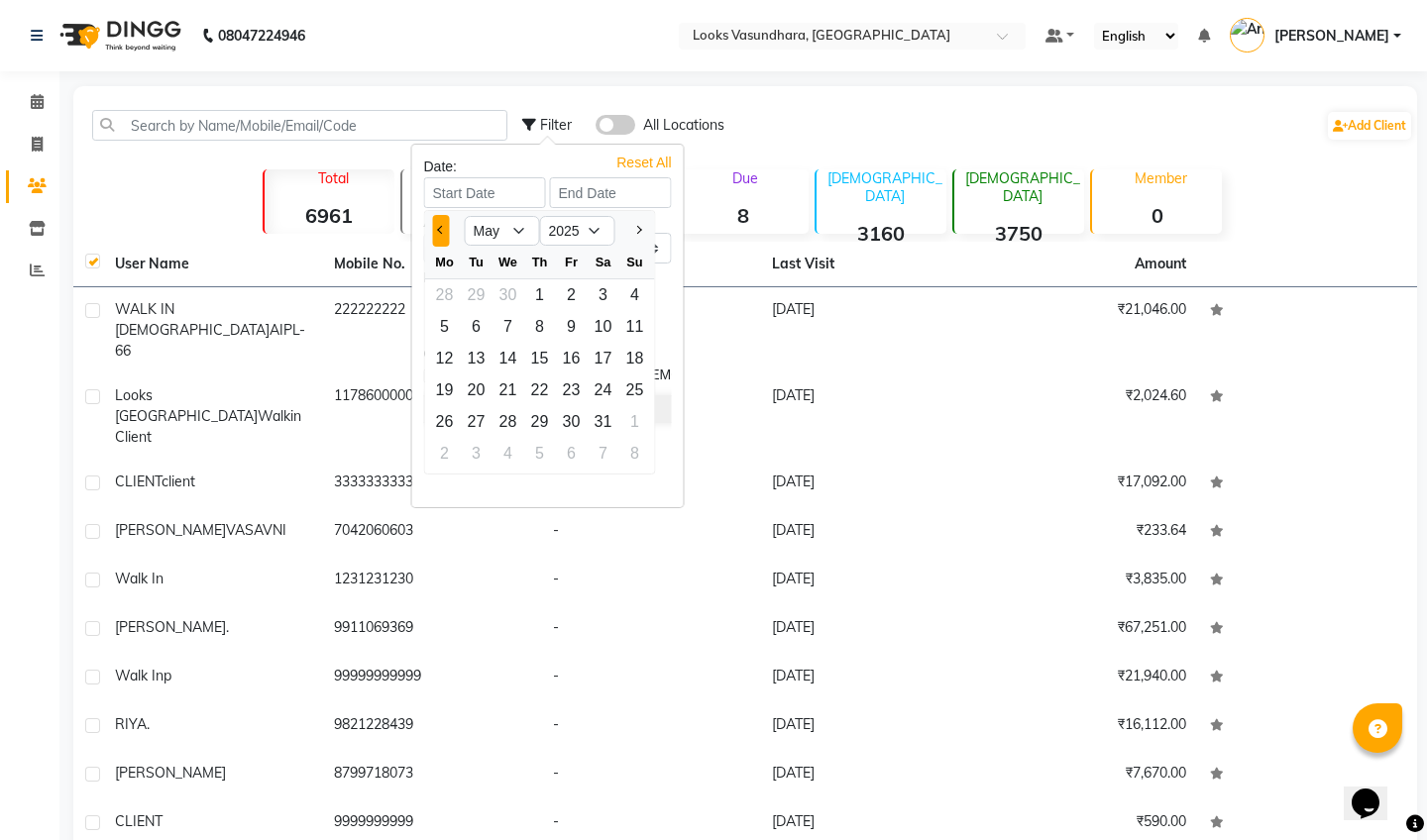 click at bounding box center (441, 231) 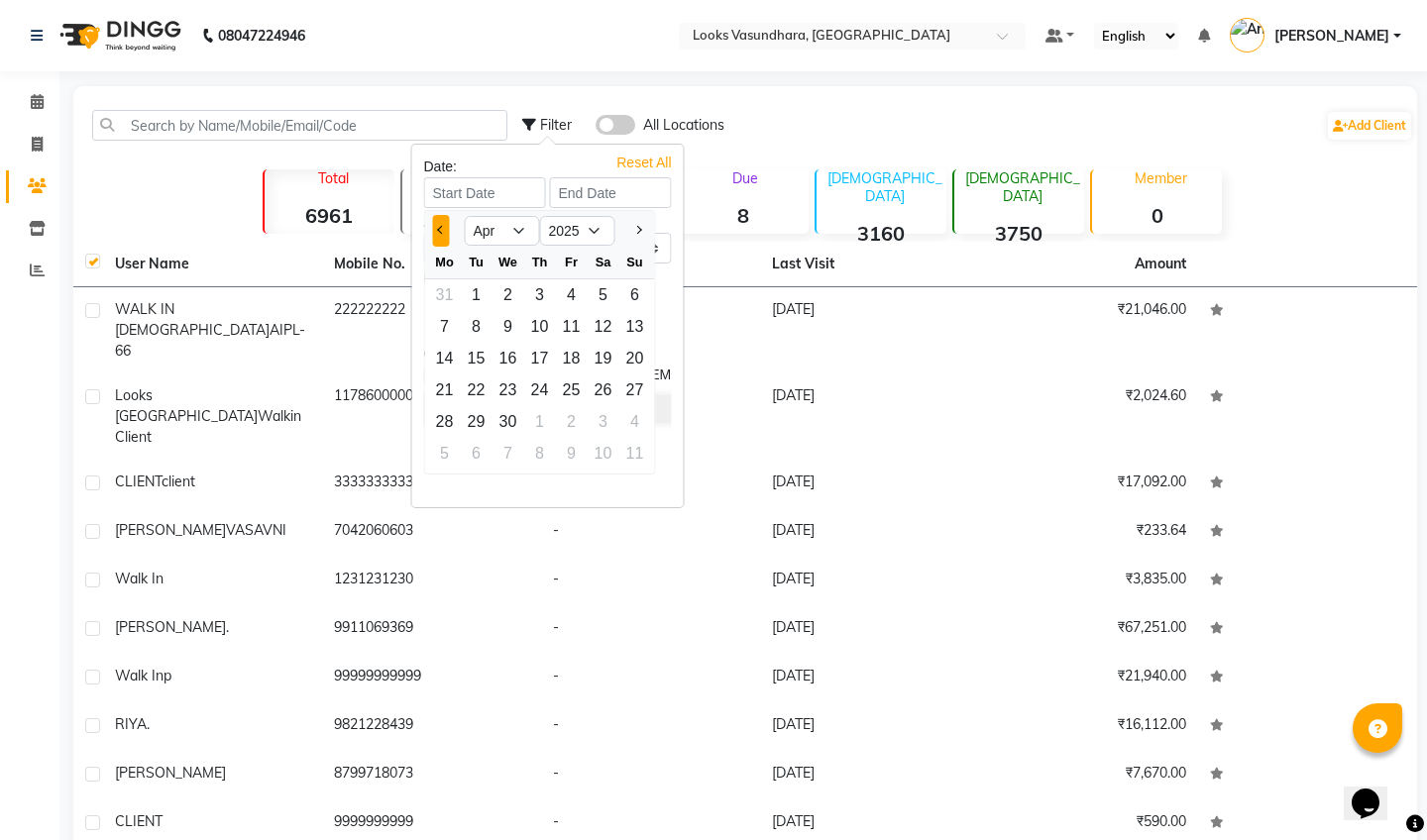 click at bounding box center (441, 231) 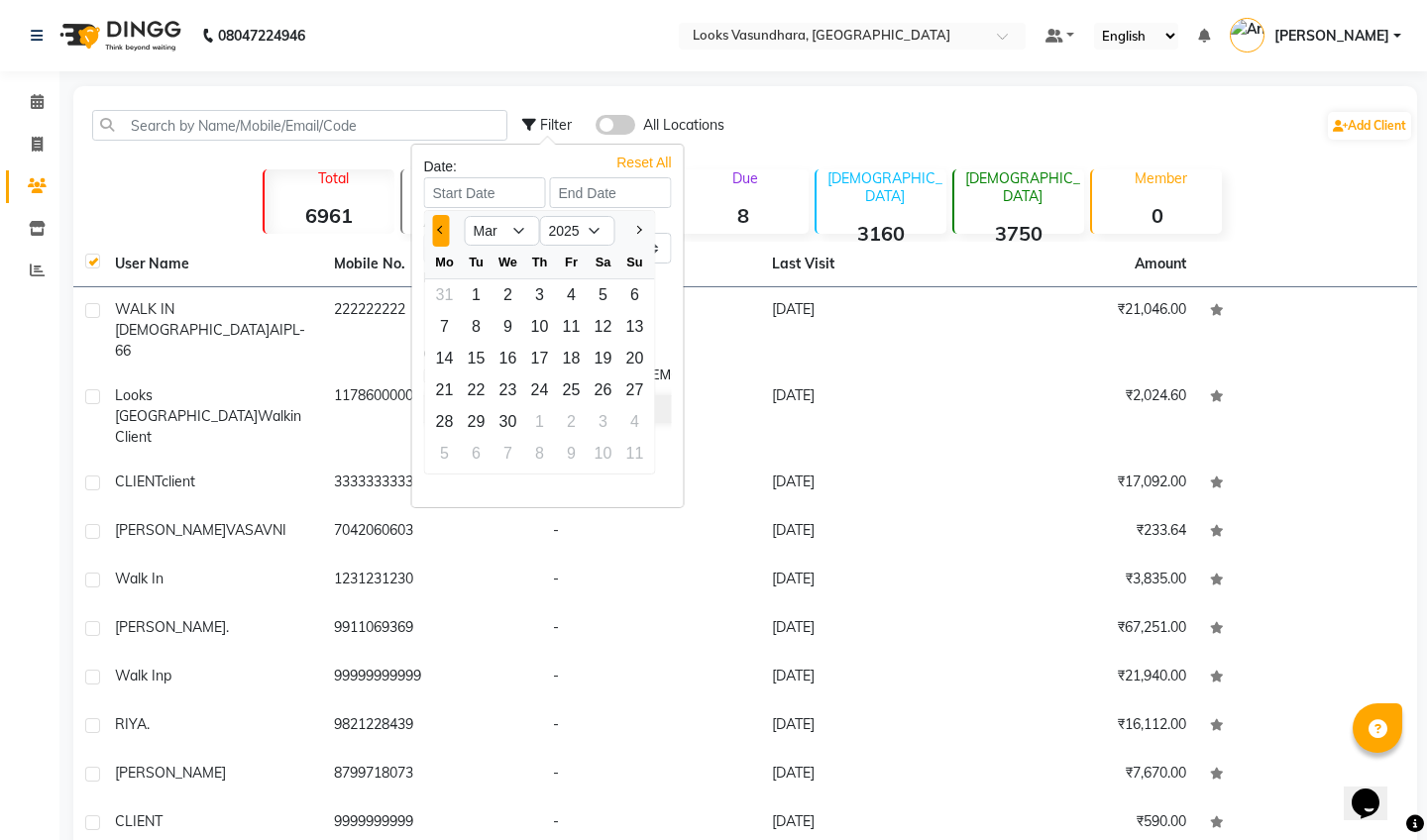 click at bounding box center [441, 231] 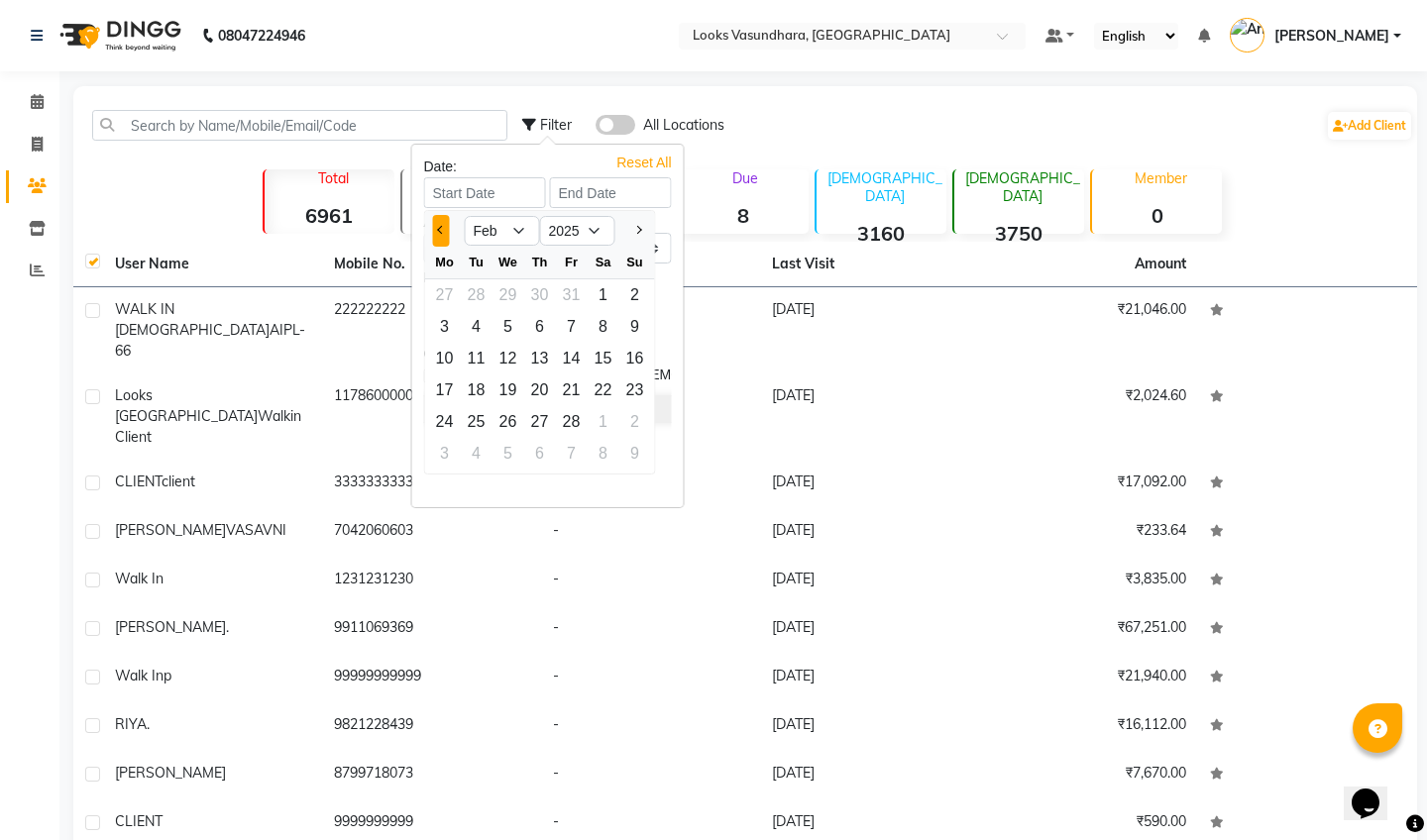 click at bounding box center [441, 231] 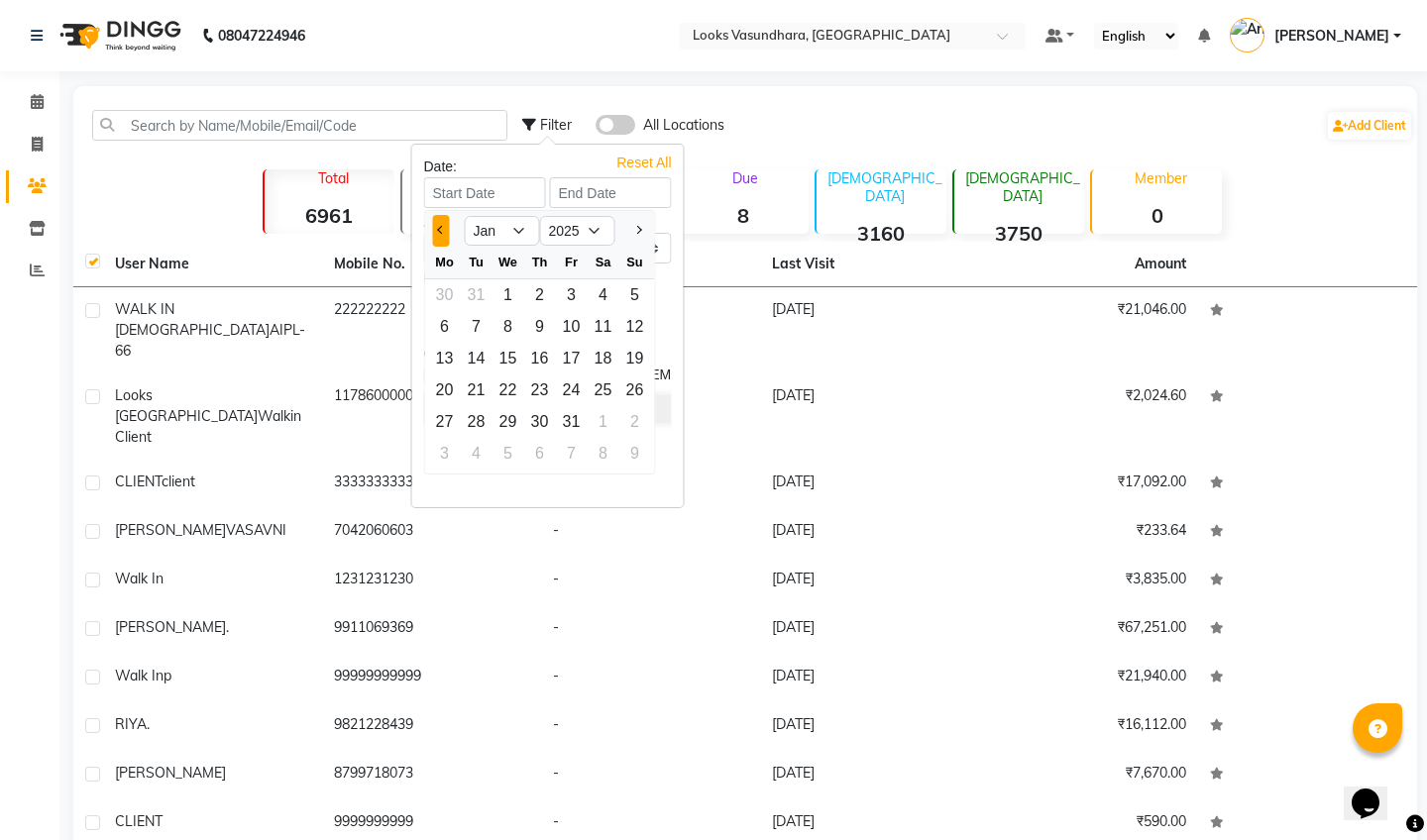 click at bounding box center (441, 231) 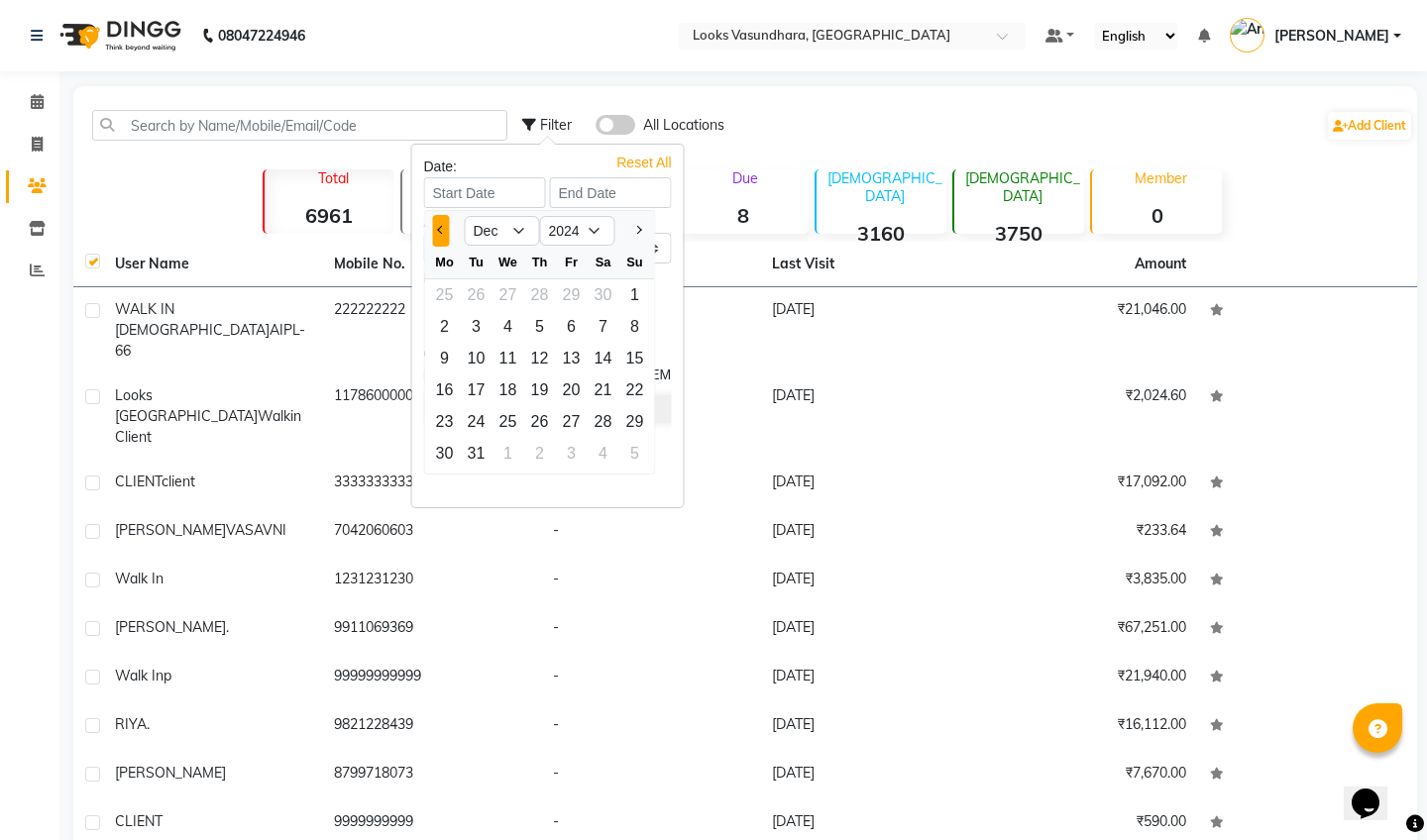 click at bounding box center (441, 231) 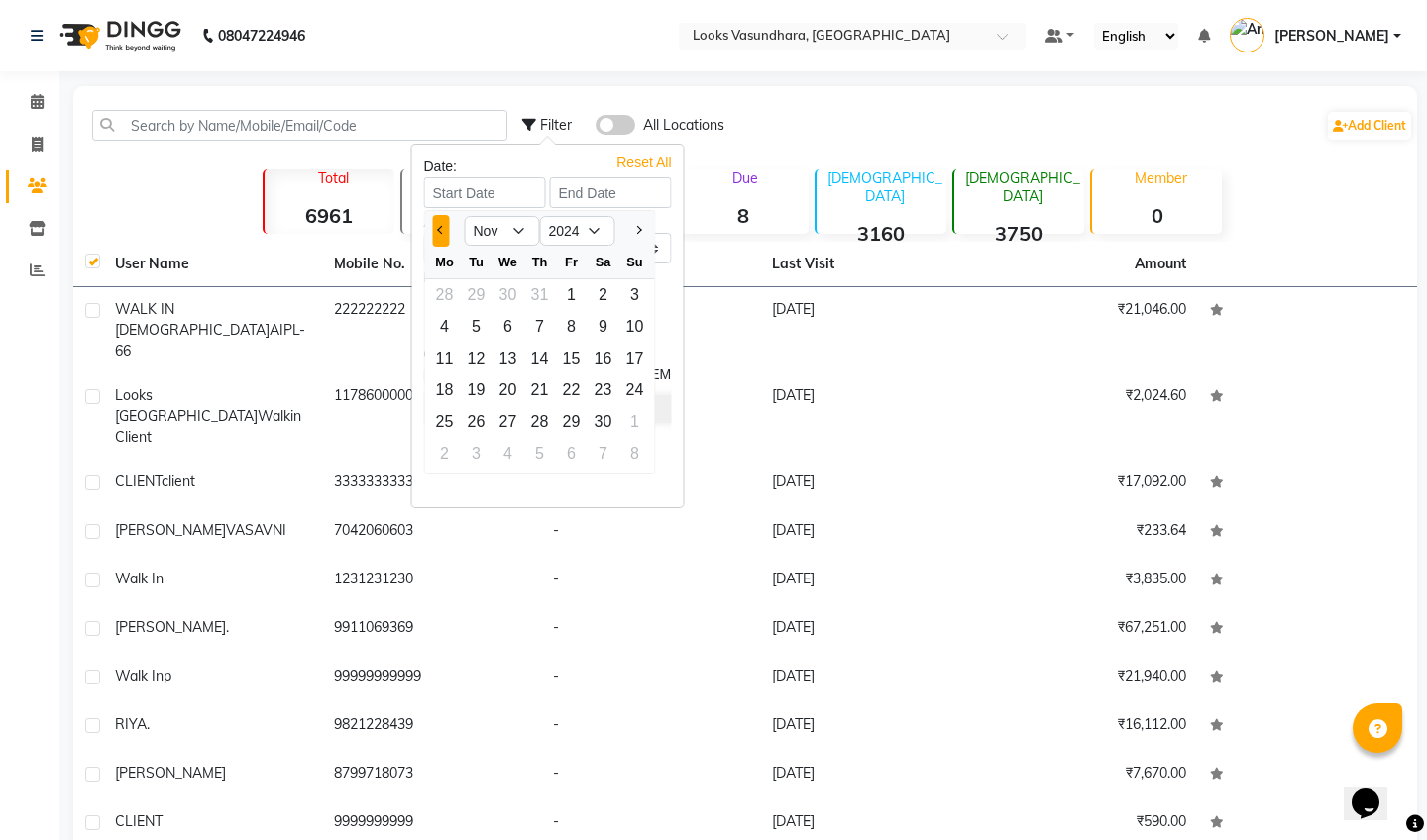click at bounding box center (441, 231) 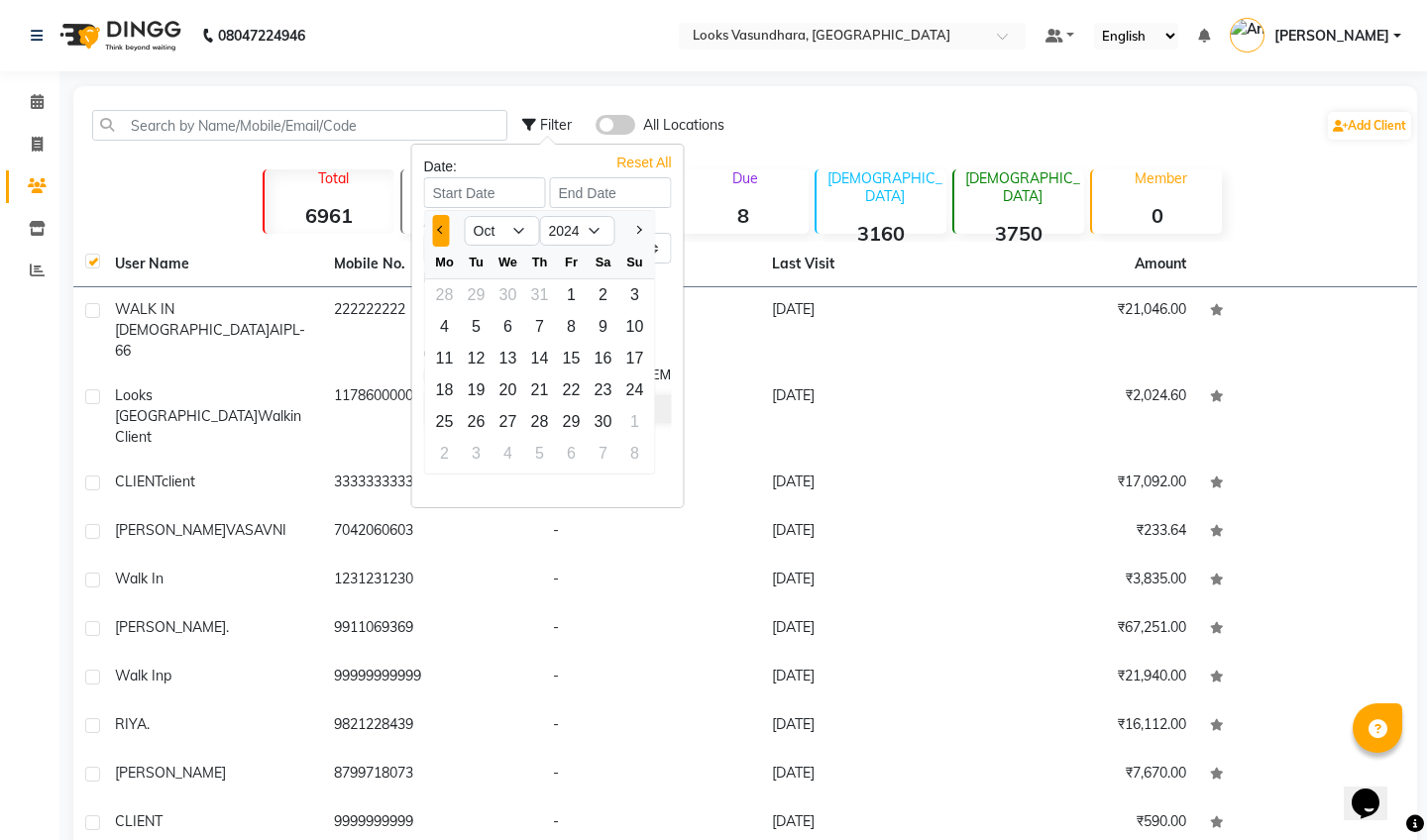 click at bounding box center (441, 231) 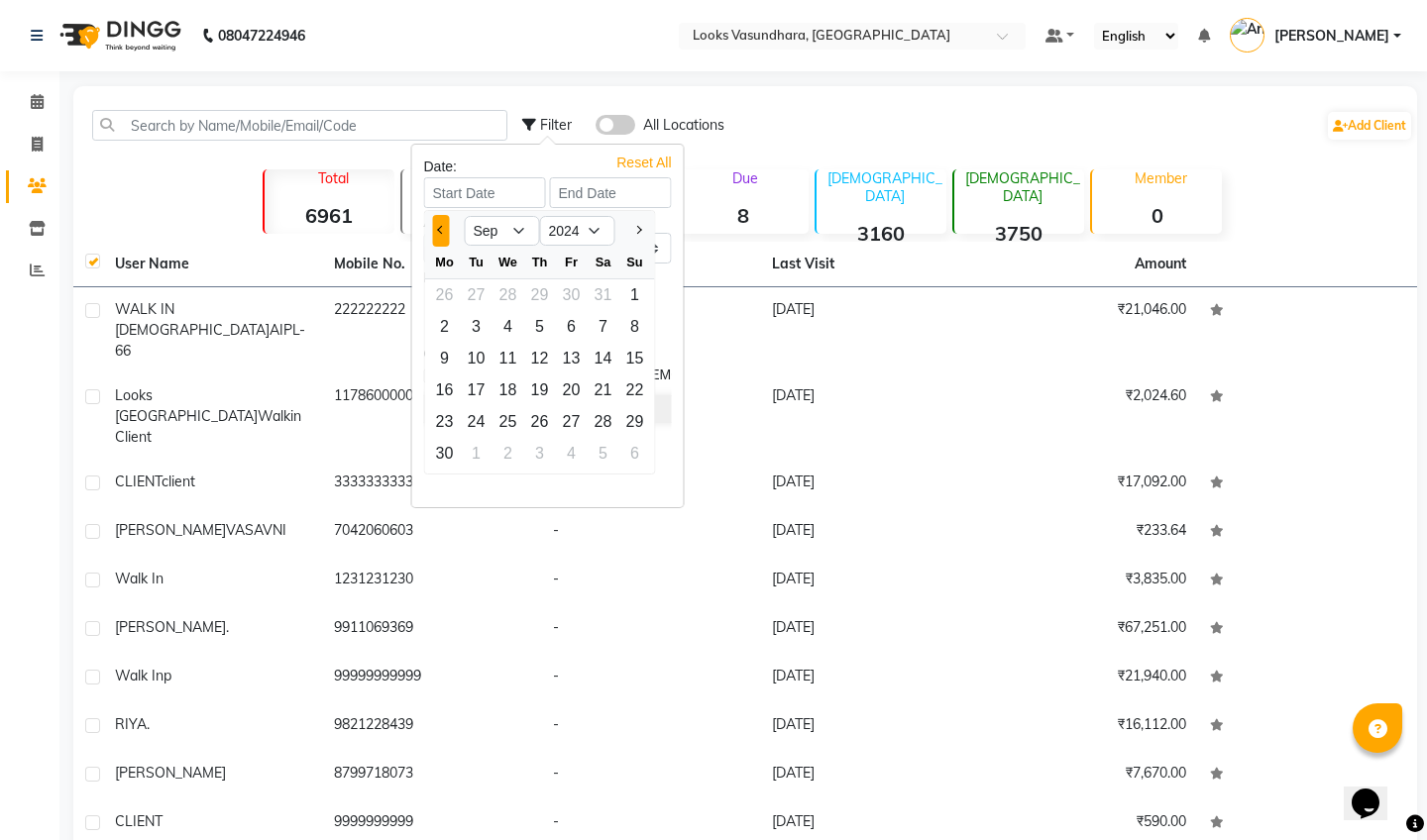 click at bounding box center [441, 231] 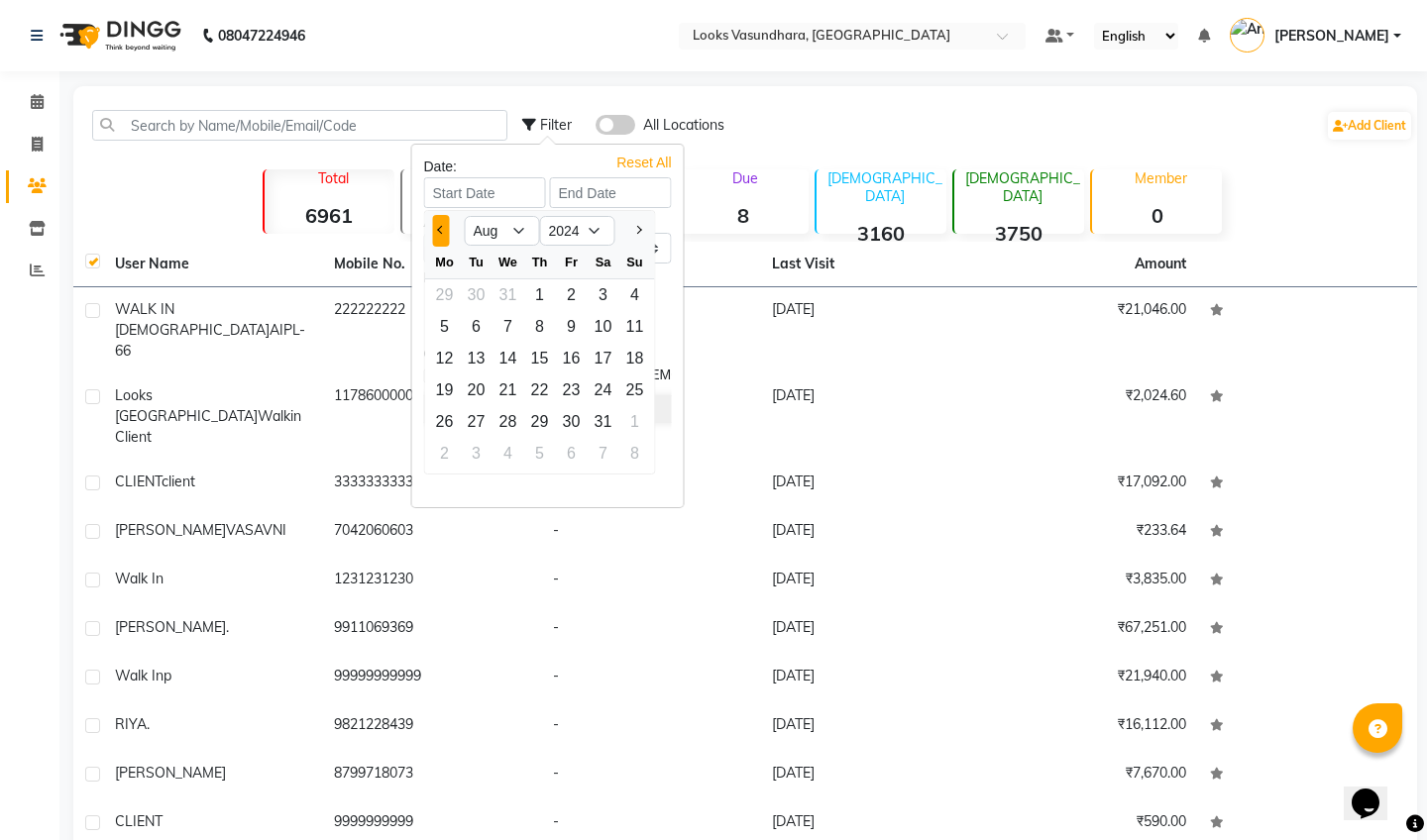click at bounding box center [441, 231] 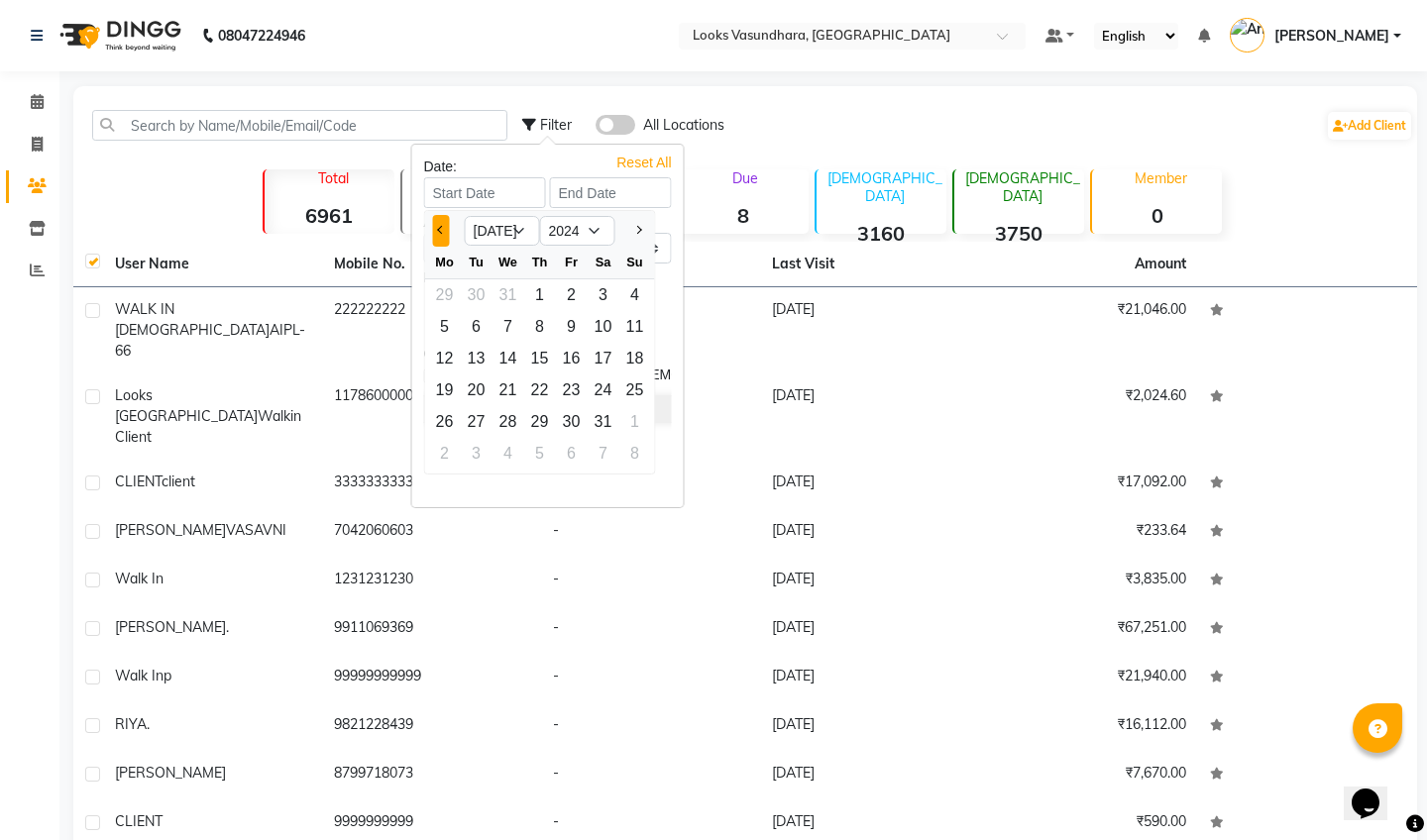 click at bounding box center [441, 231] 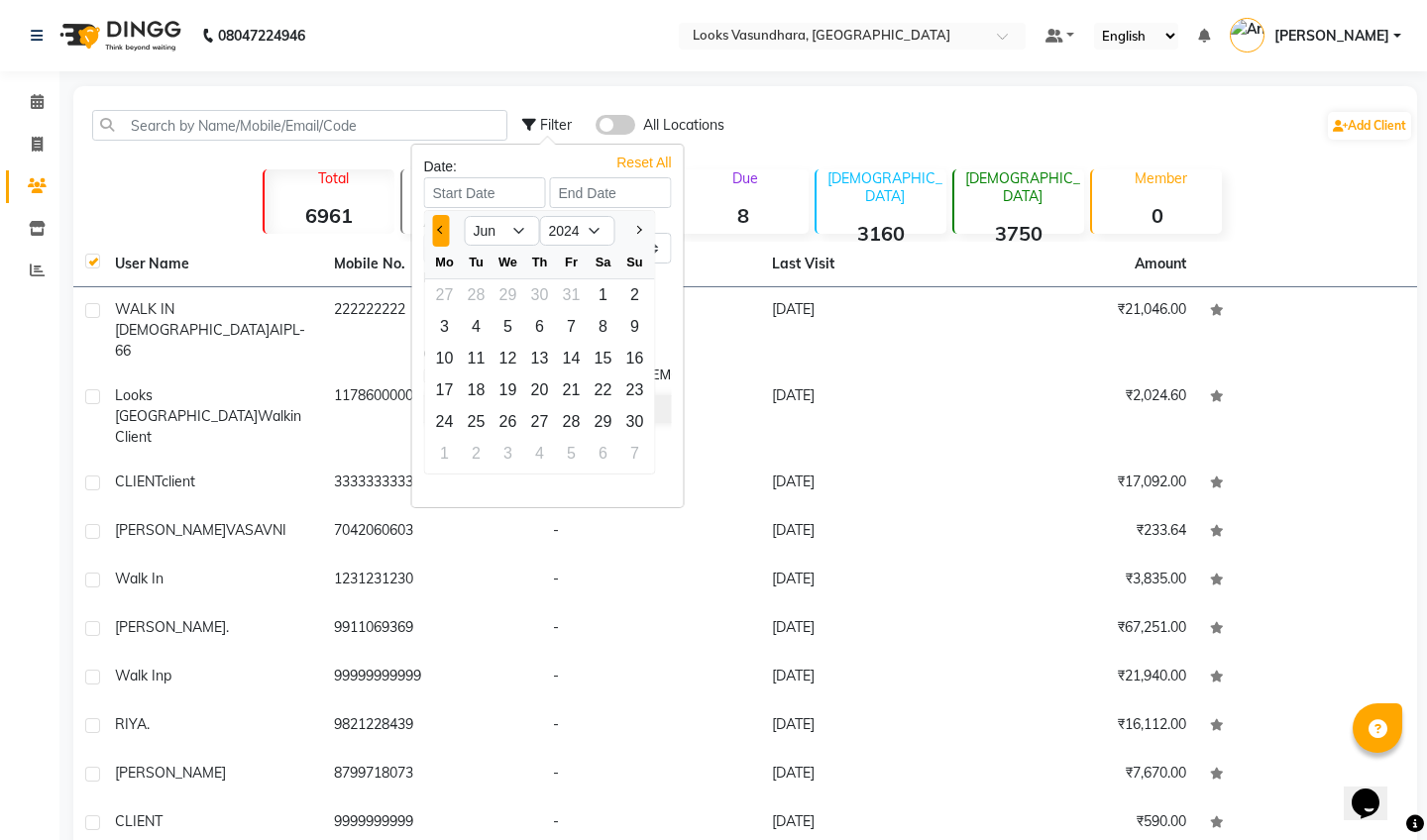 click at bounding box center [441, 231] 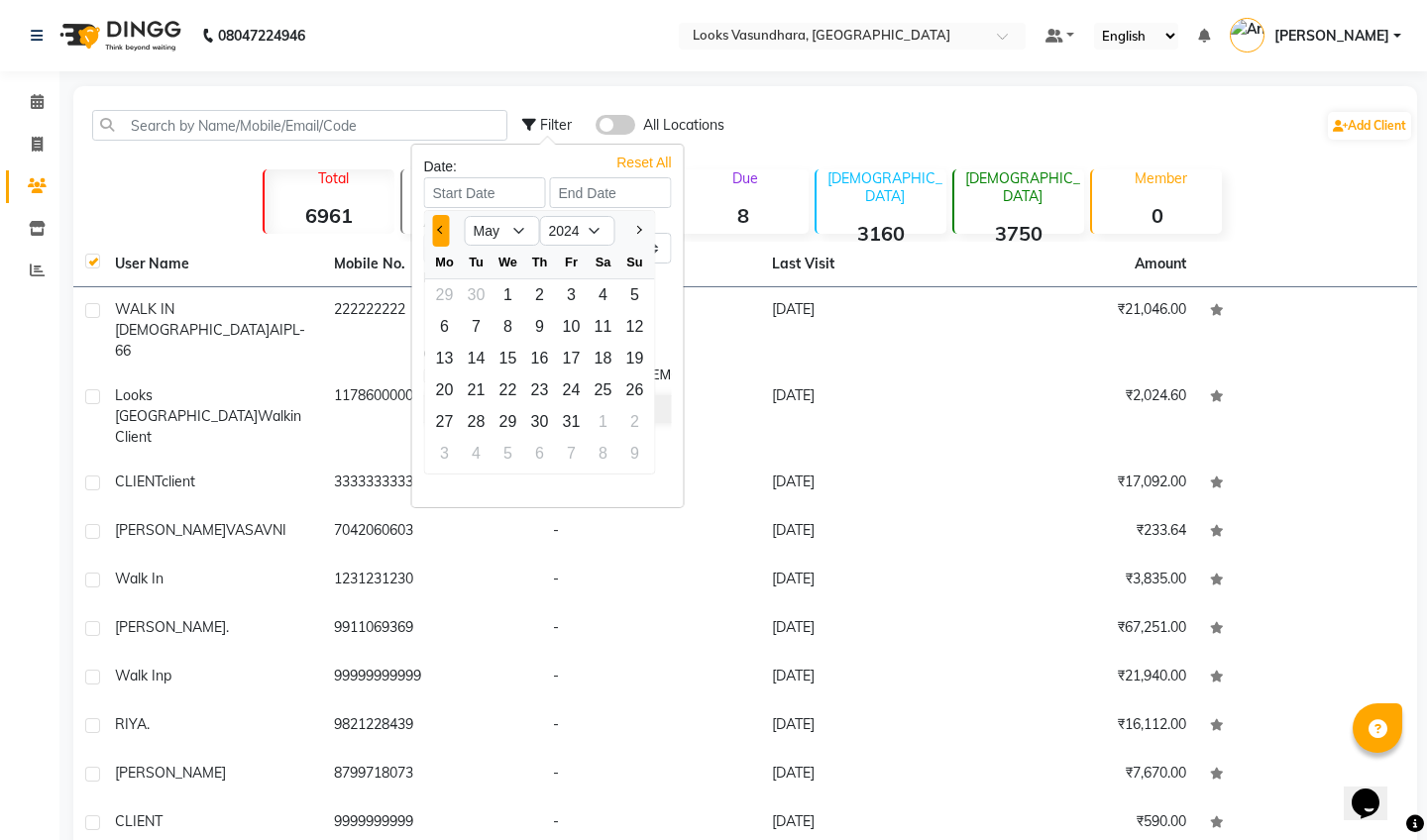 click at bounding box center [441, 231] 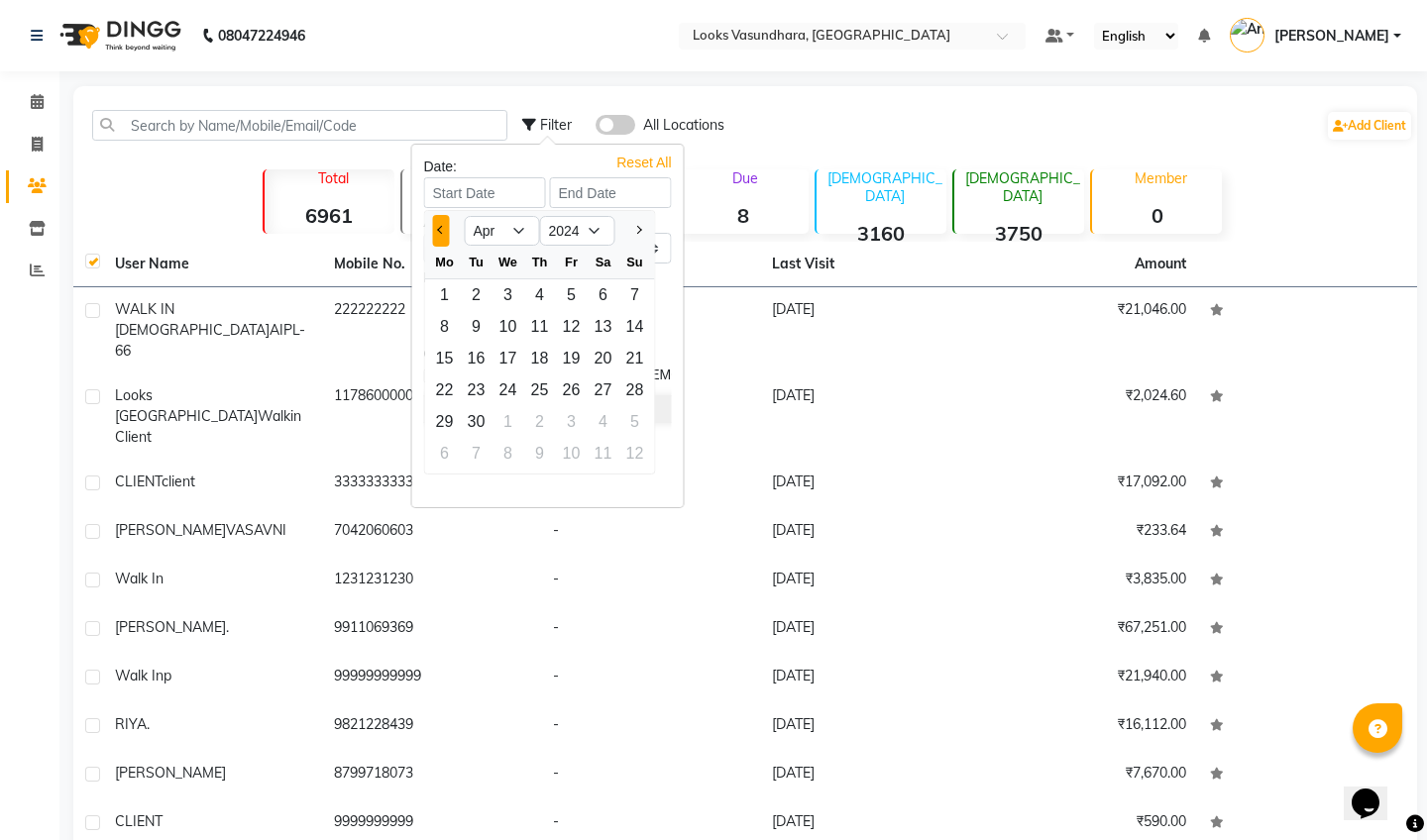 click at bounding box center (441, 231) 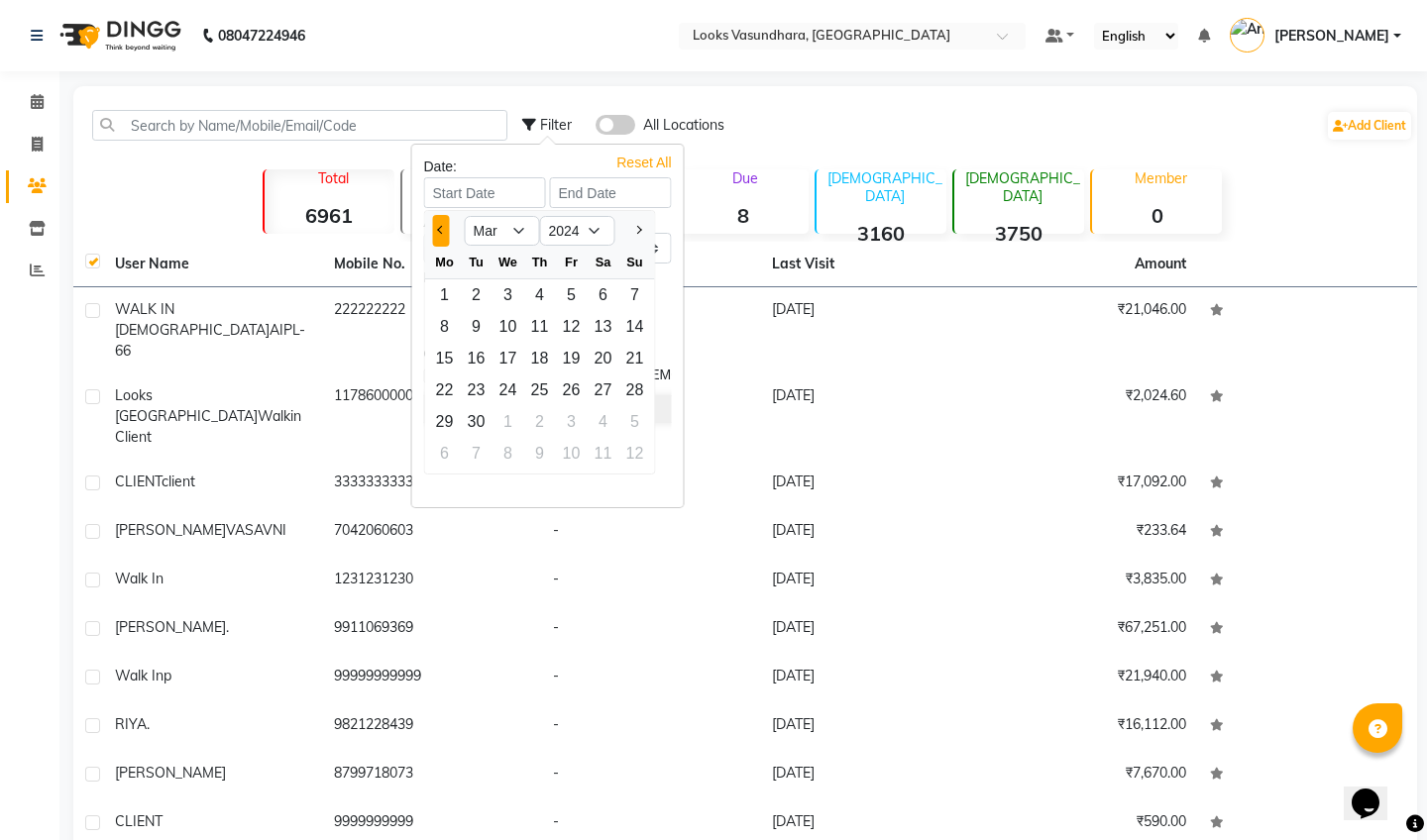 click at bounding box center (441, 231) 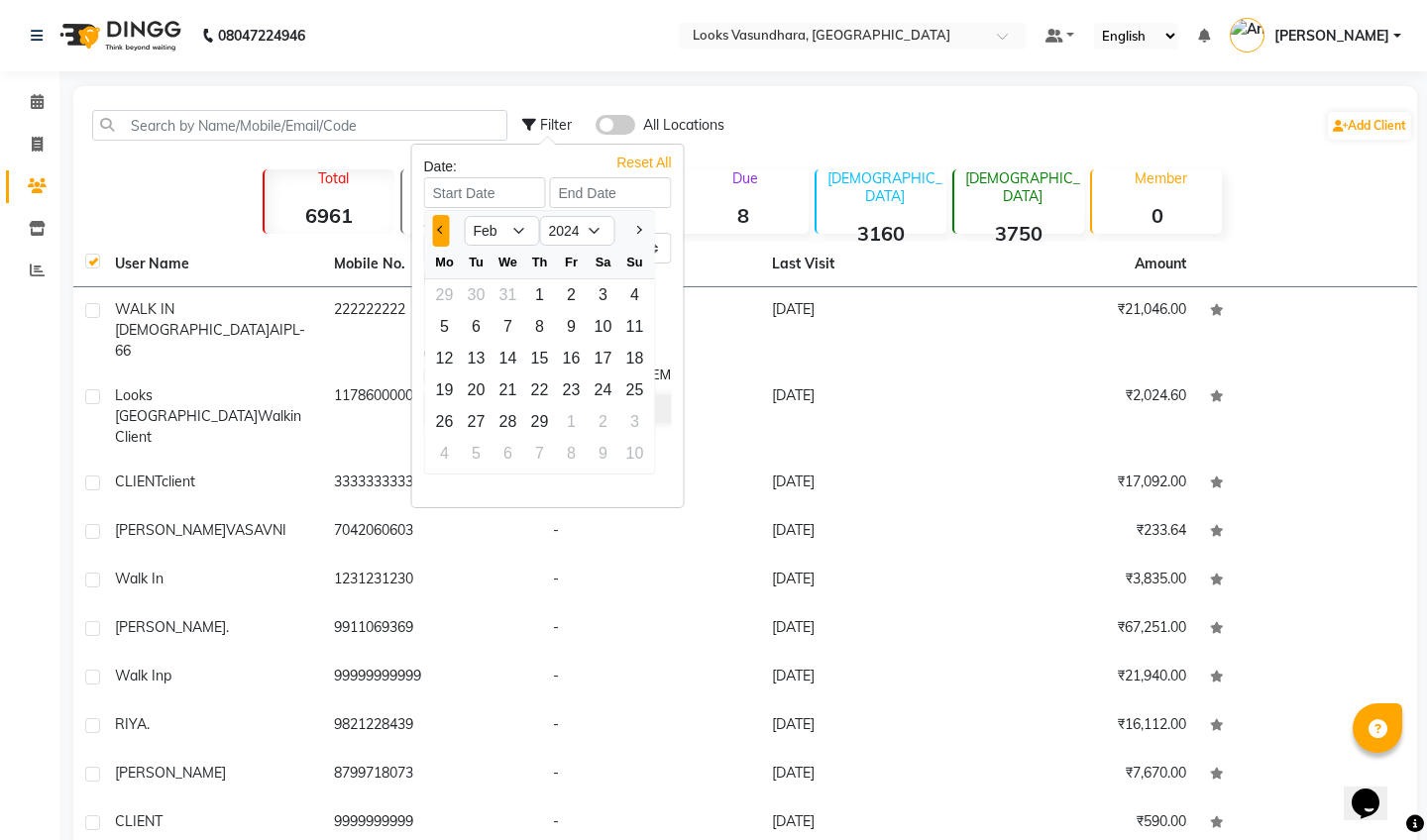 click at bounding box center [441, 231] 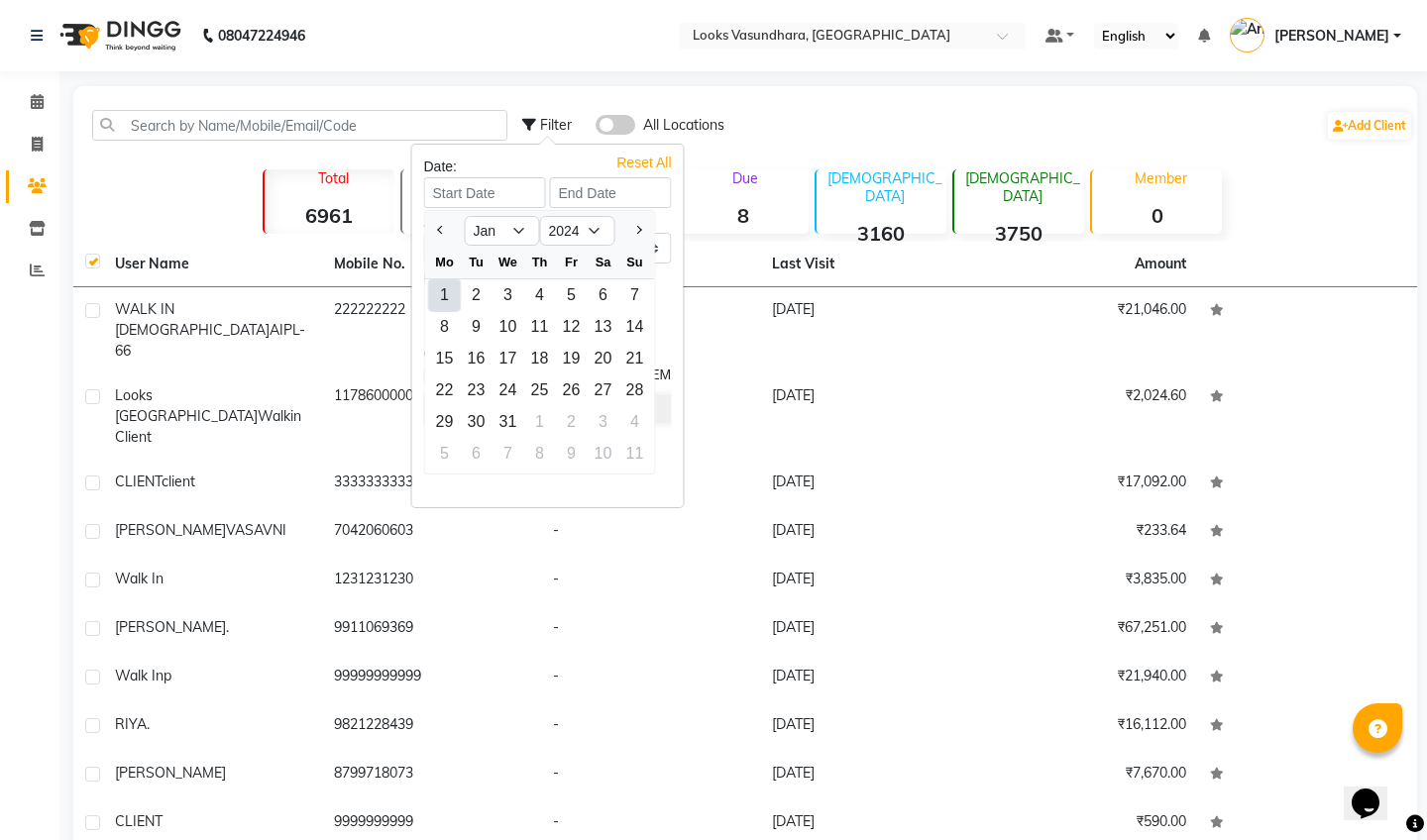 click on "1" at bounding box center (445, 295) 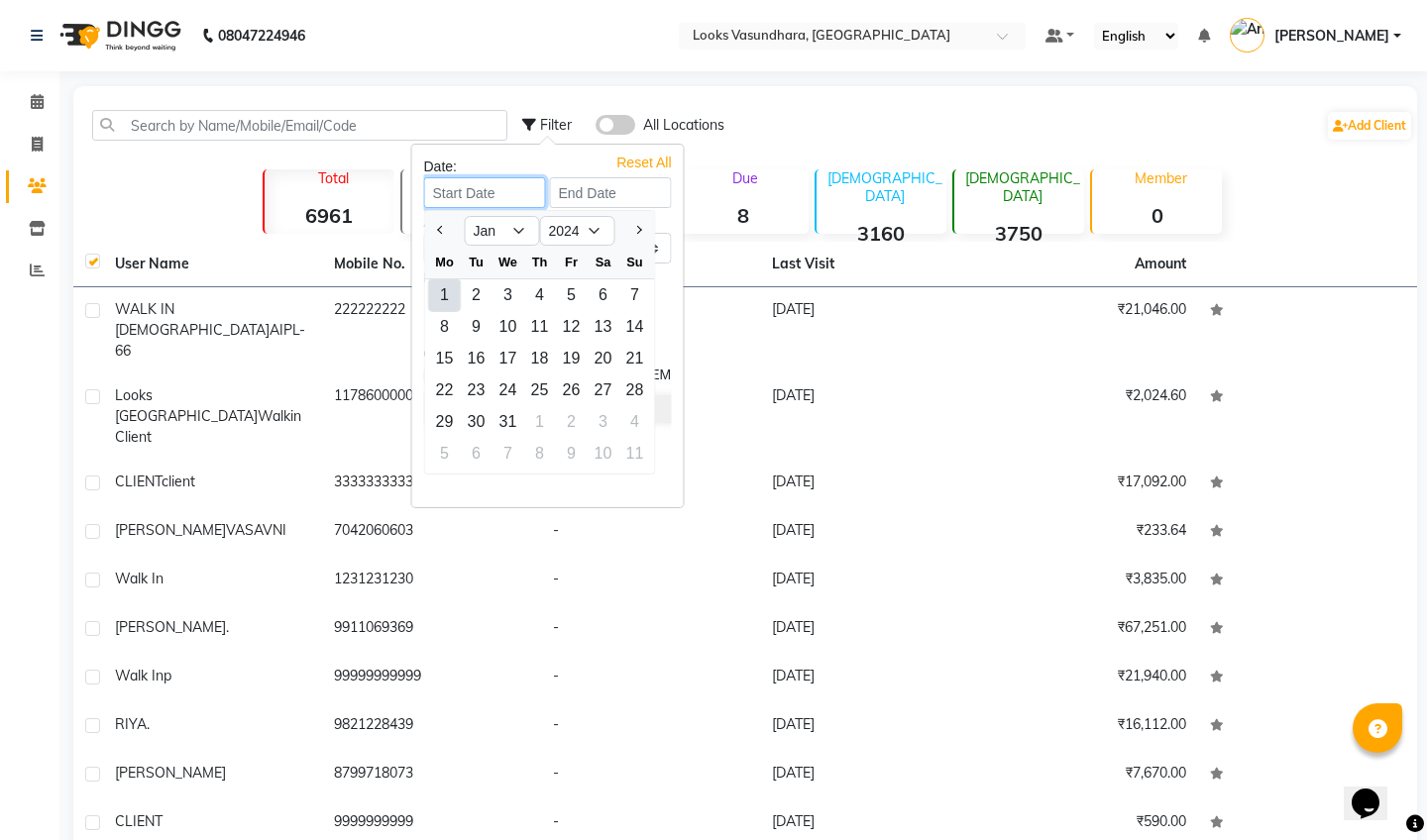 type on "[DATE]" 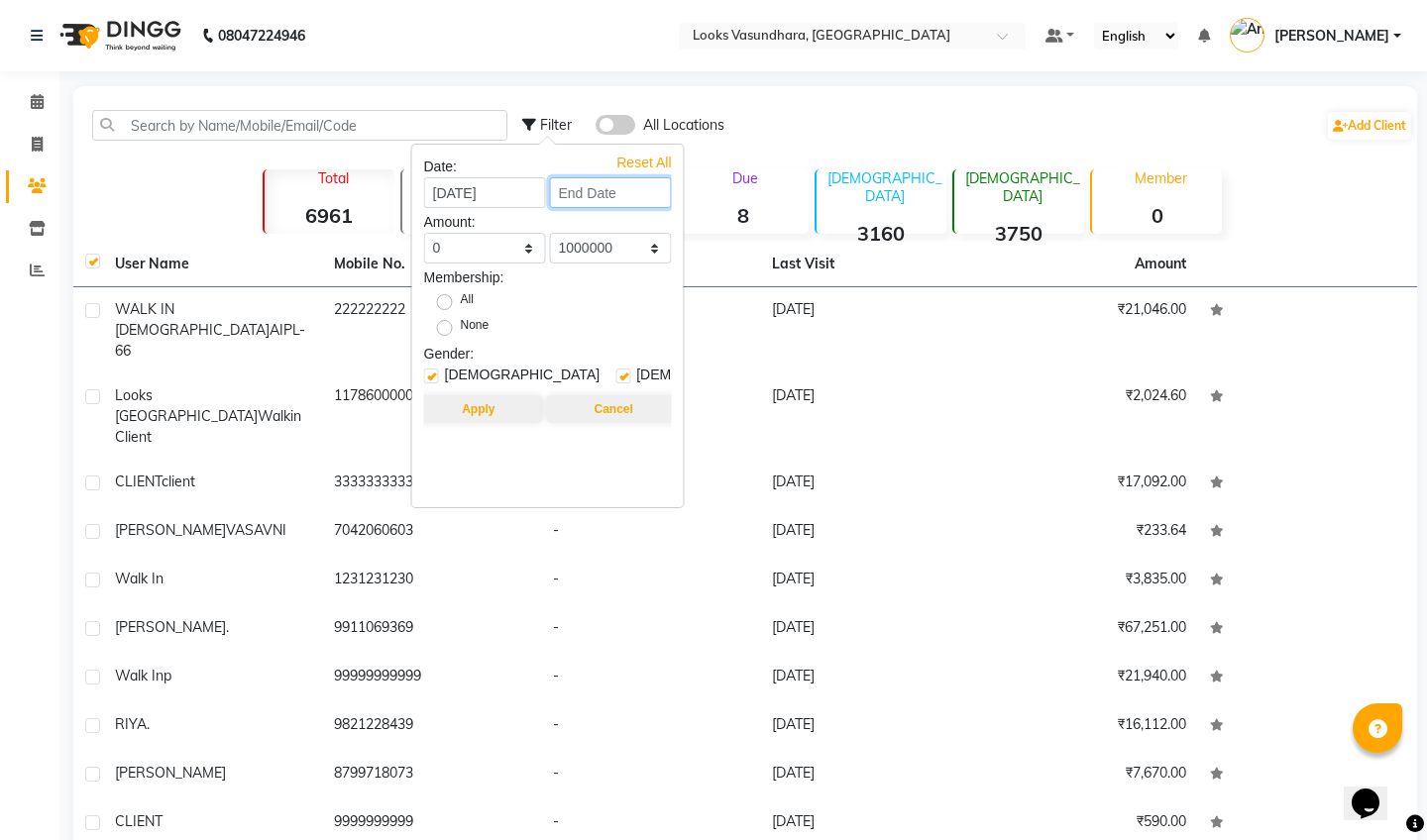 click at bounding box center [610, 192] 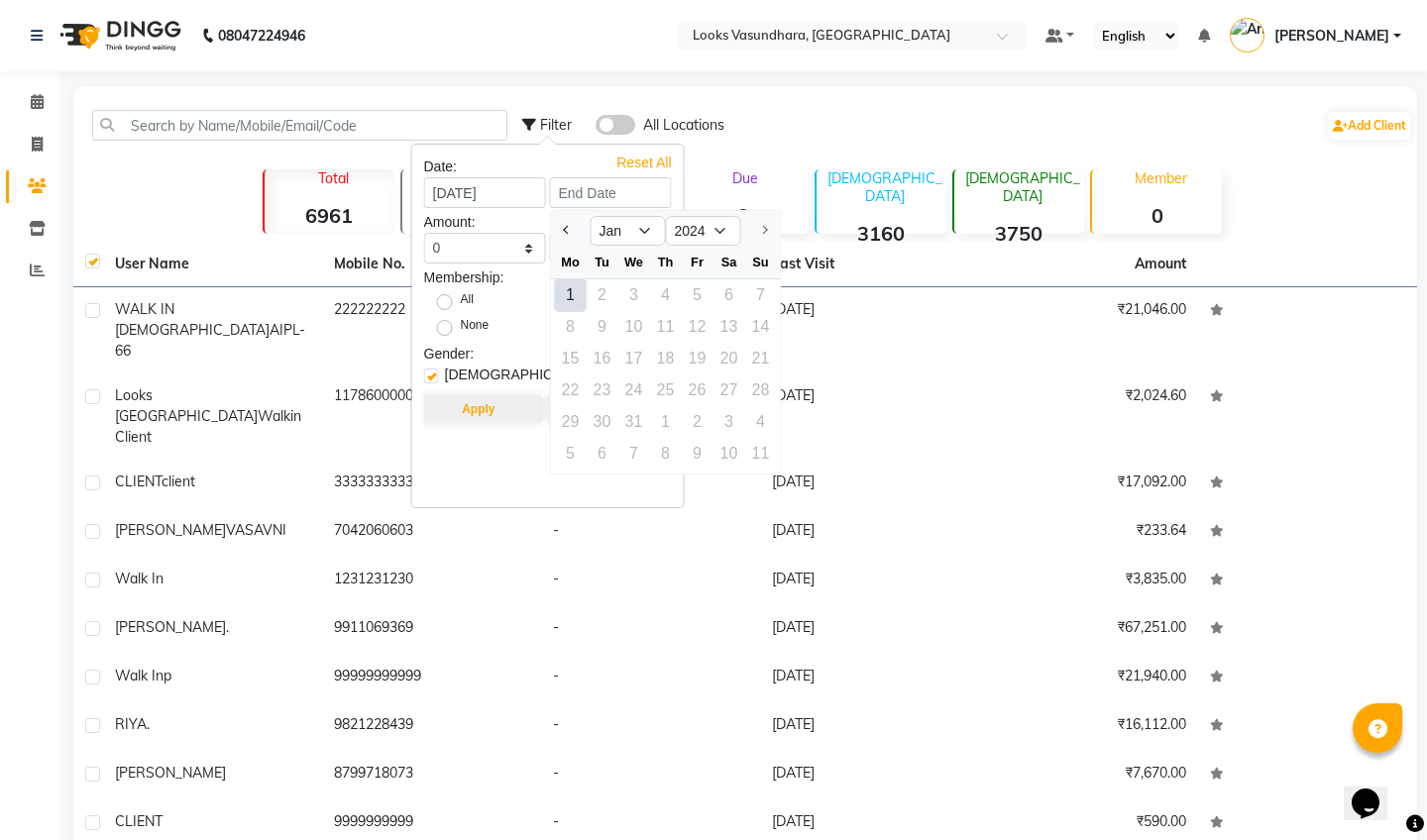 click on "1" at bounding box center [571, 295] 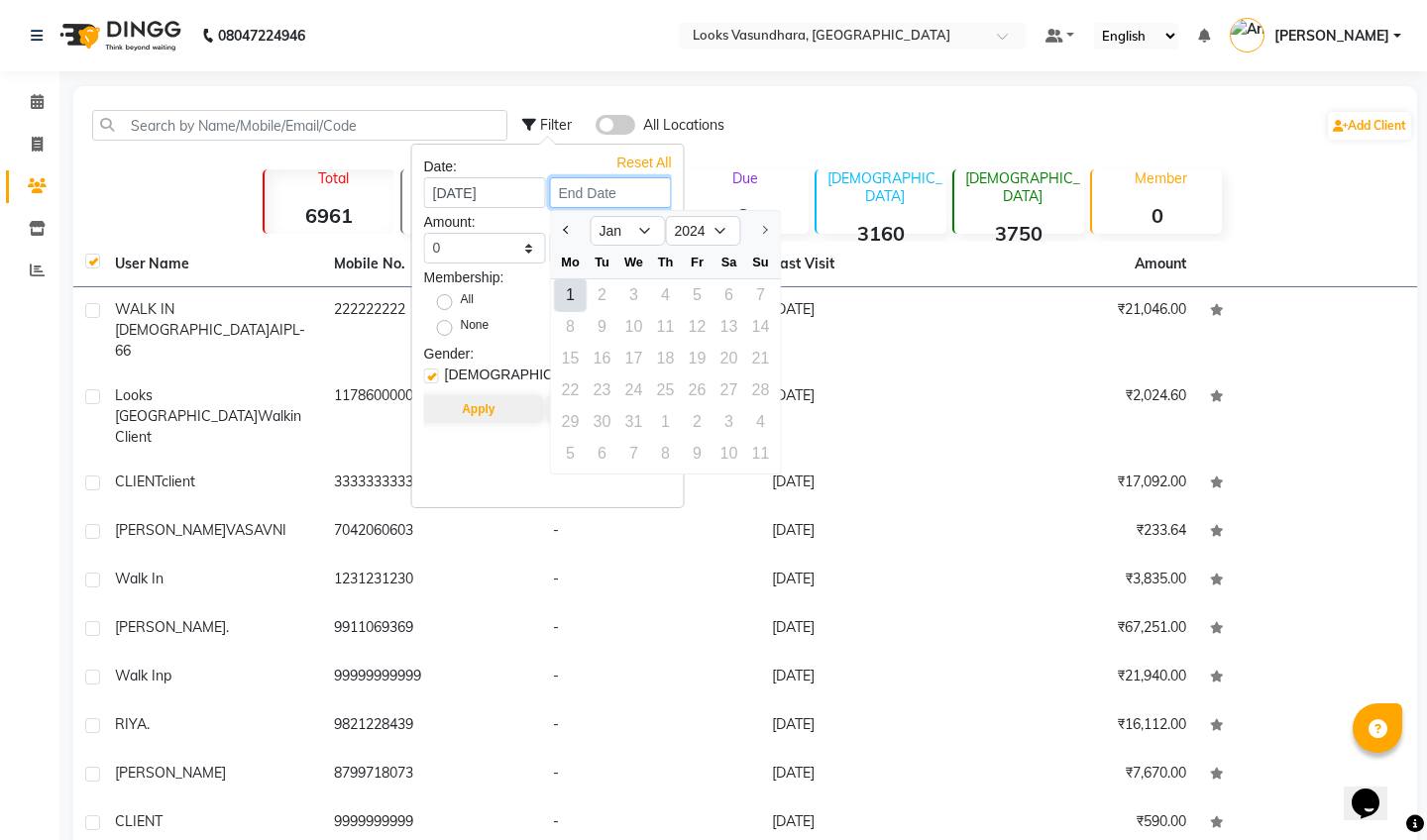 type on "[DATE]" 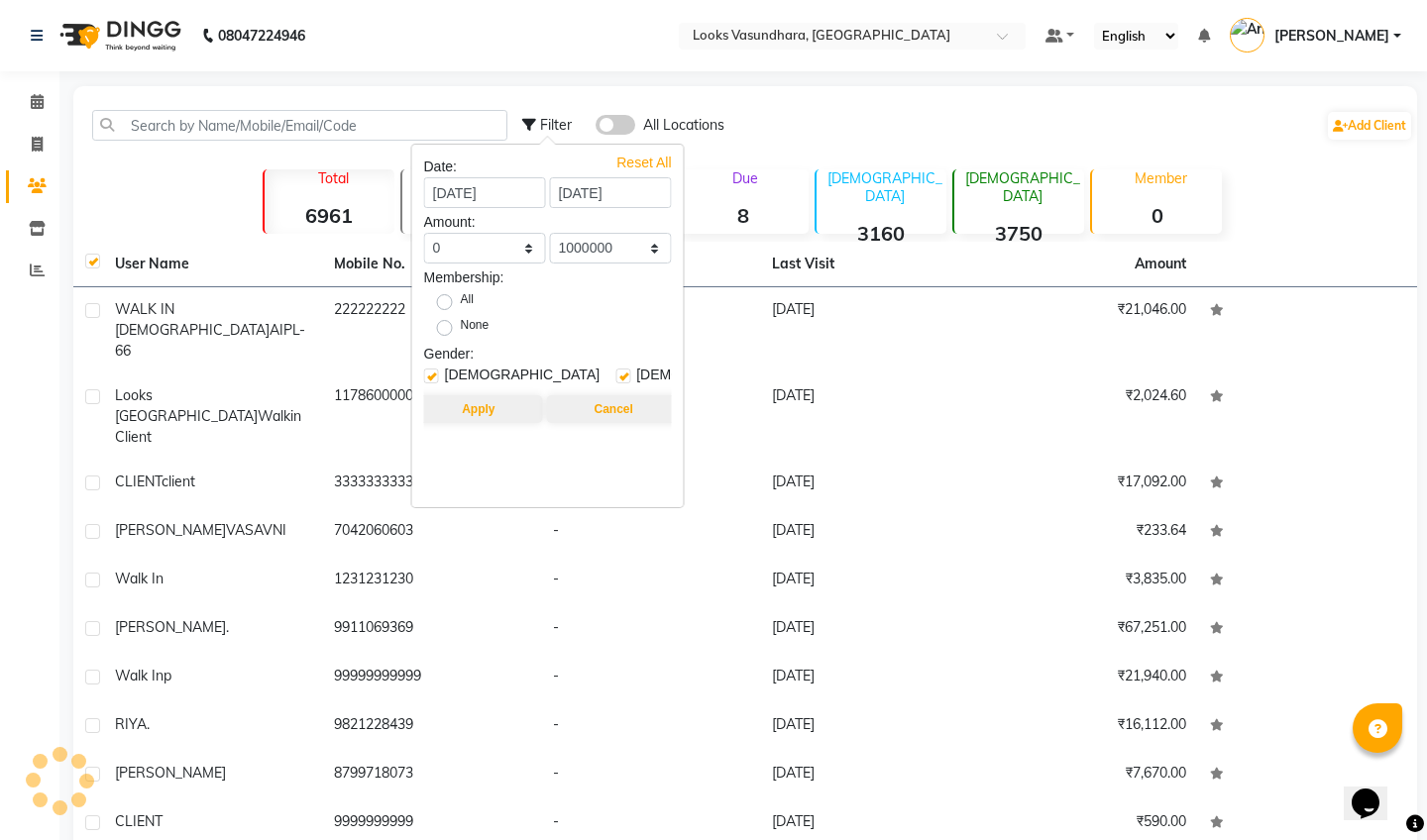 click on "Apply" at bounding box center [478, 409] 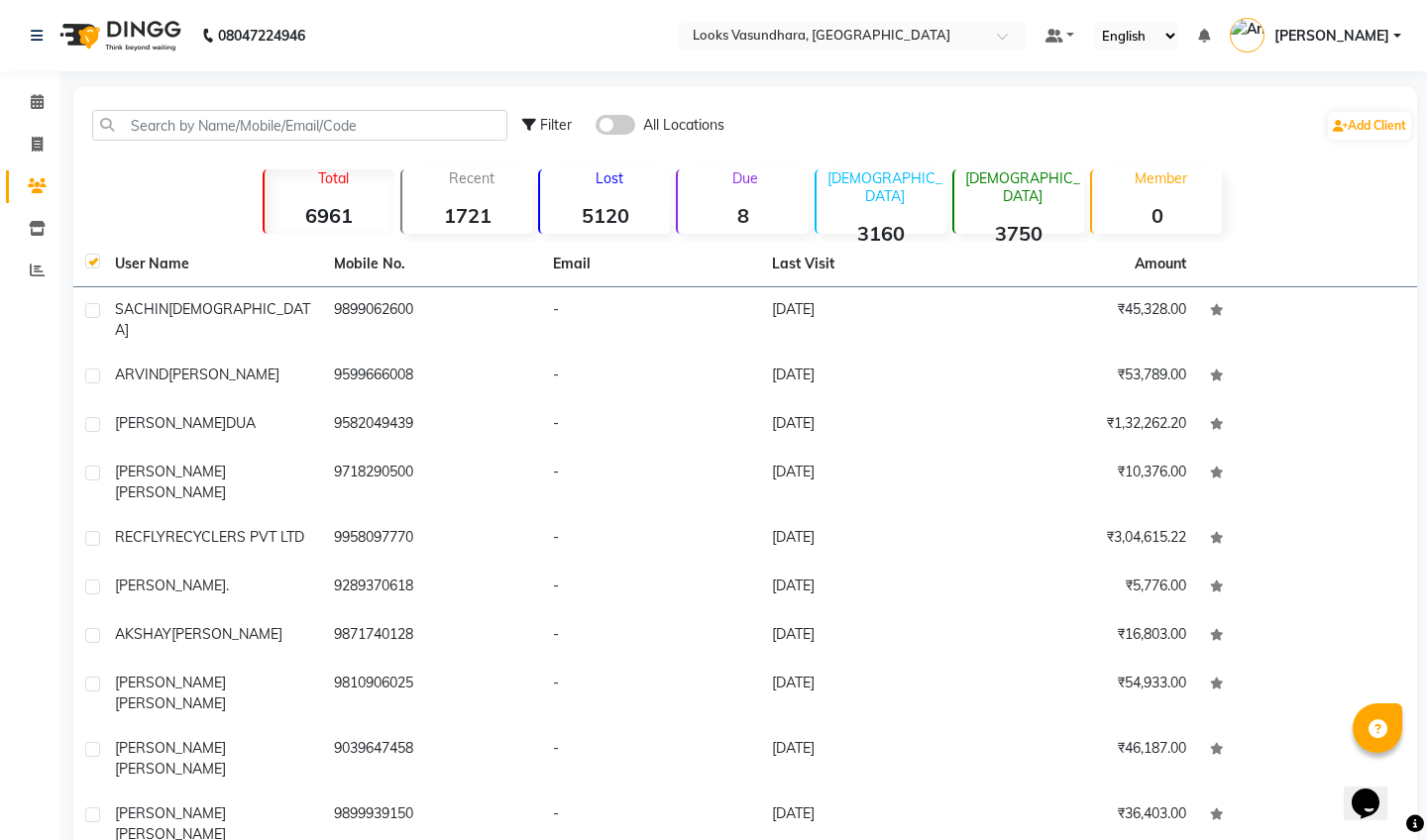 click 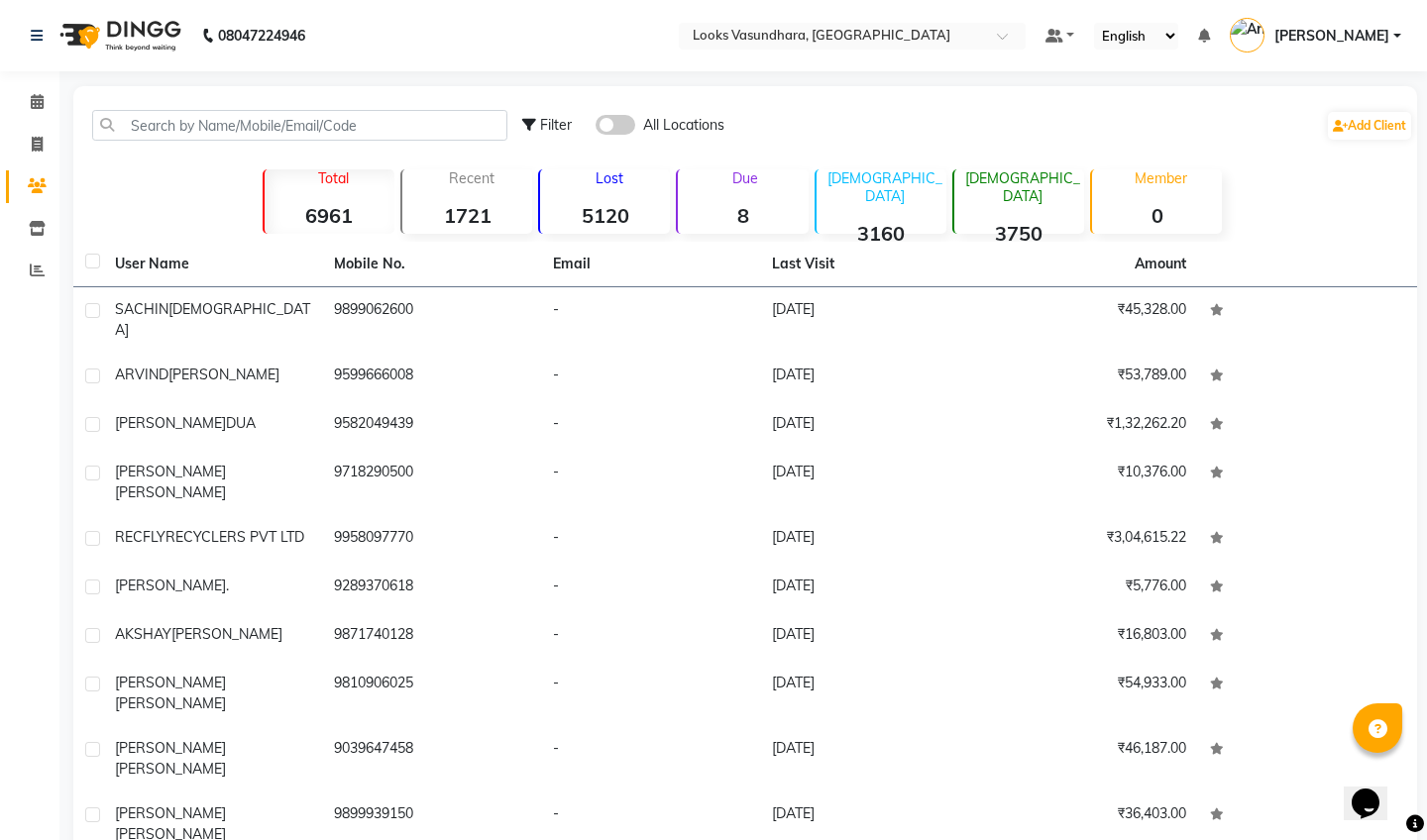 click 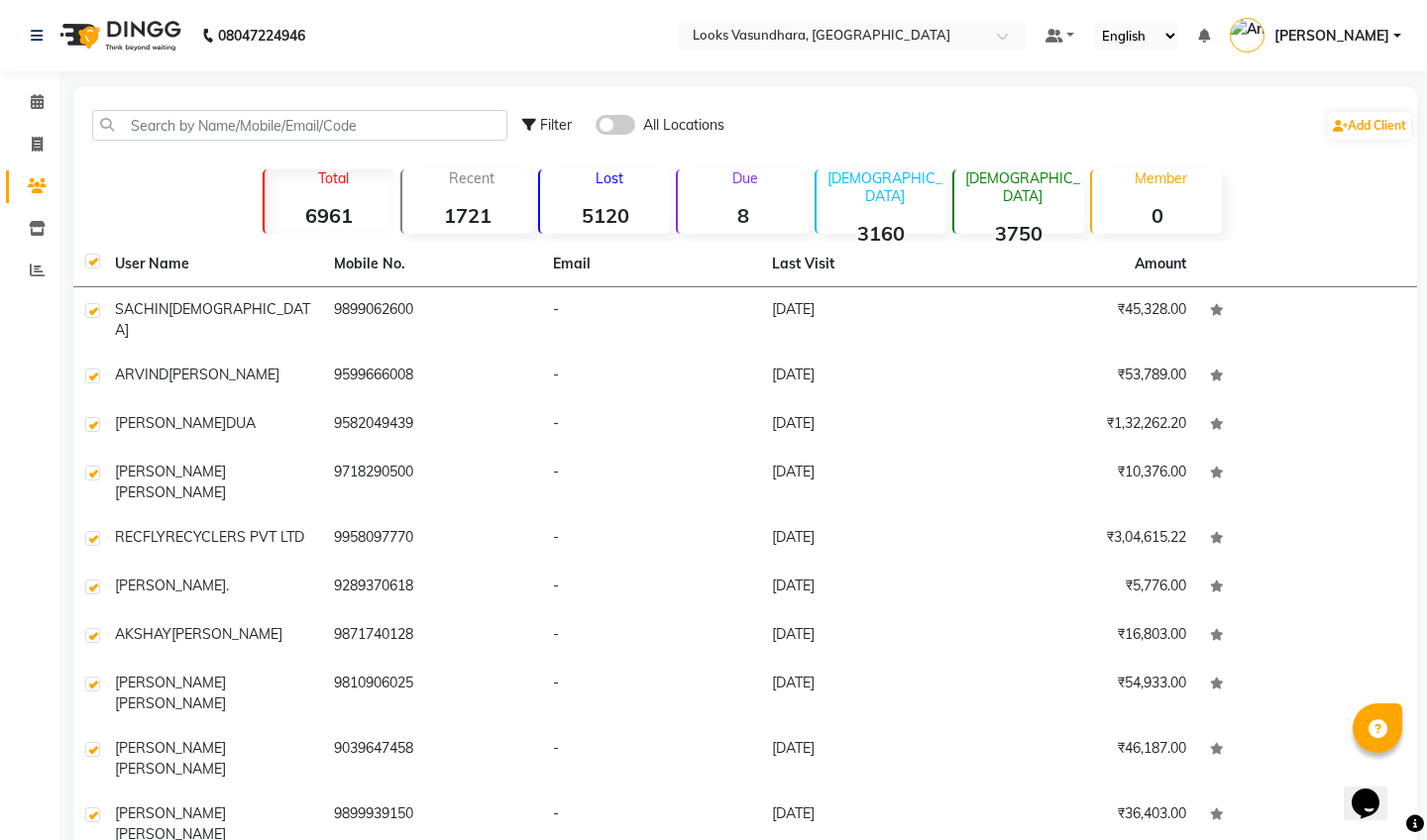 checkbox on "true" 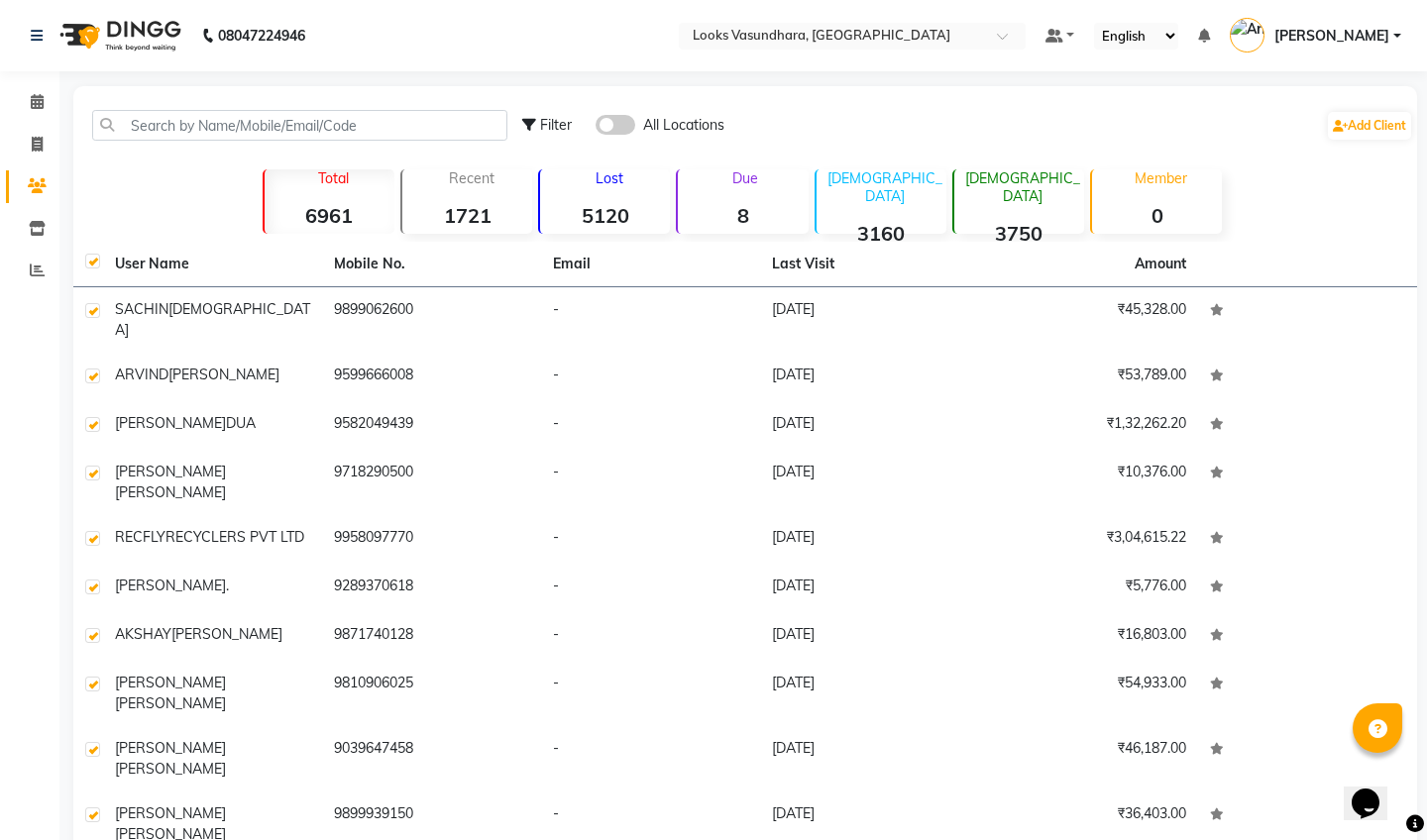 scroll, scrollTop: 0, scrollLeft: 0, axis: both 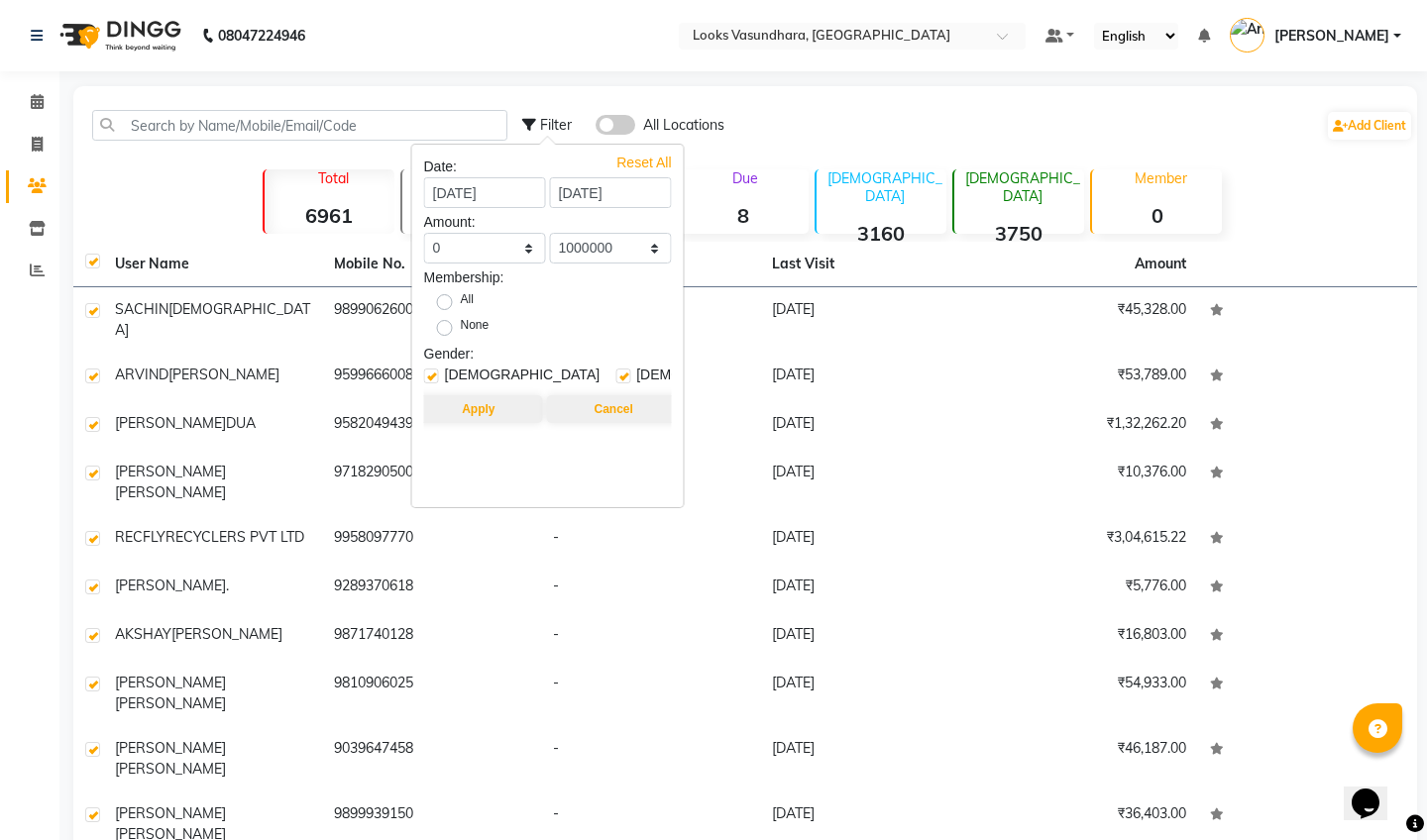 click on "Filter All Locations  Add Client" 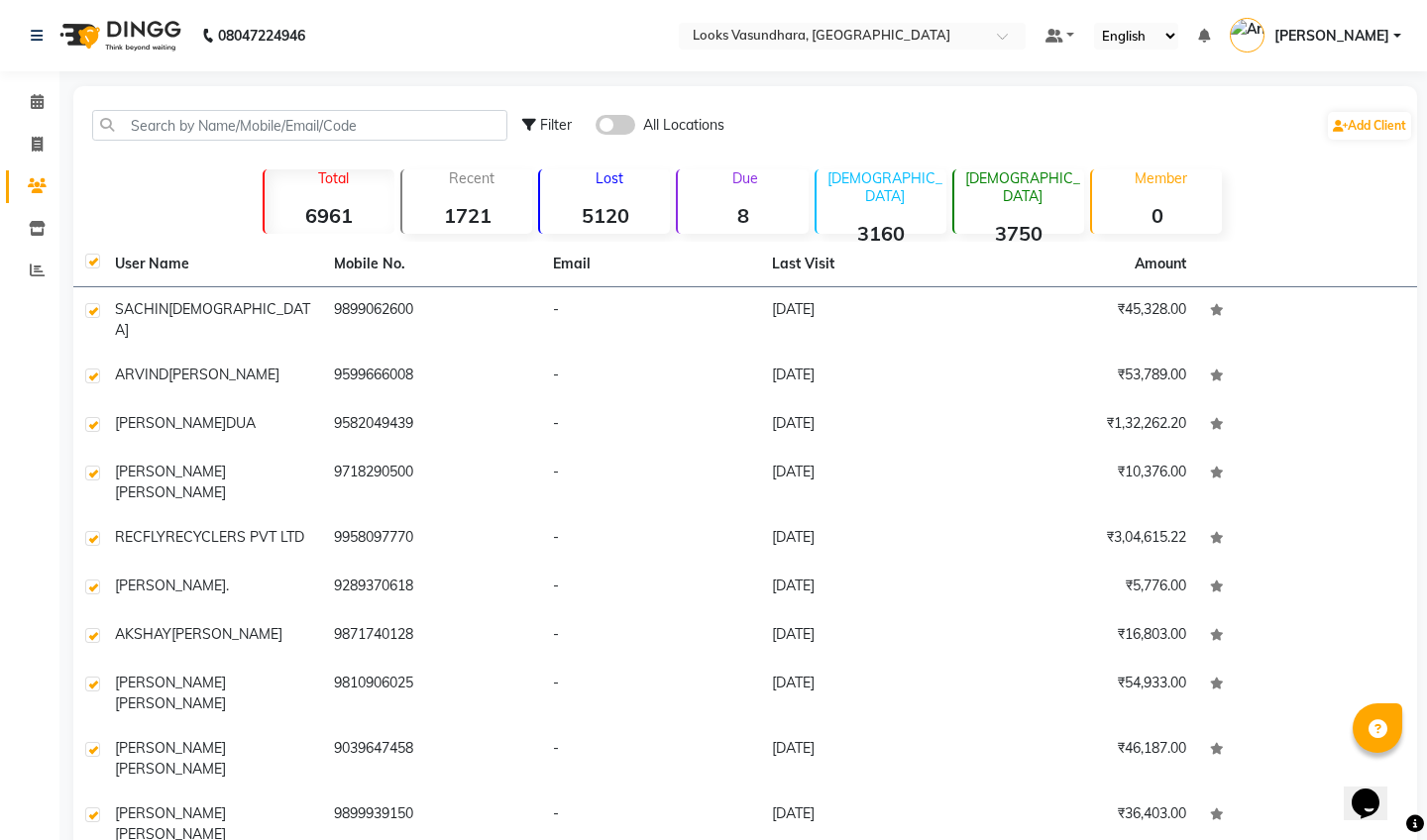 click 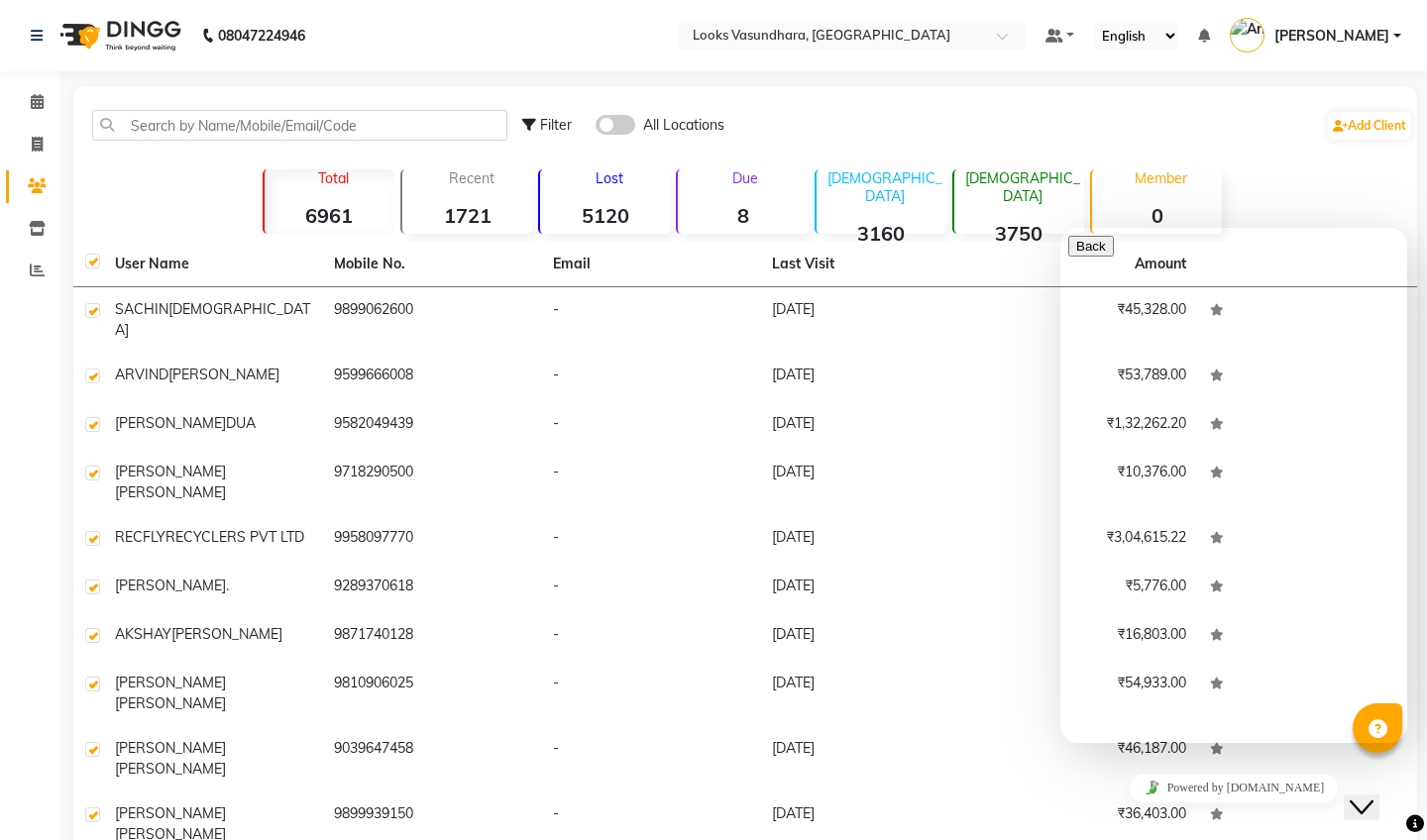 click at bounding box center (1234, 990) 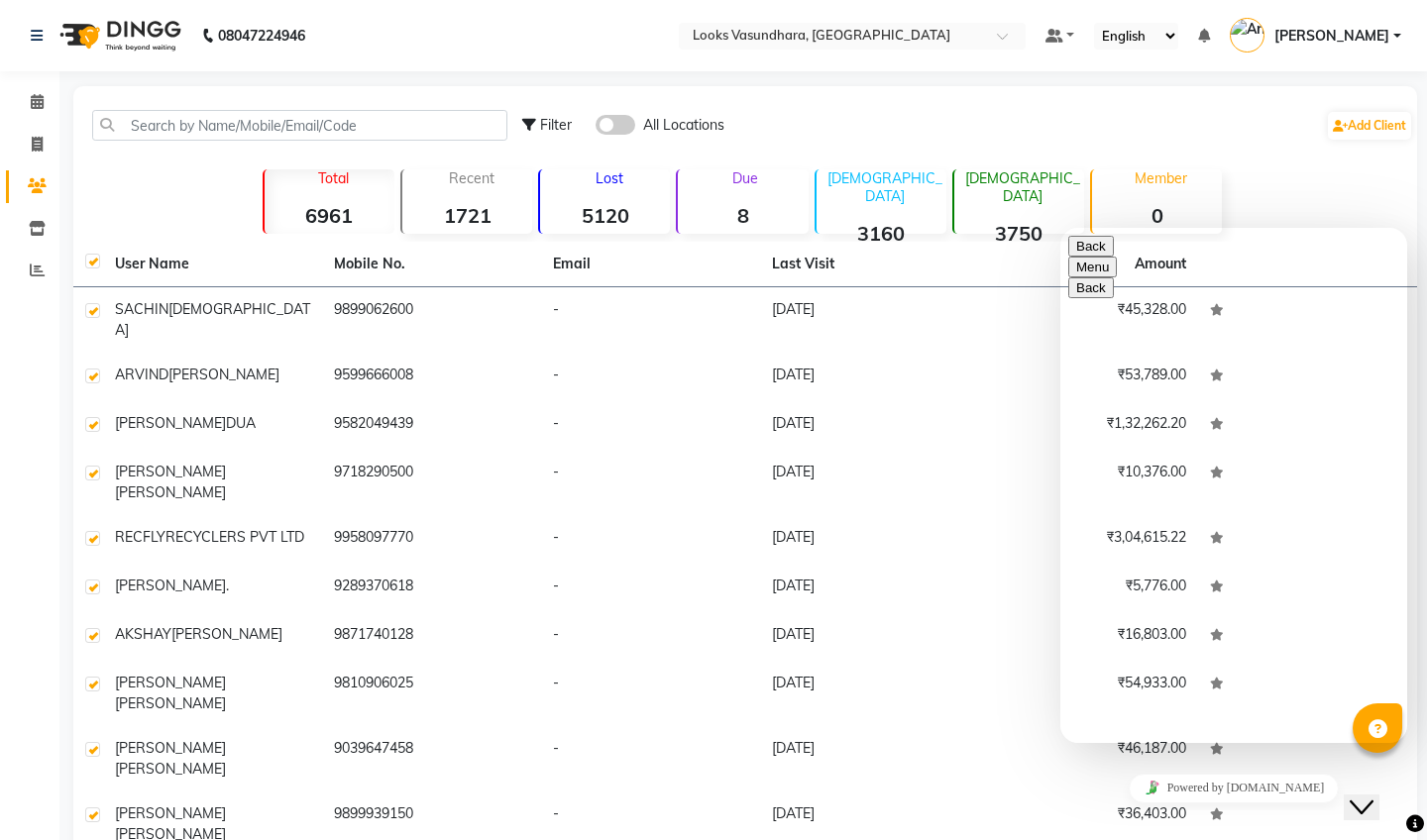 click at bounding box center (1060, 228) 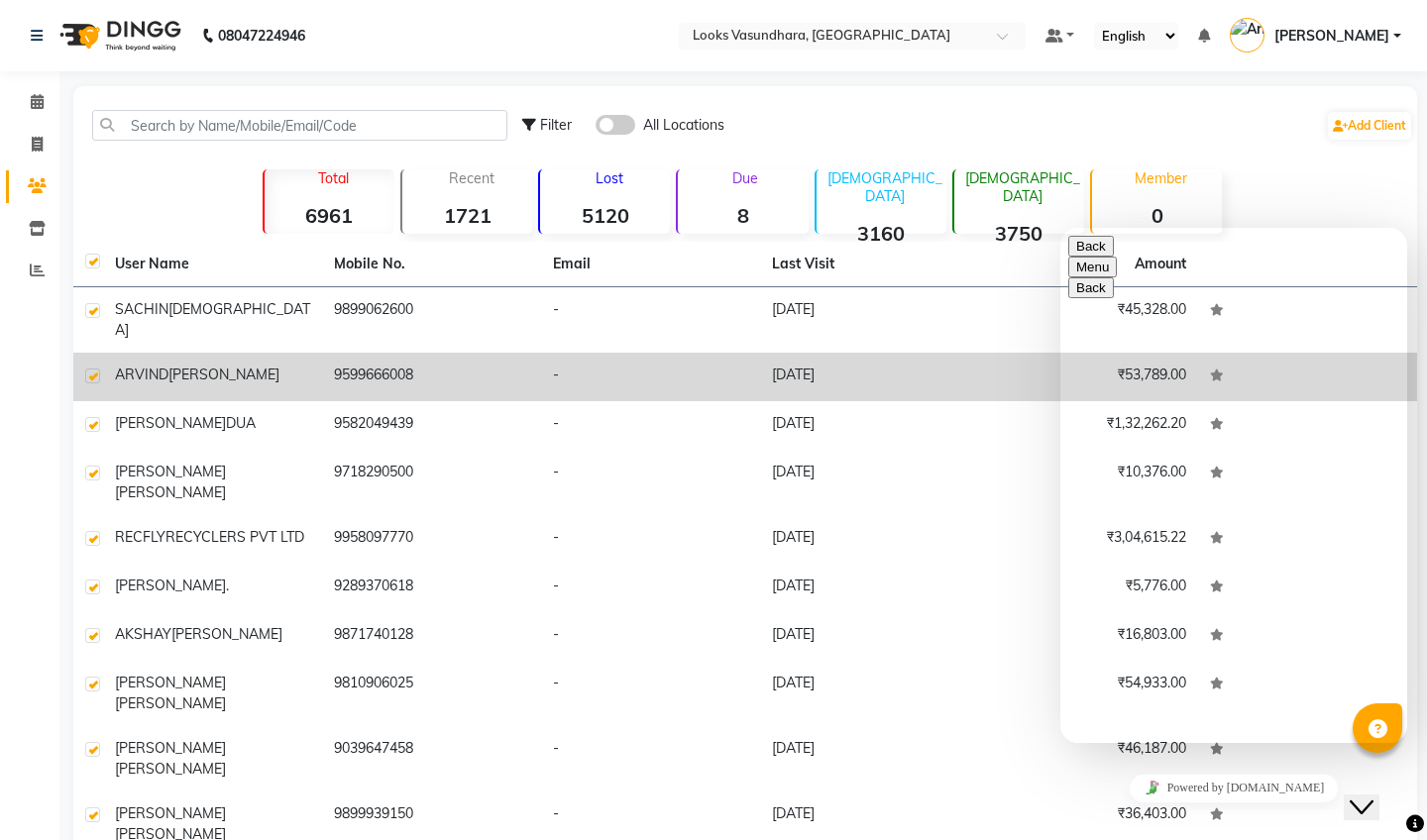 type on "Can clients list be downloaded" 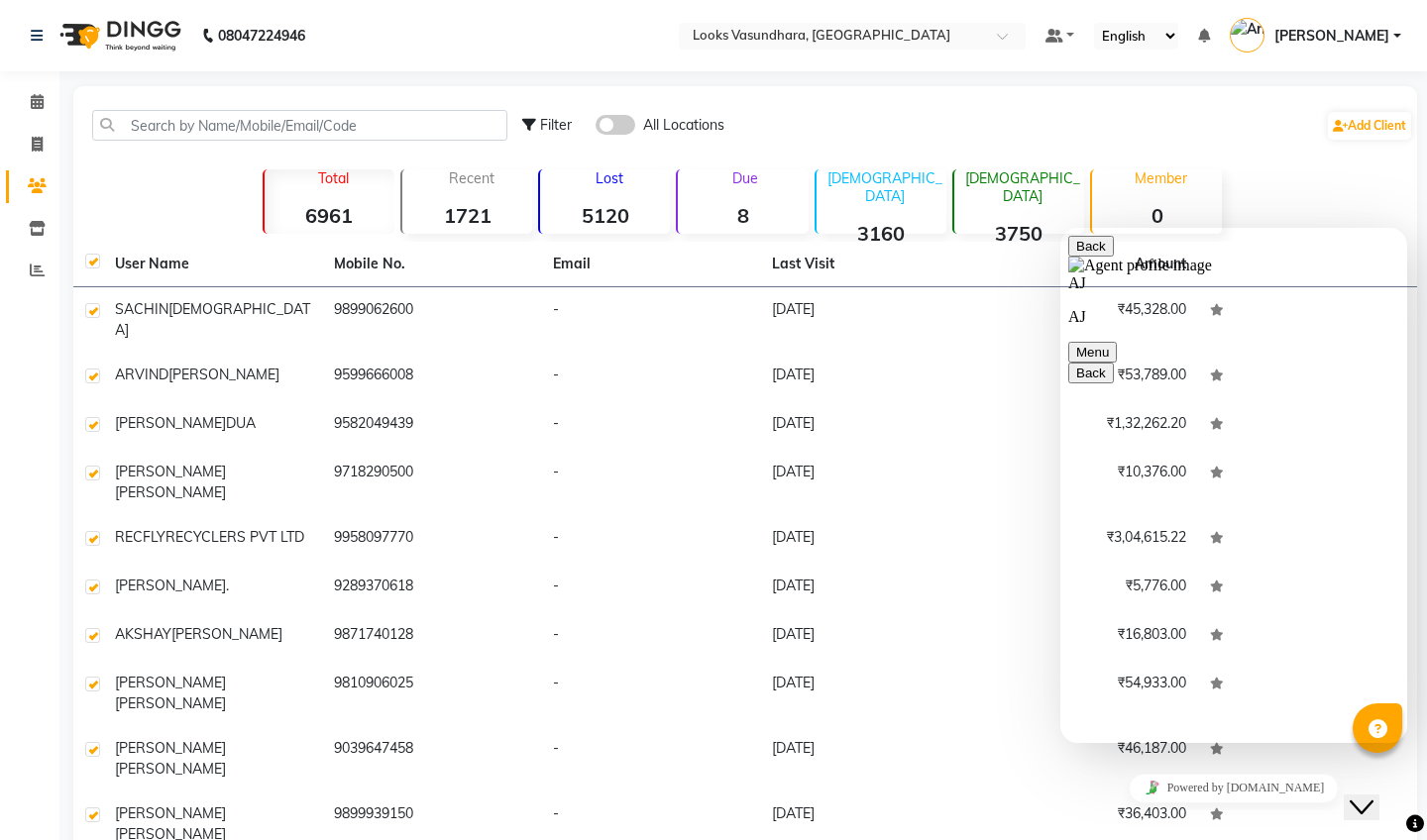click on "AJ" at bounding box center [1234, 1008] 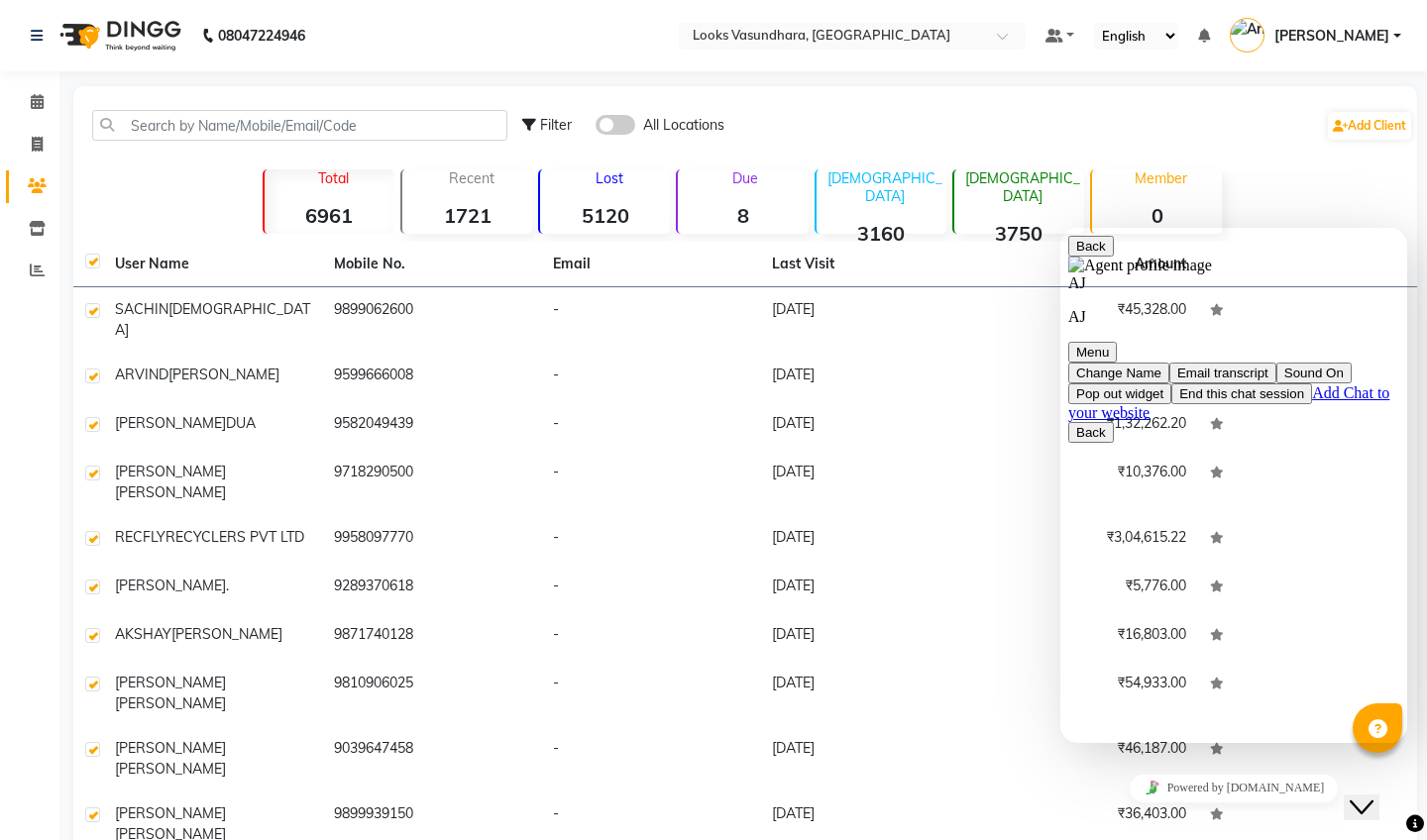 click on "Menu" at bounding box center (1092, 352) 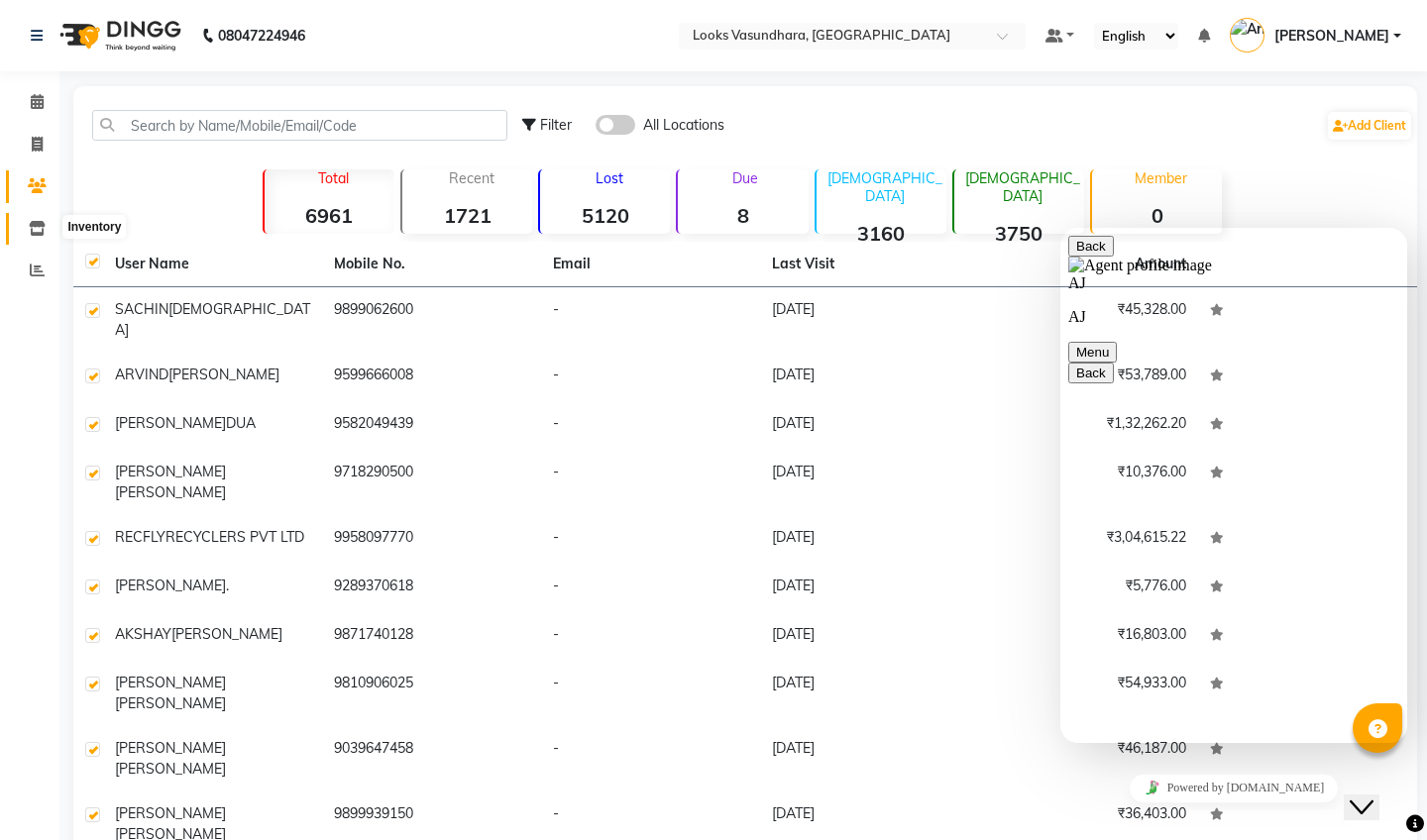 click 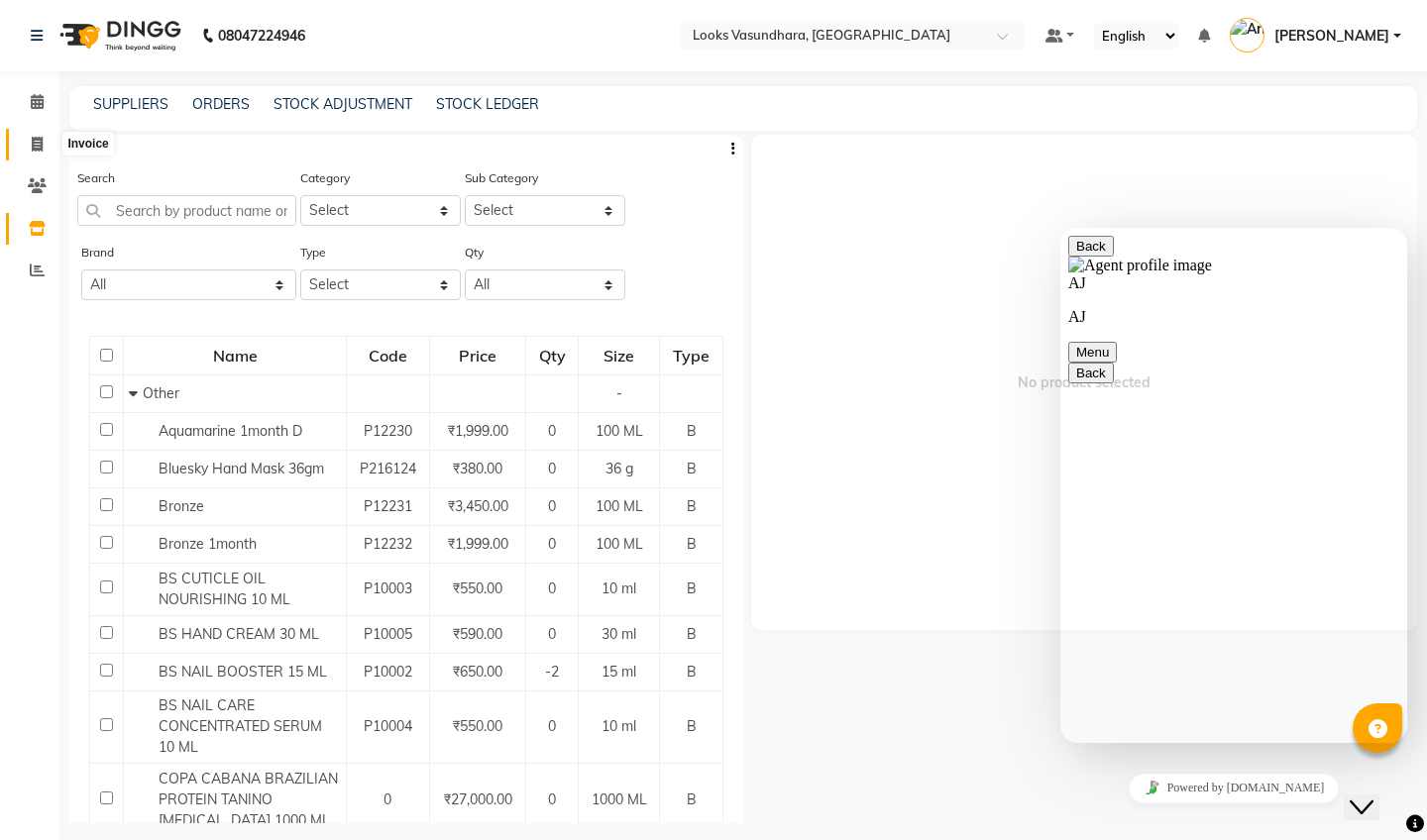 click 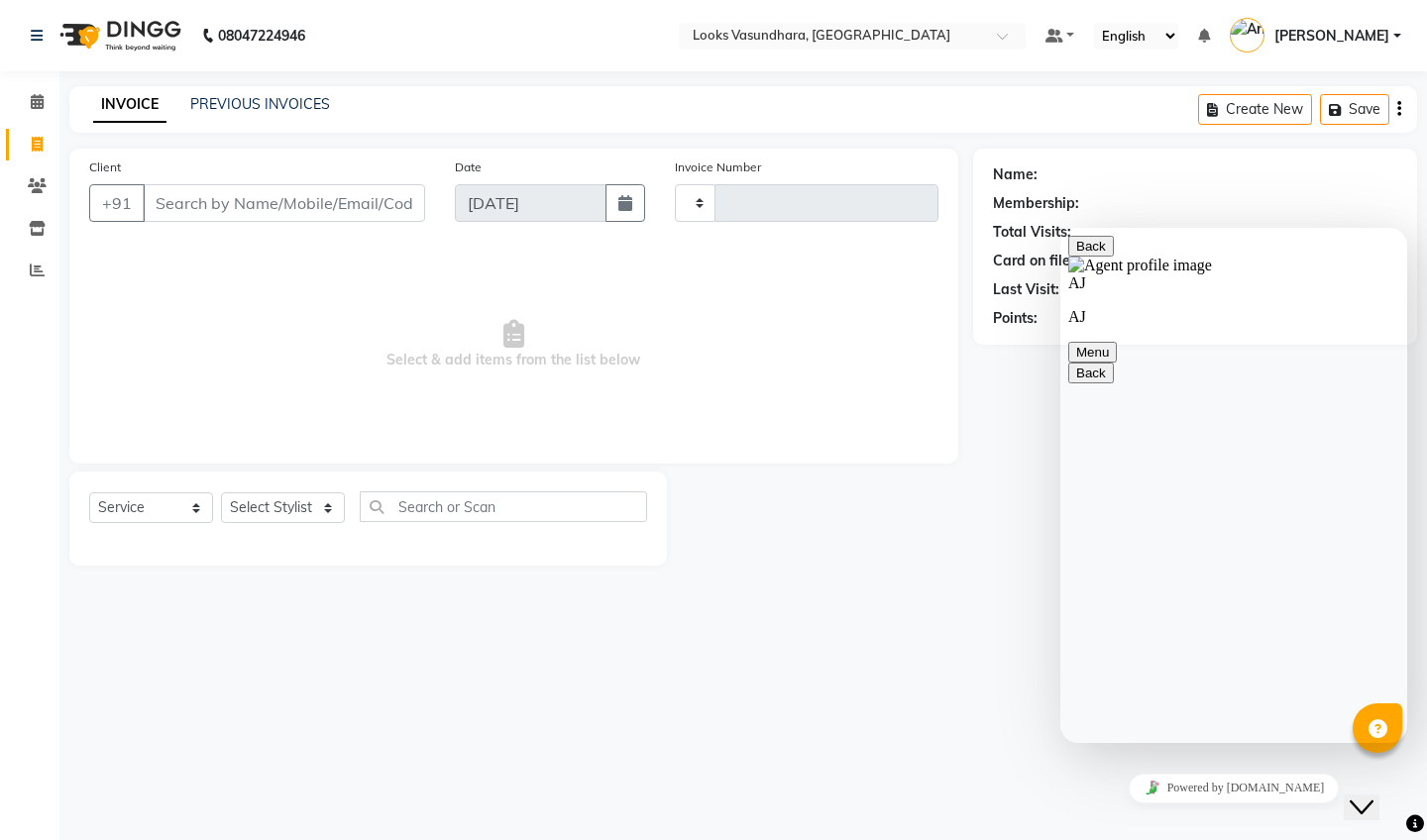 type on "3759" 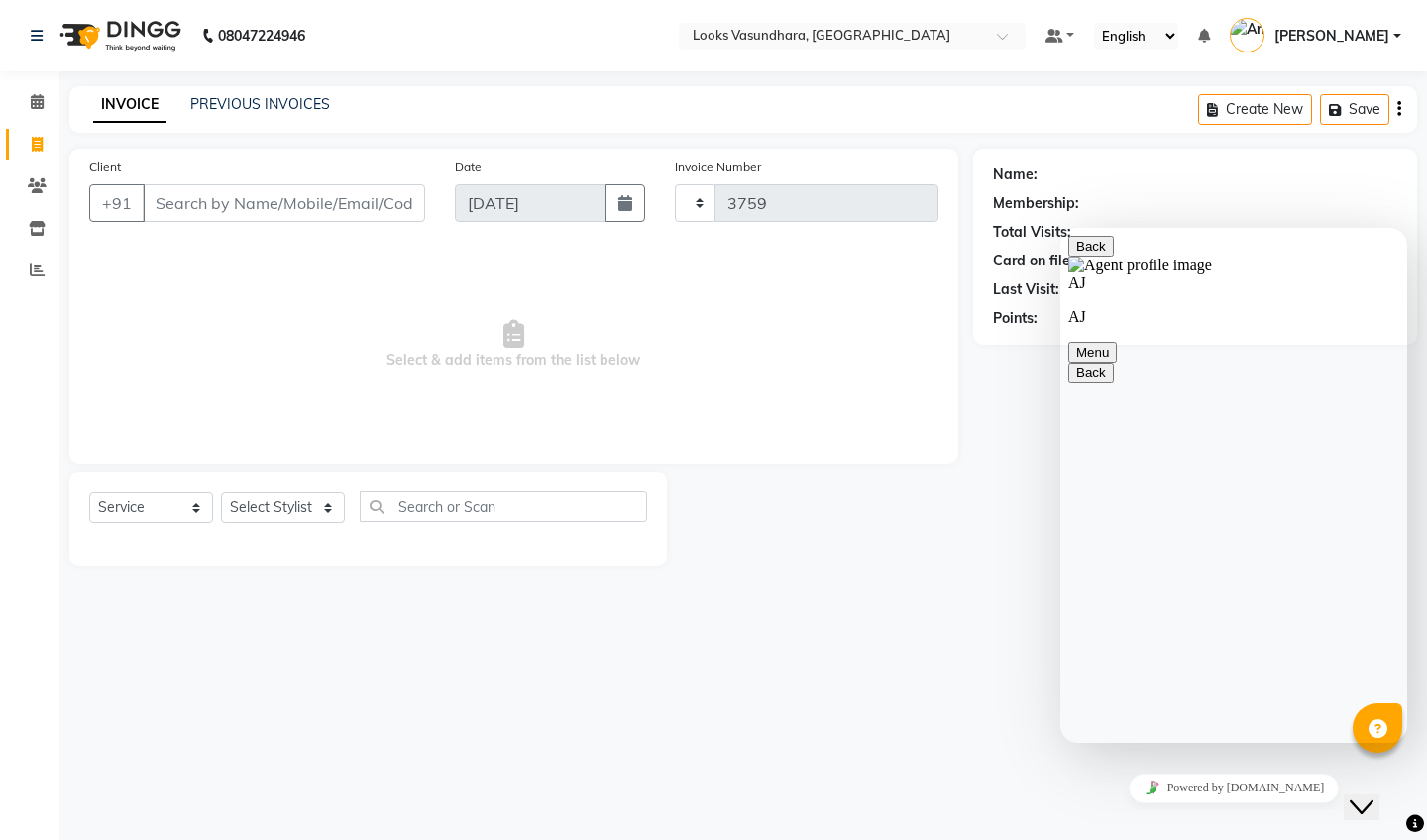 select on "4370" 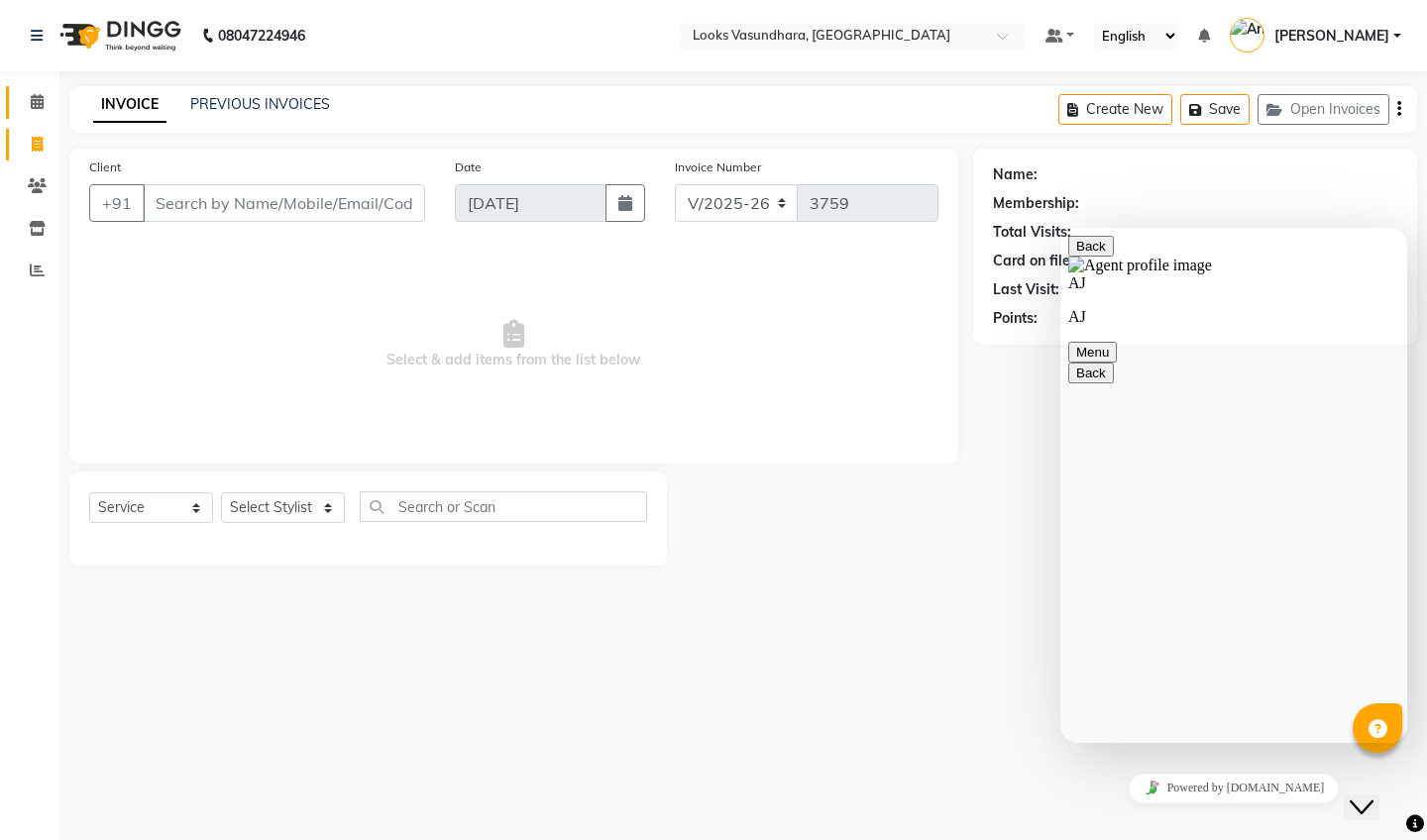 click on "Calendar" 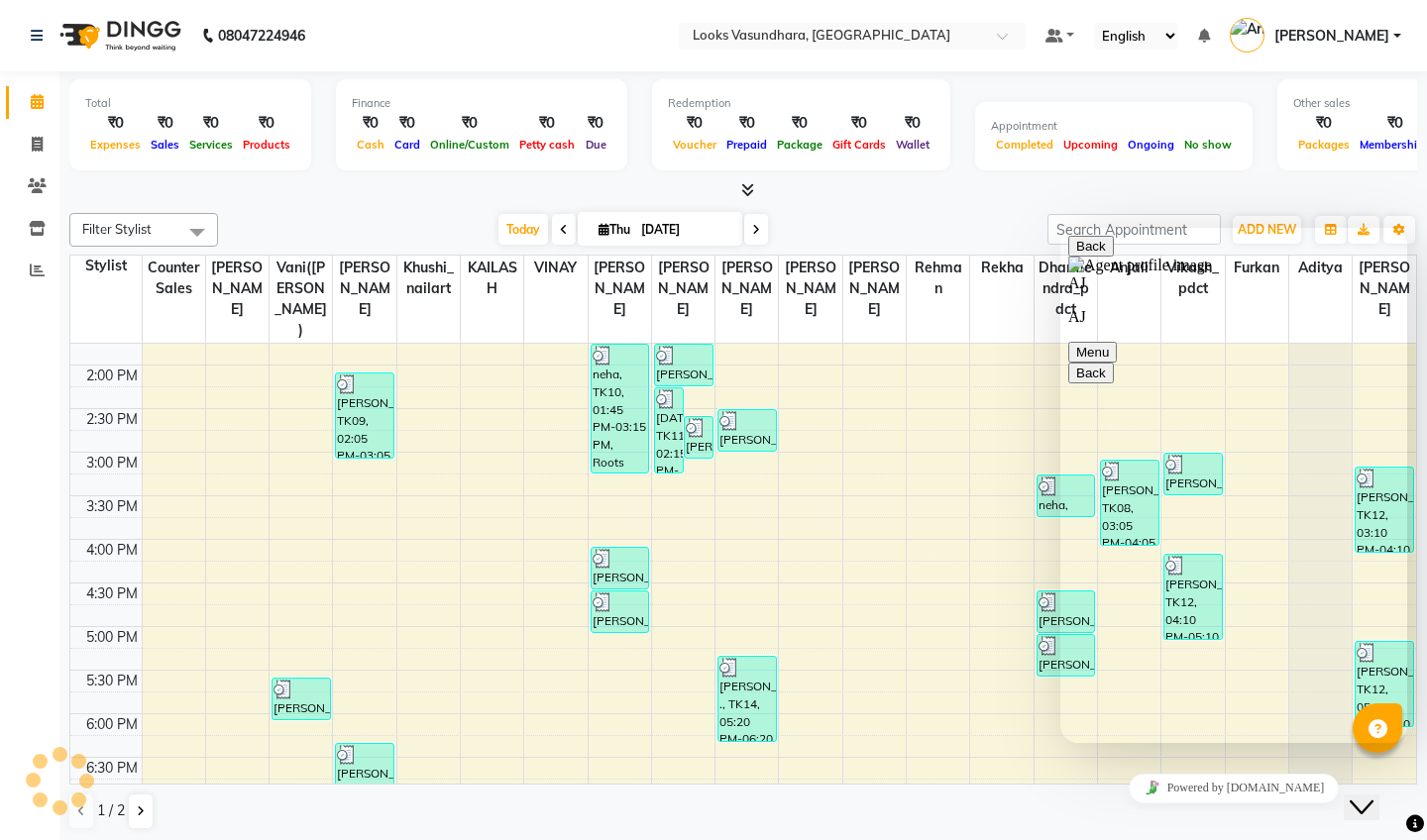 scroll, scrollTop: 0, scrollLeft: 0, axis: both 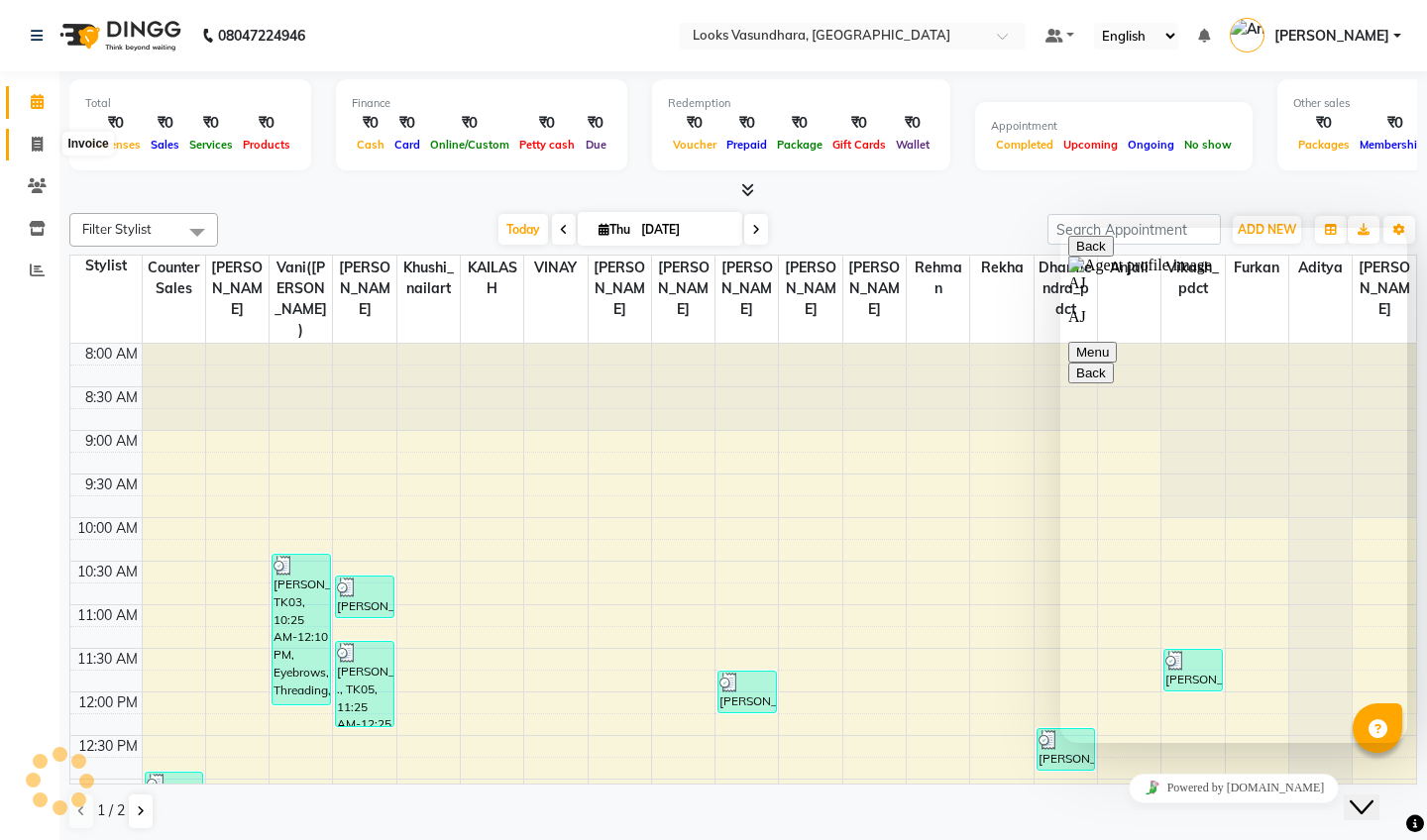 click on "Invoice" 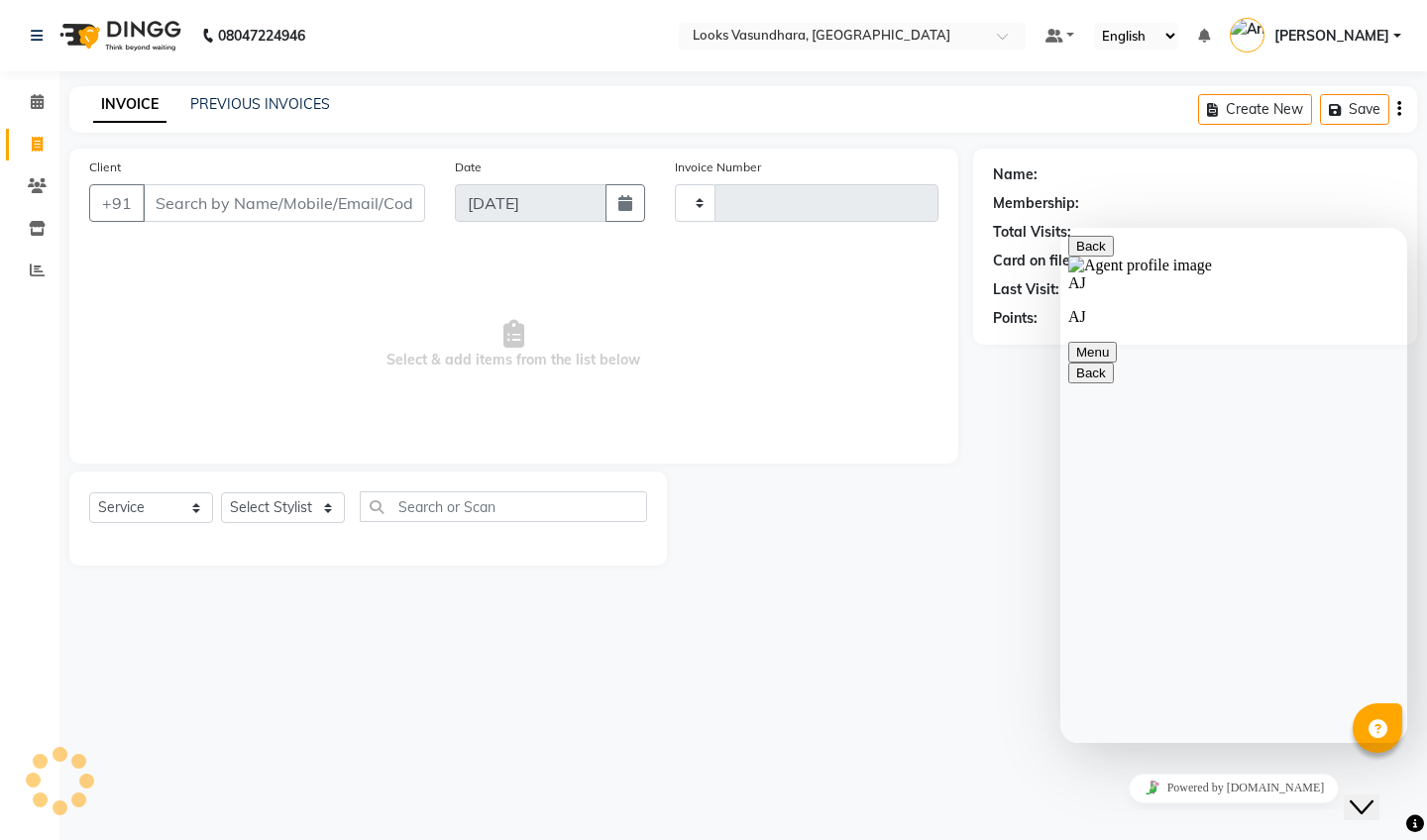 type on "3759" 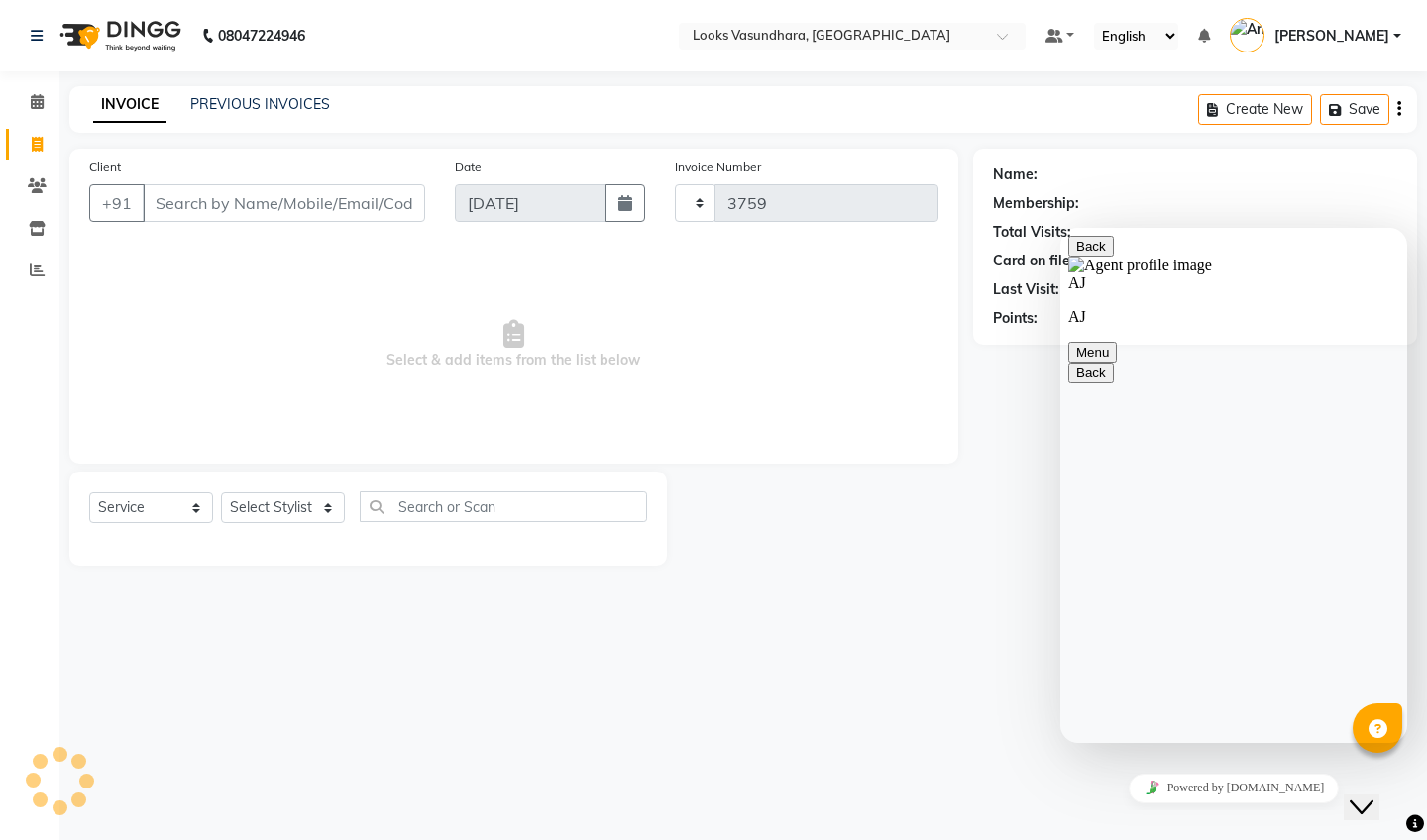 select on "4370" 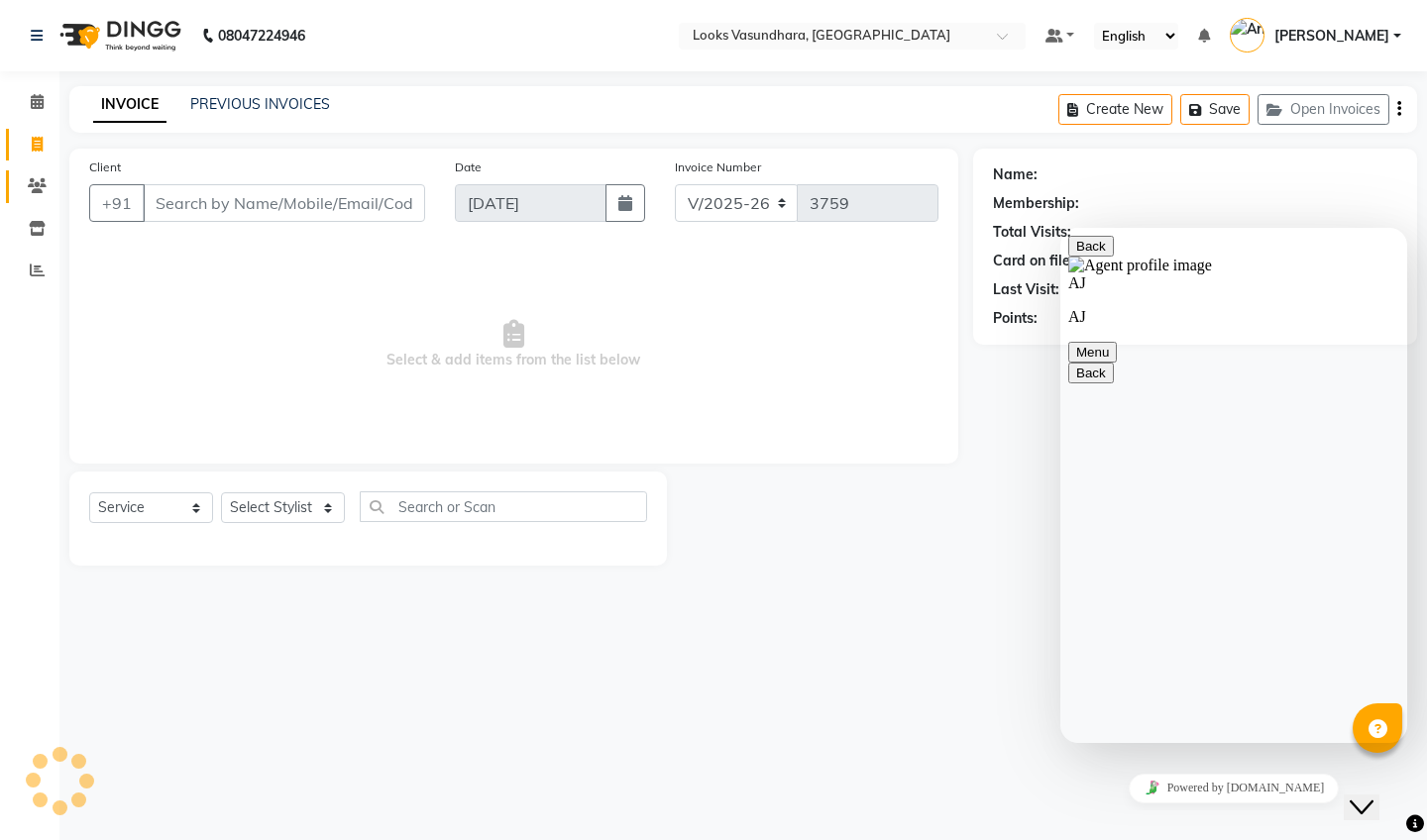 click on "Clients" 